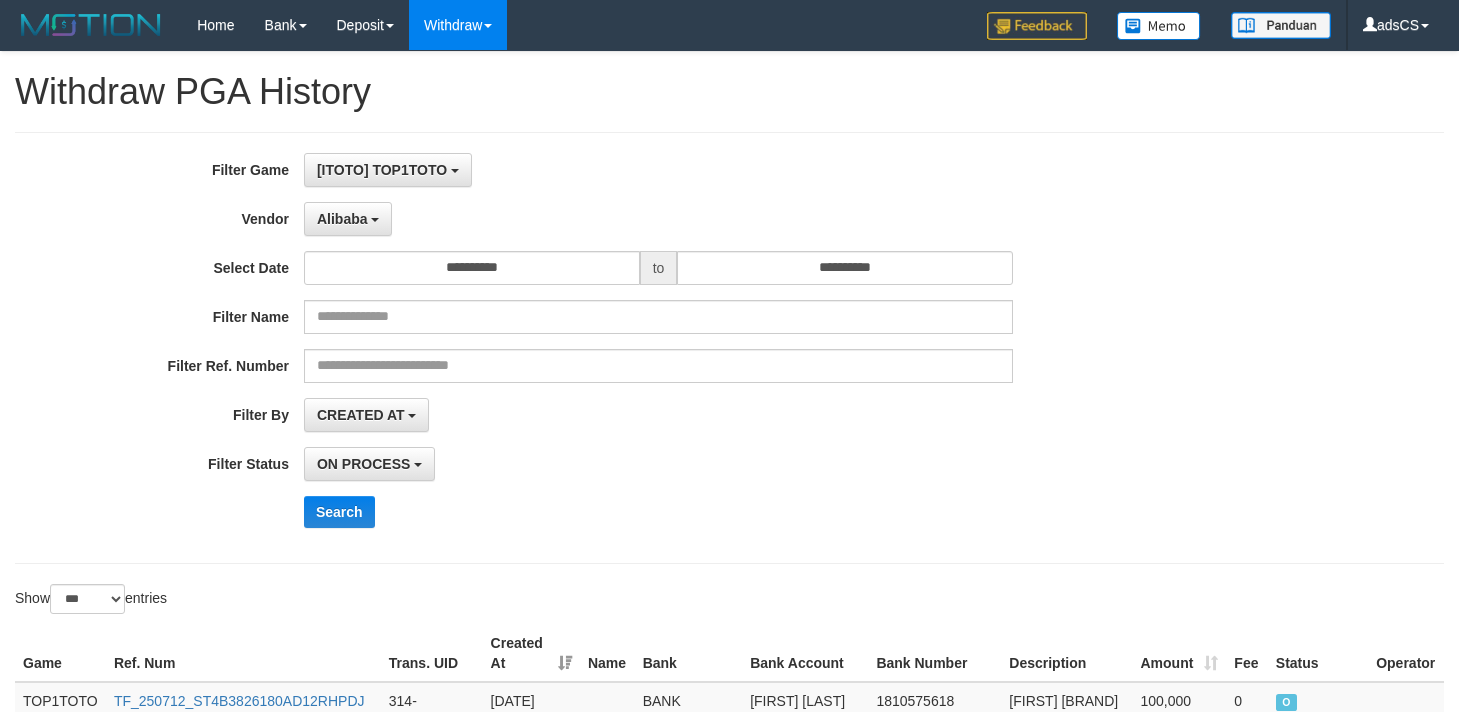 select on "**********" 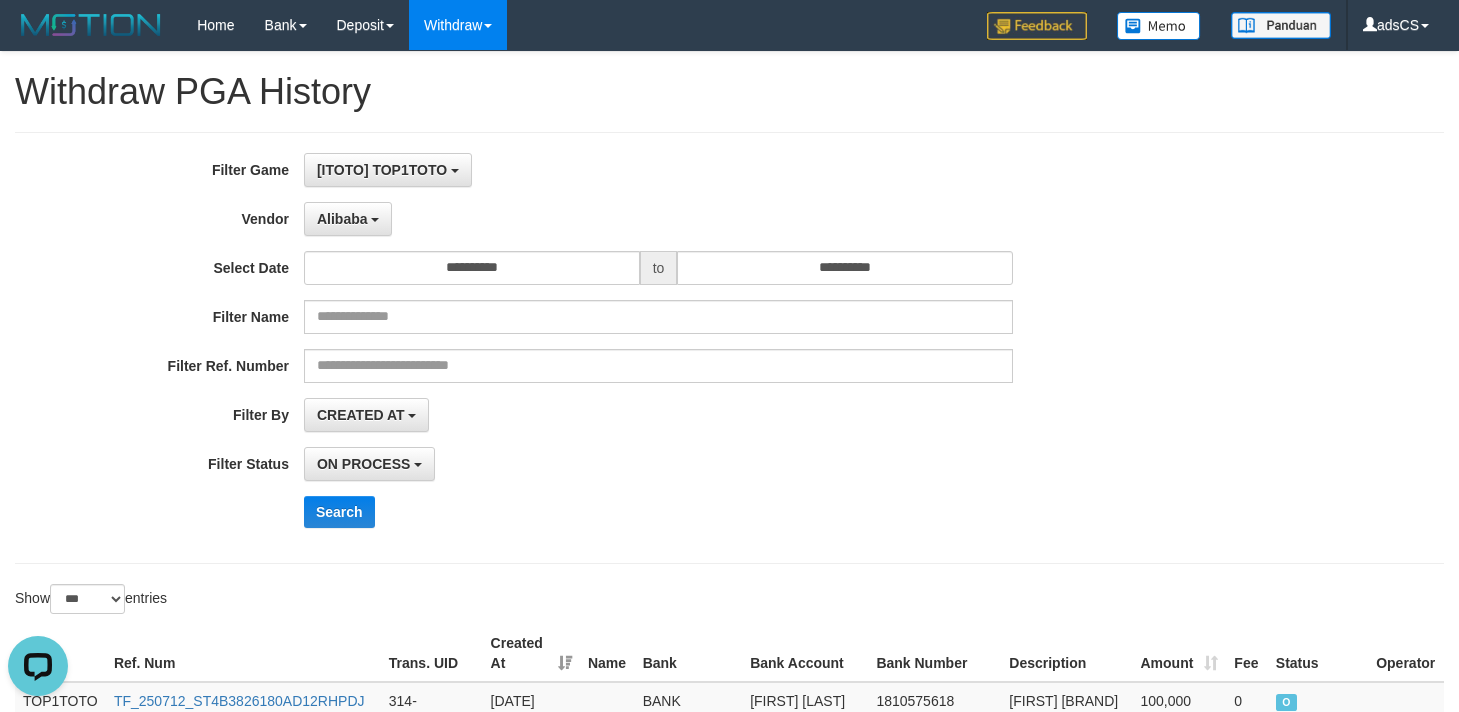 scroll, scrollTop: 0, scrollLeft: 0, axis: both 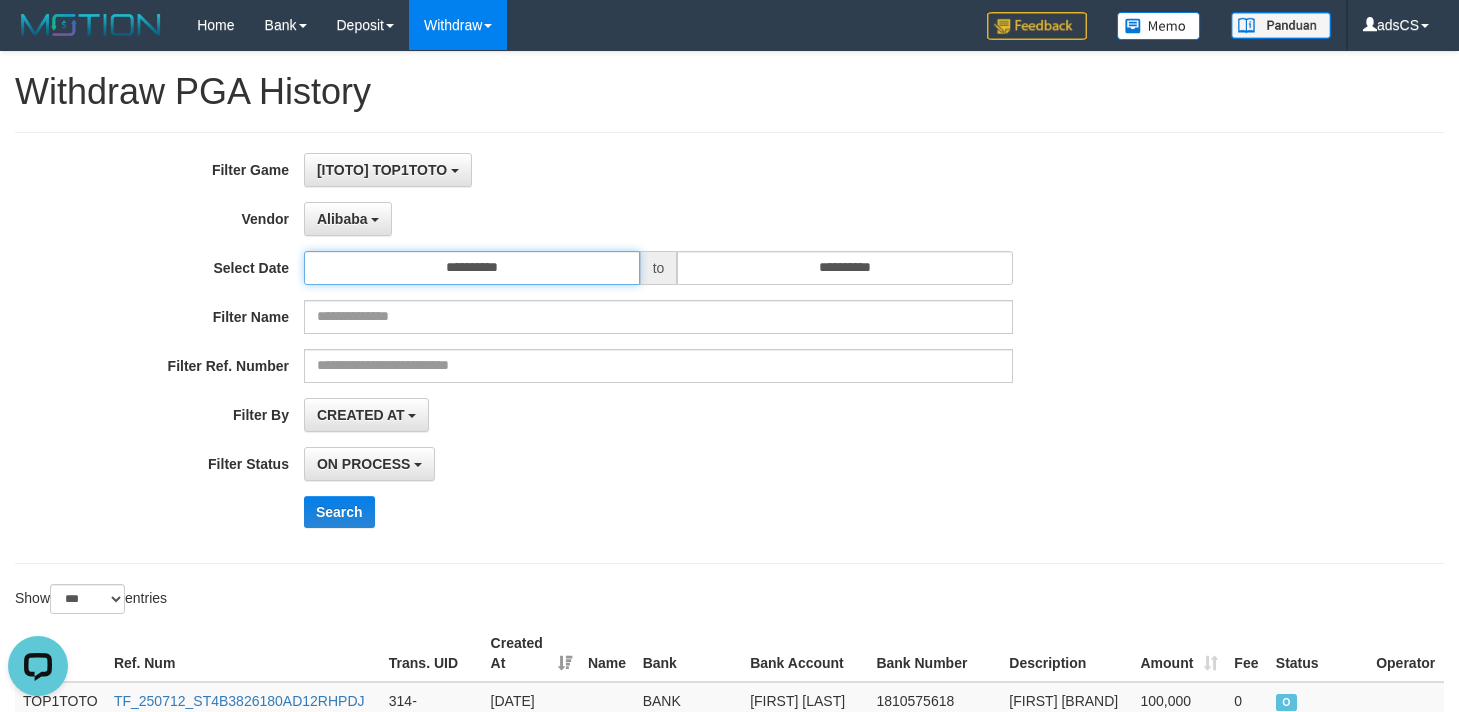click on "**********" at bounding box center [472, 268] 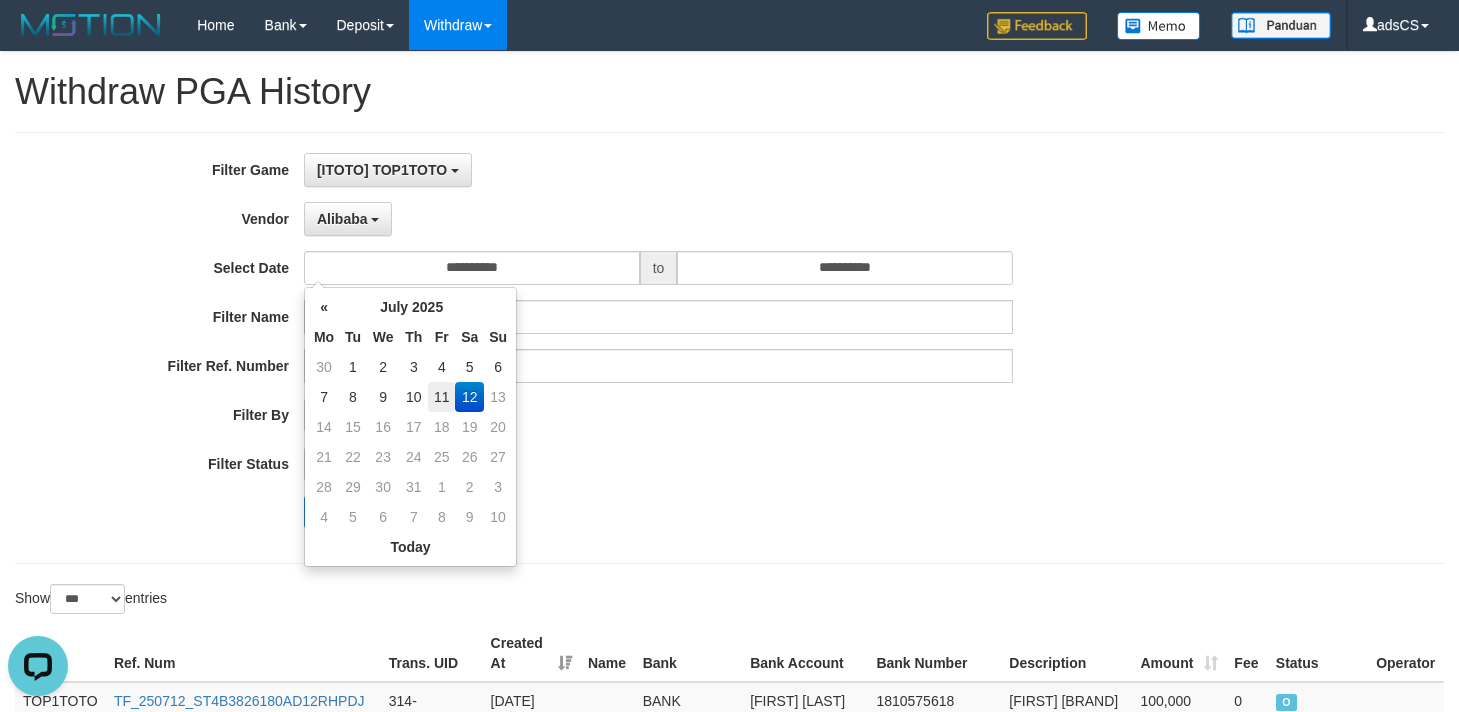 click on "11" at bounding box center [441, 397] 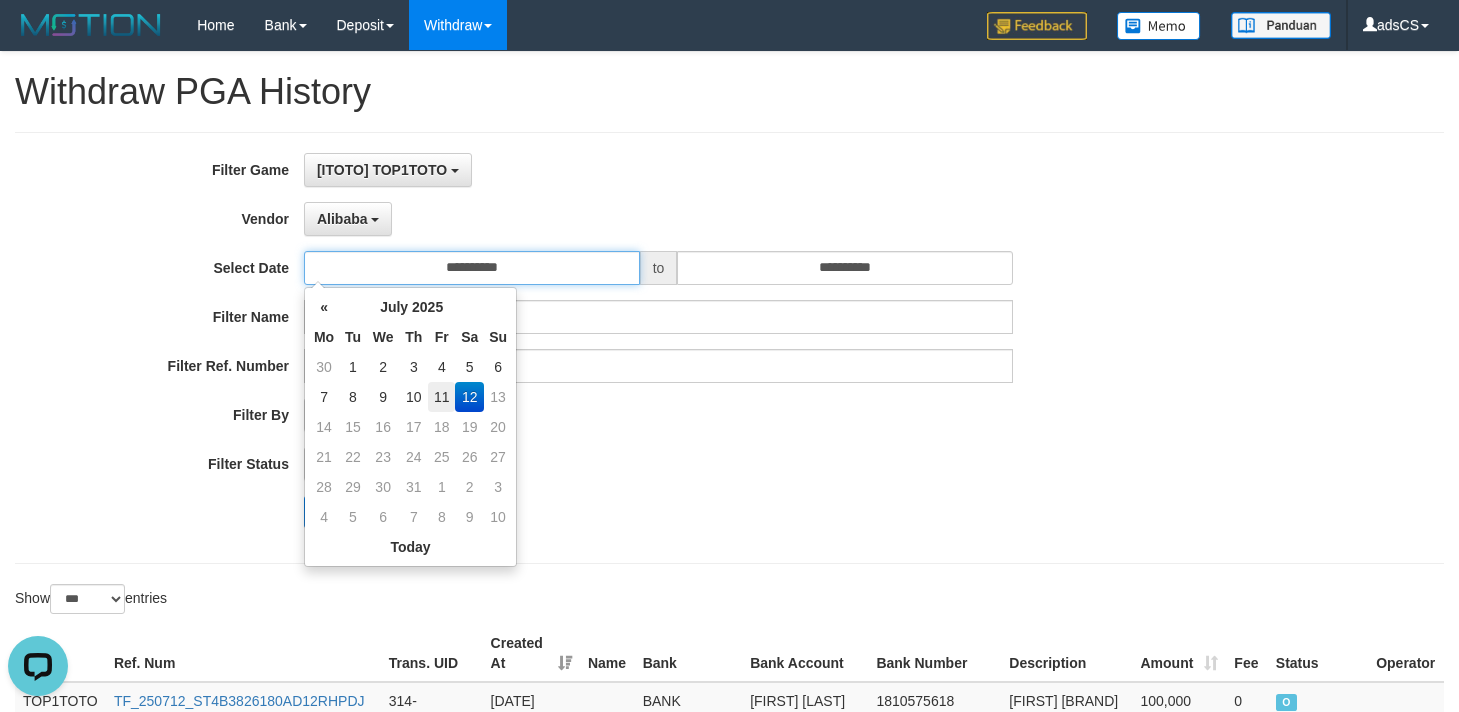 type on "**********" 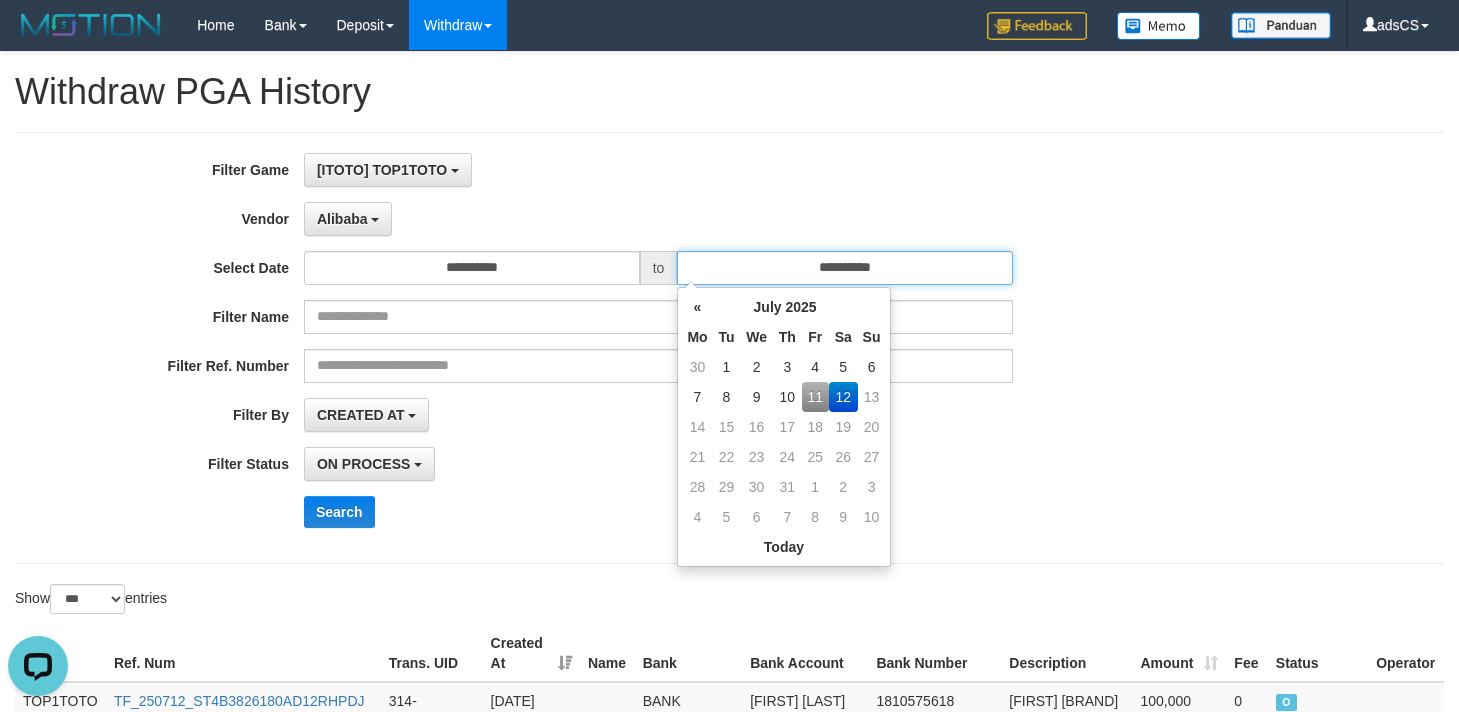 click on "**********" at bounding box center (845, 268) 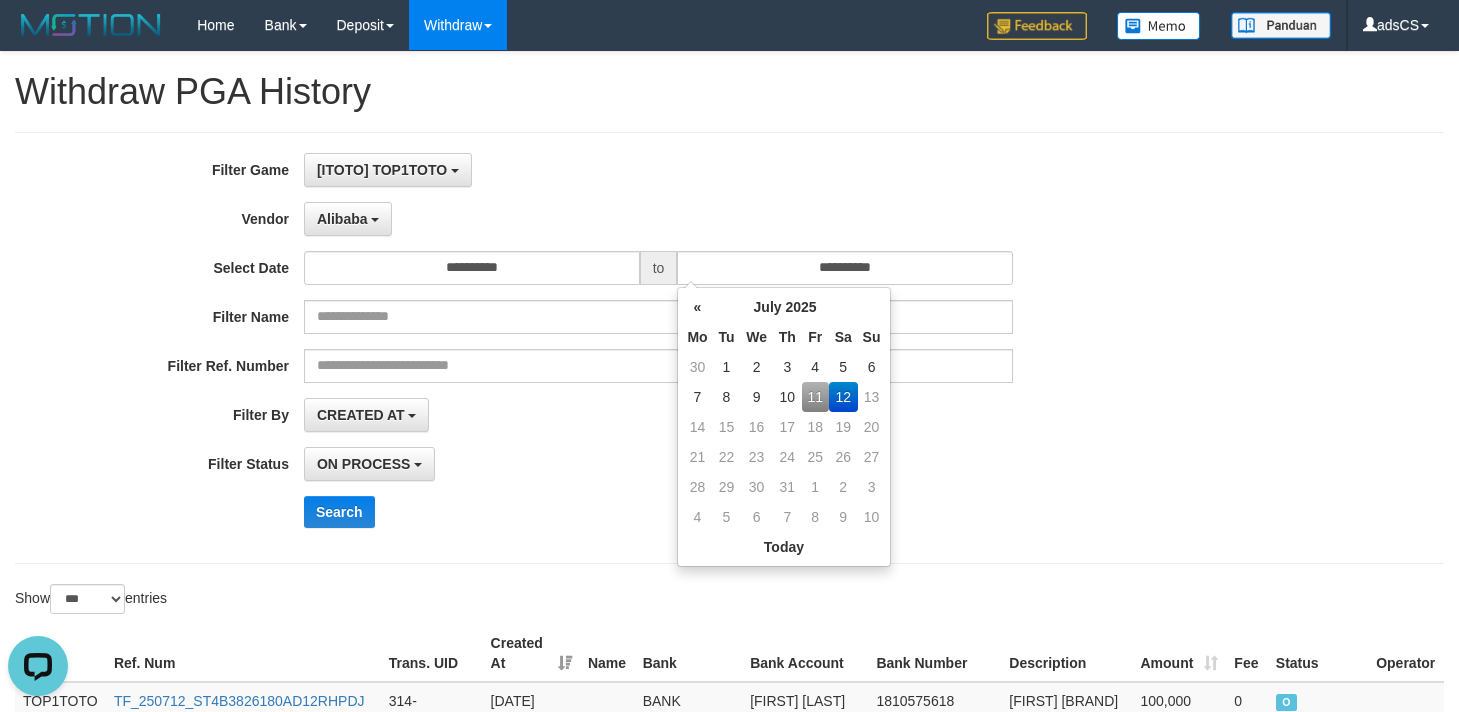 click on "11" at bounding box center (815, 397) 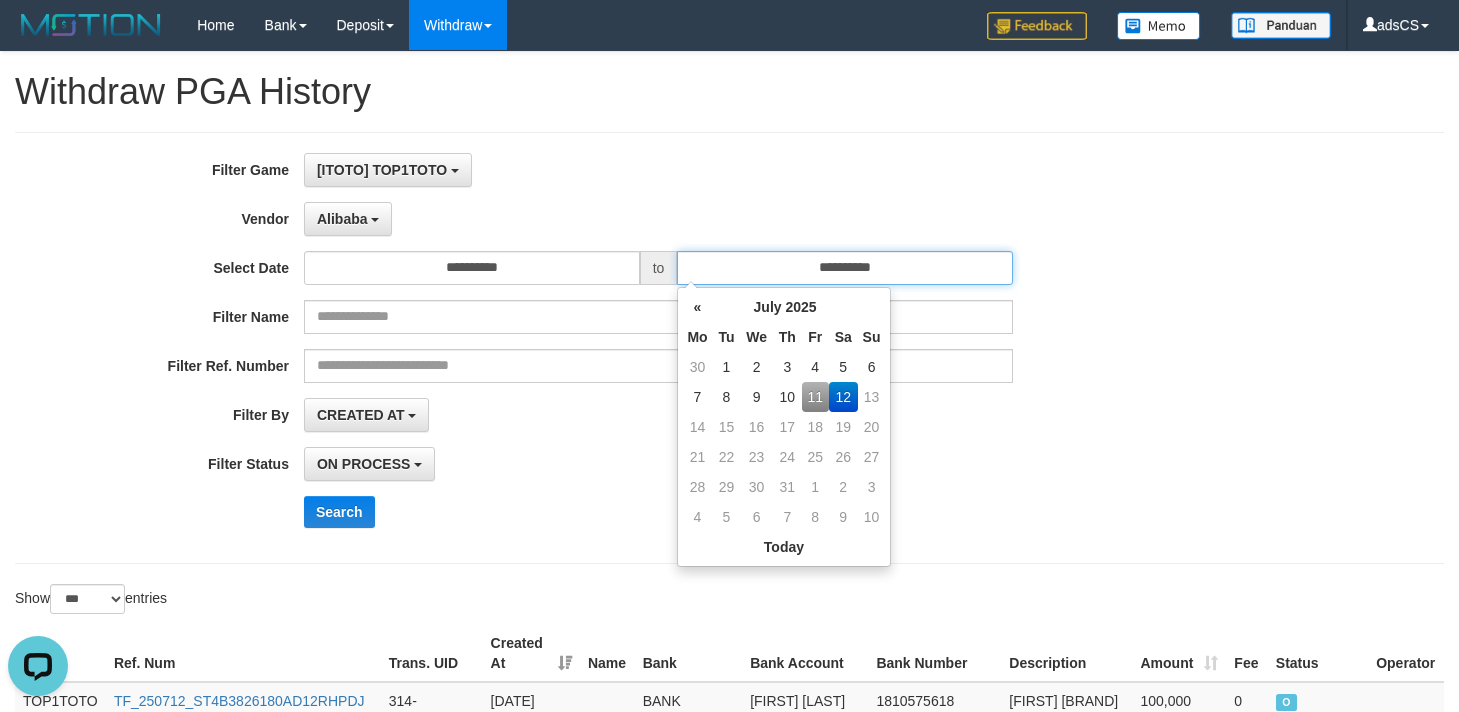 type on "**********" 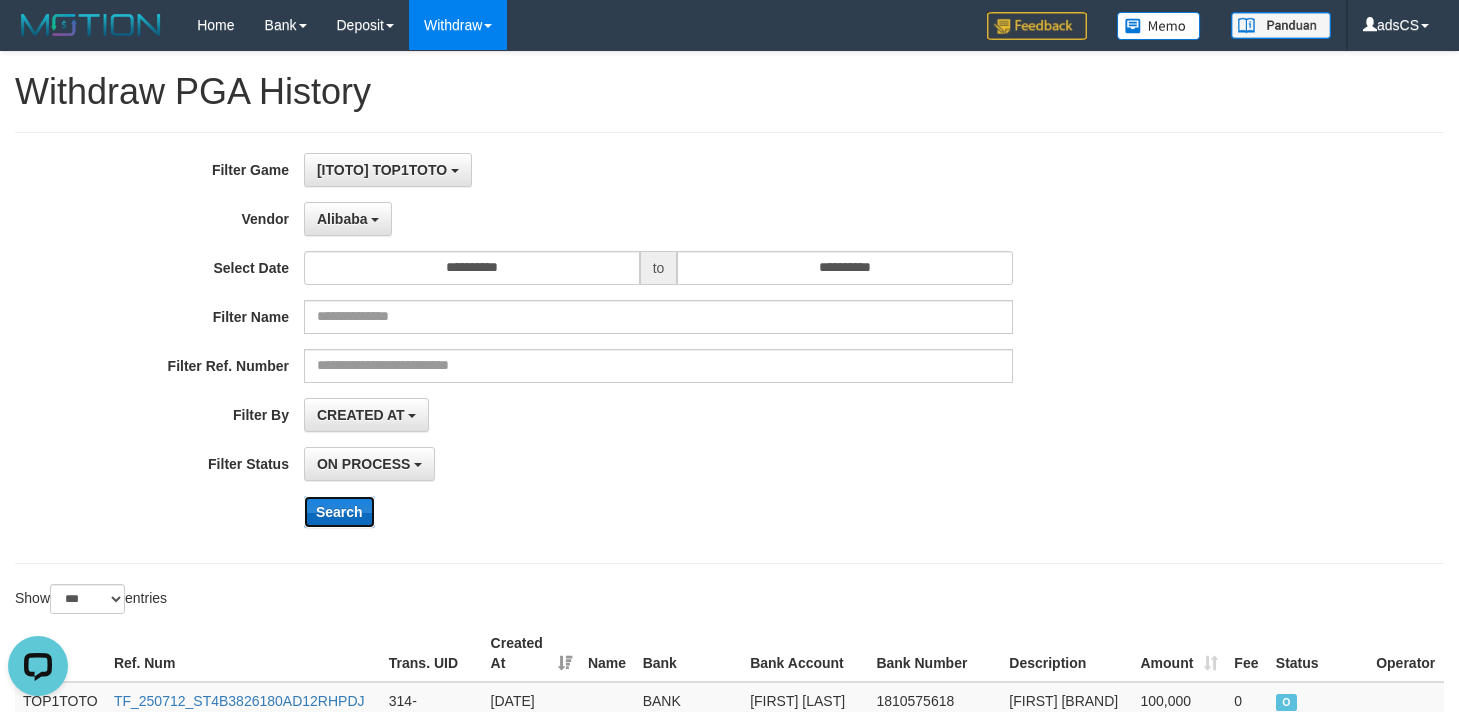 click on "Search" at bounding box center [339, 512] 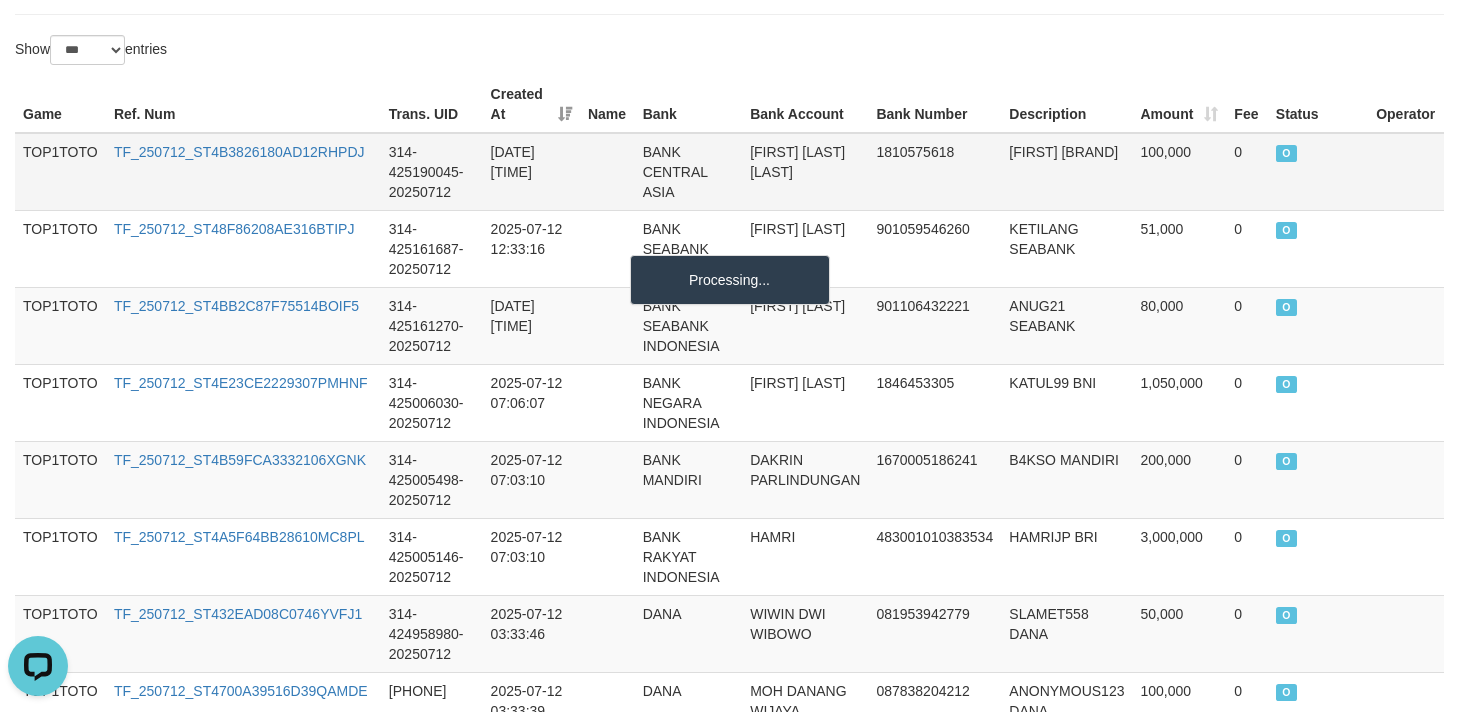 scroll, scrollTop: 600, scrollLeft: 0, axis: vertical 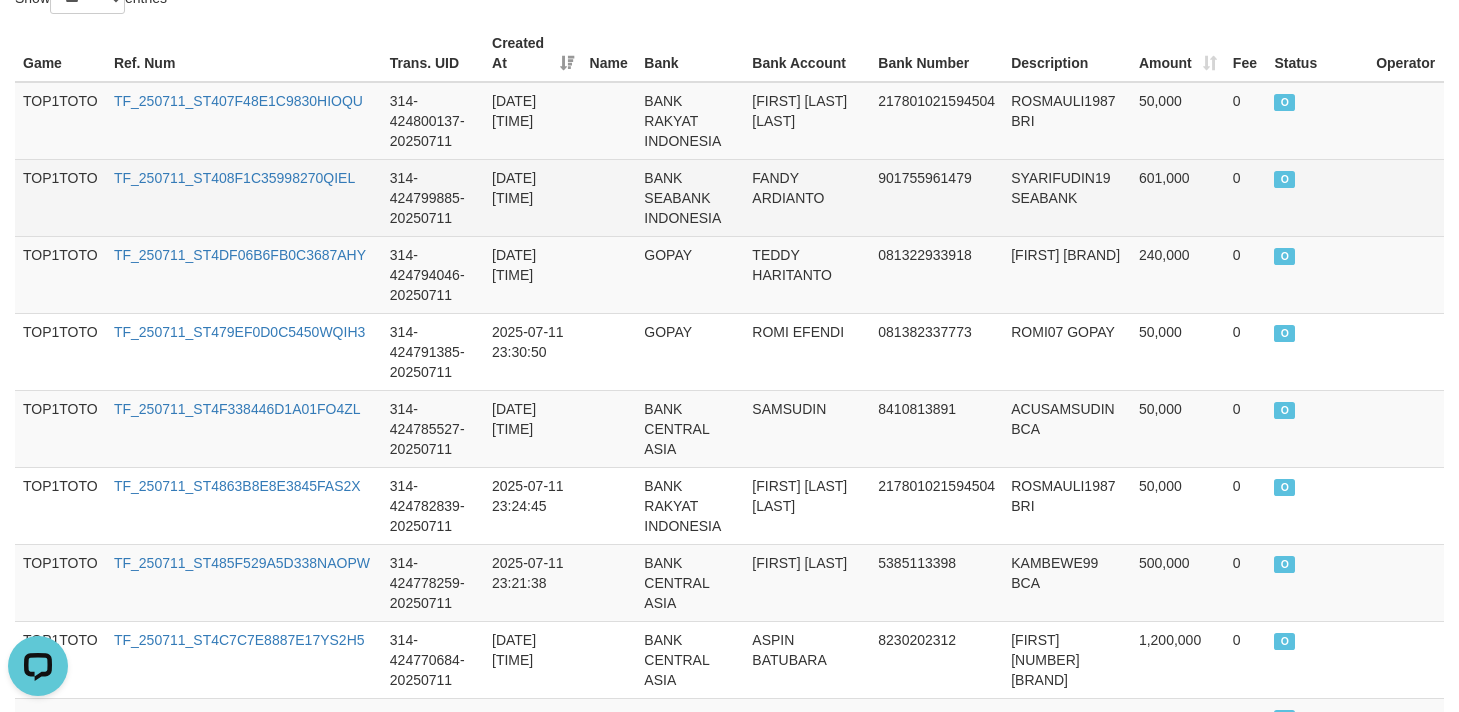 click on "BANK SEABANK INDONESIA" at bounding box center (690, 197) 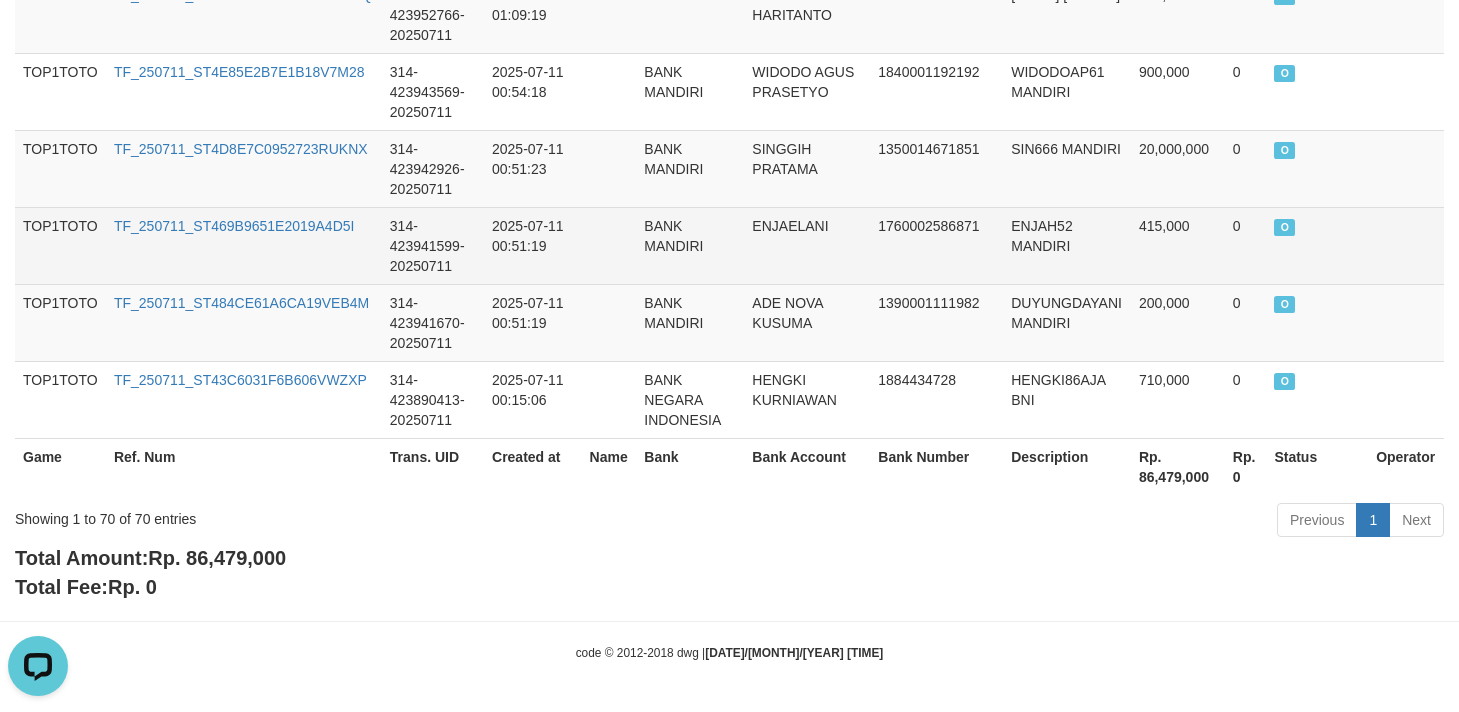 drag, startPoint x: 1424, startPoint y: 224, endPoint x: 1373, endPoint y: 217, distance: 51.47815 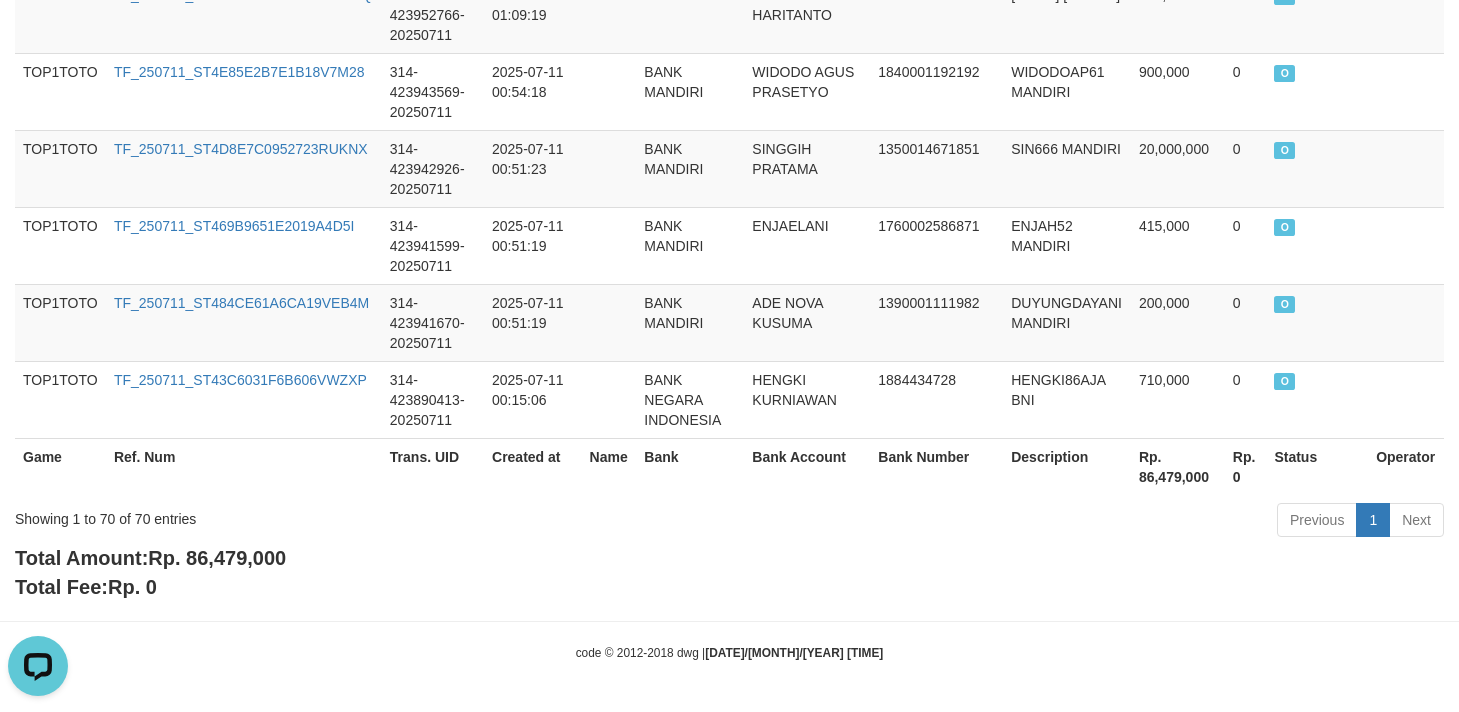 click on "Total Amount:  Rp. 86,479,000
Total Fee:  Rp. 0" at bounding box center (729, 572) 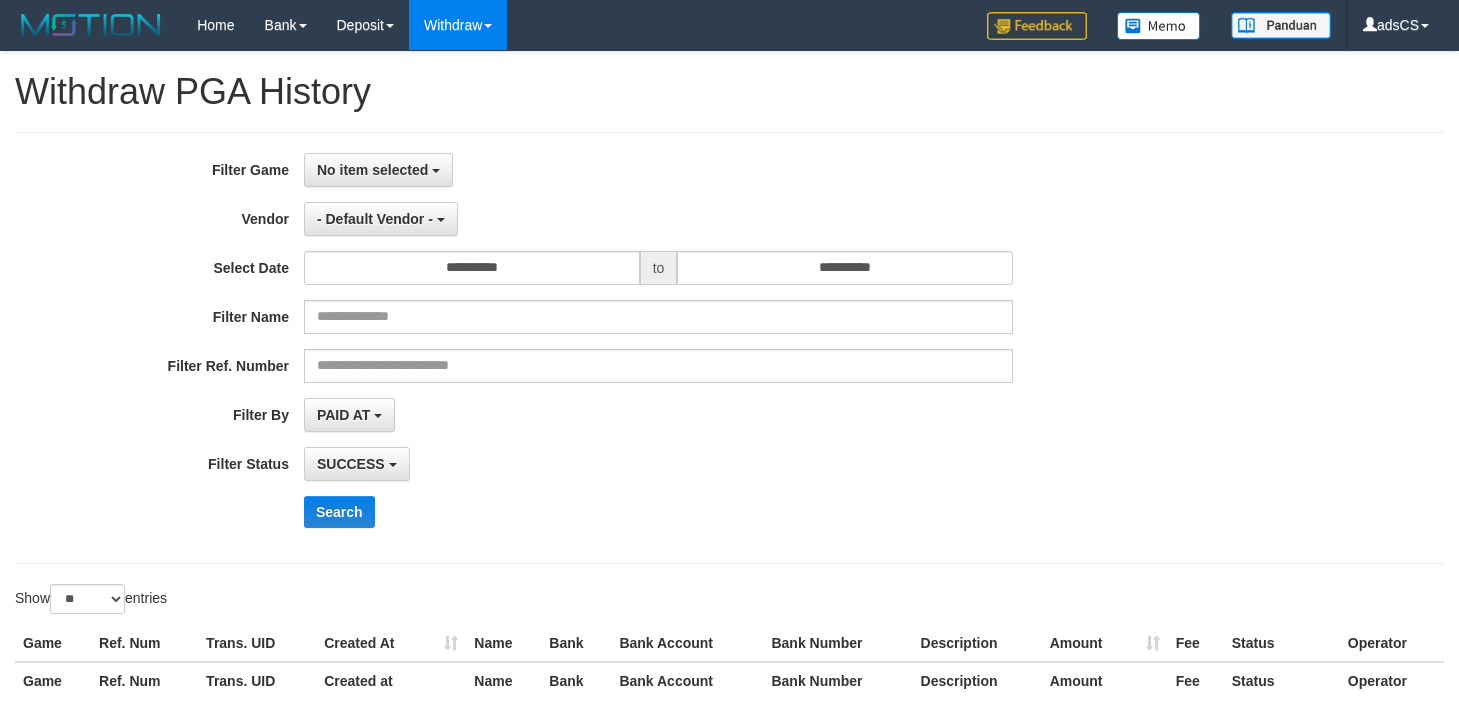 select 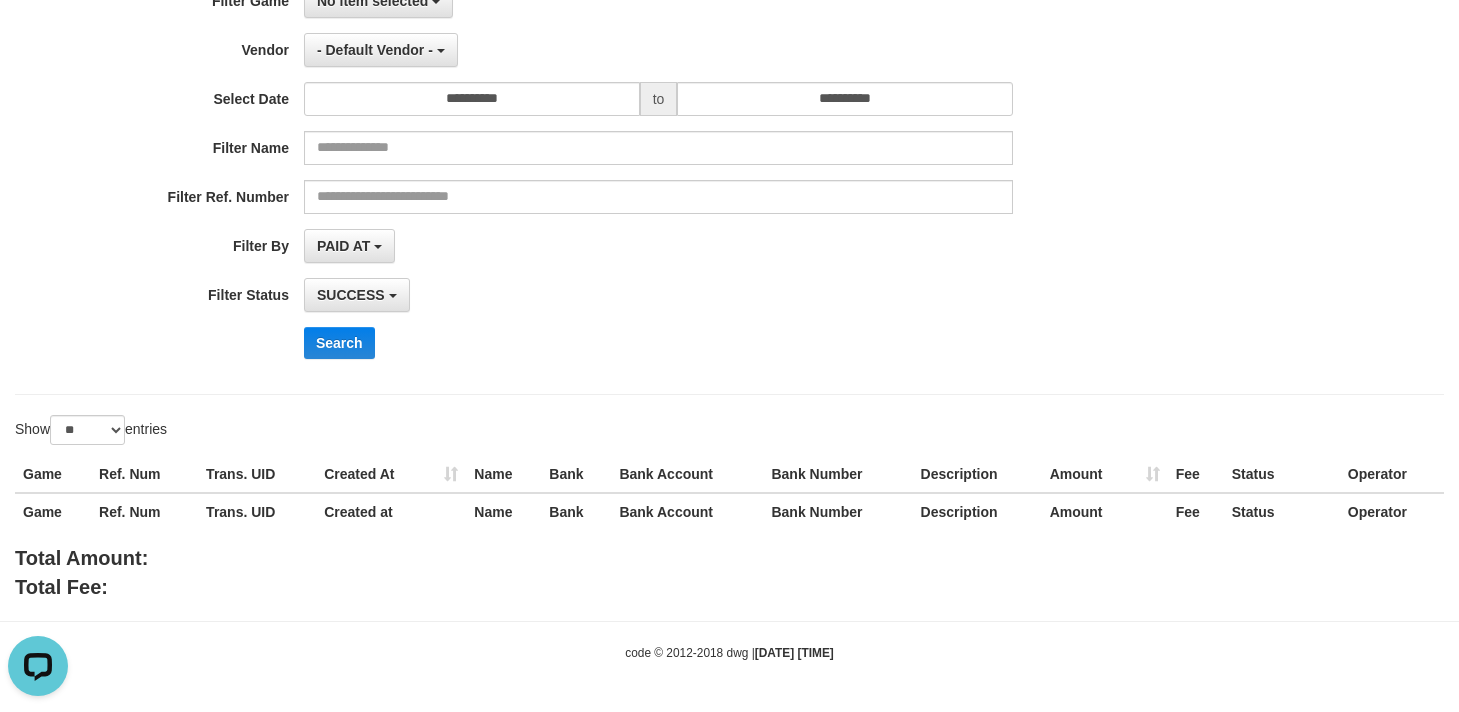 scroll, scrollTop: 0, scrollLeft: 0, axis: both 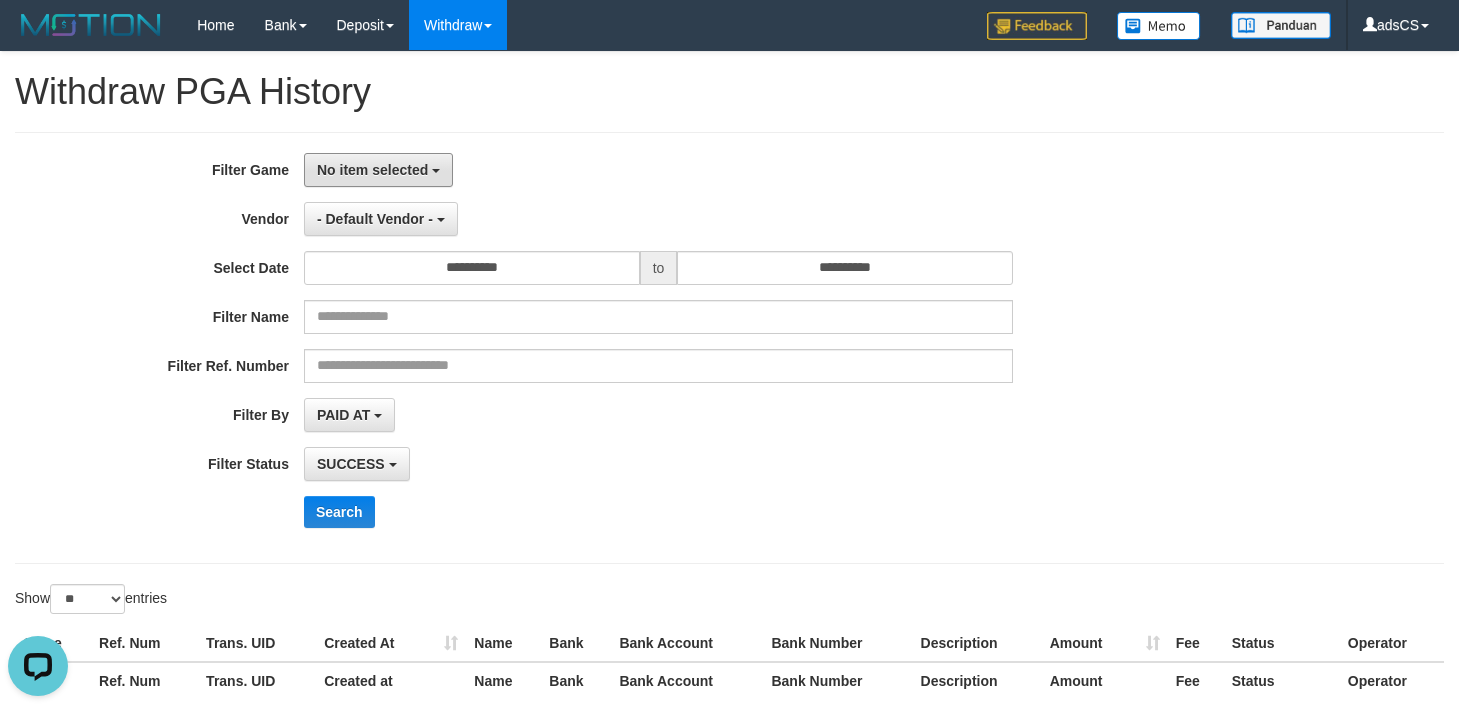 drag, startPoint x: 379, startPoint y: 166, endPoint x: 383, endPoint y: 190, distance: 24.33105 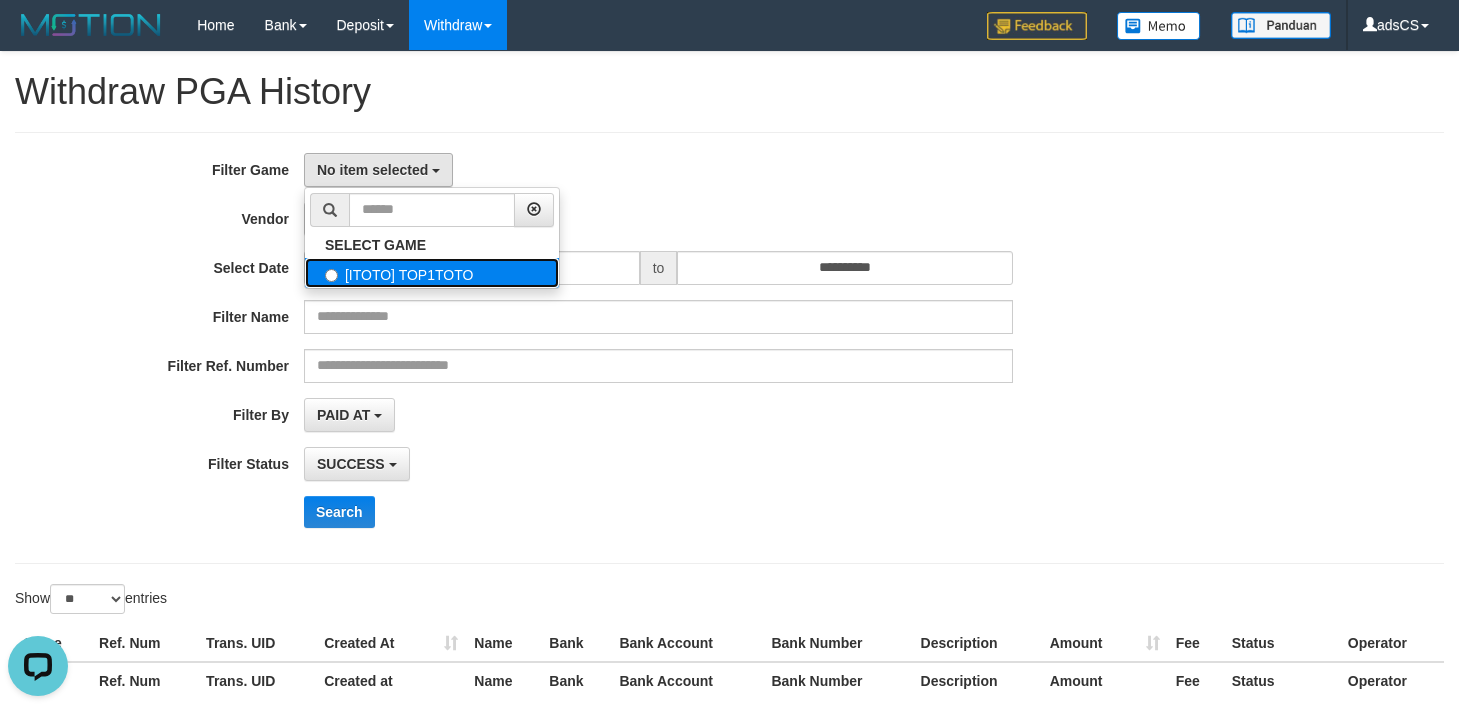 click on "[ITOTO] TOP1TOTO" at bounding box center [432, 273] 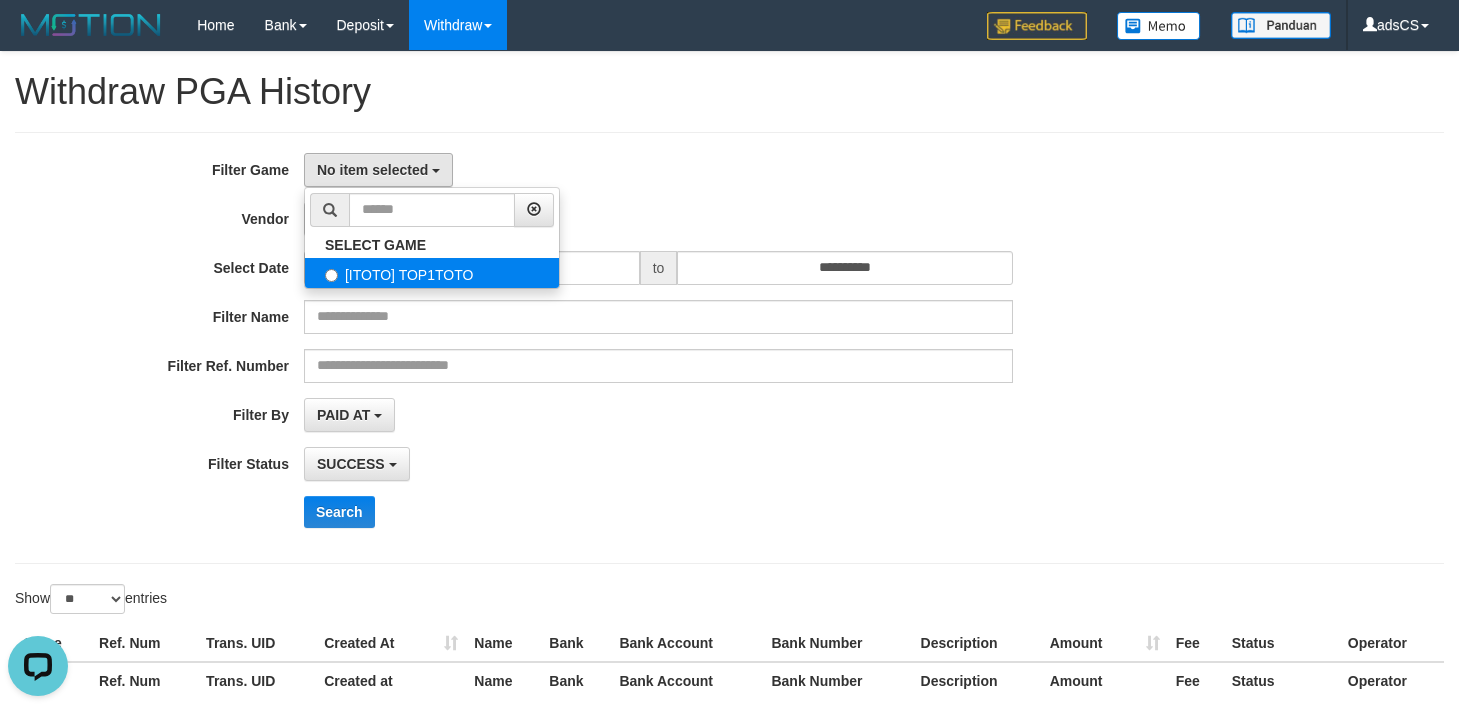 select on "***" 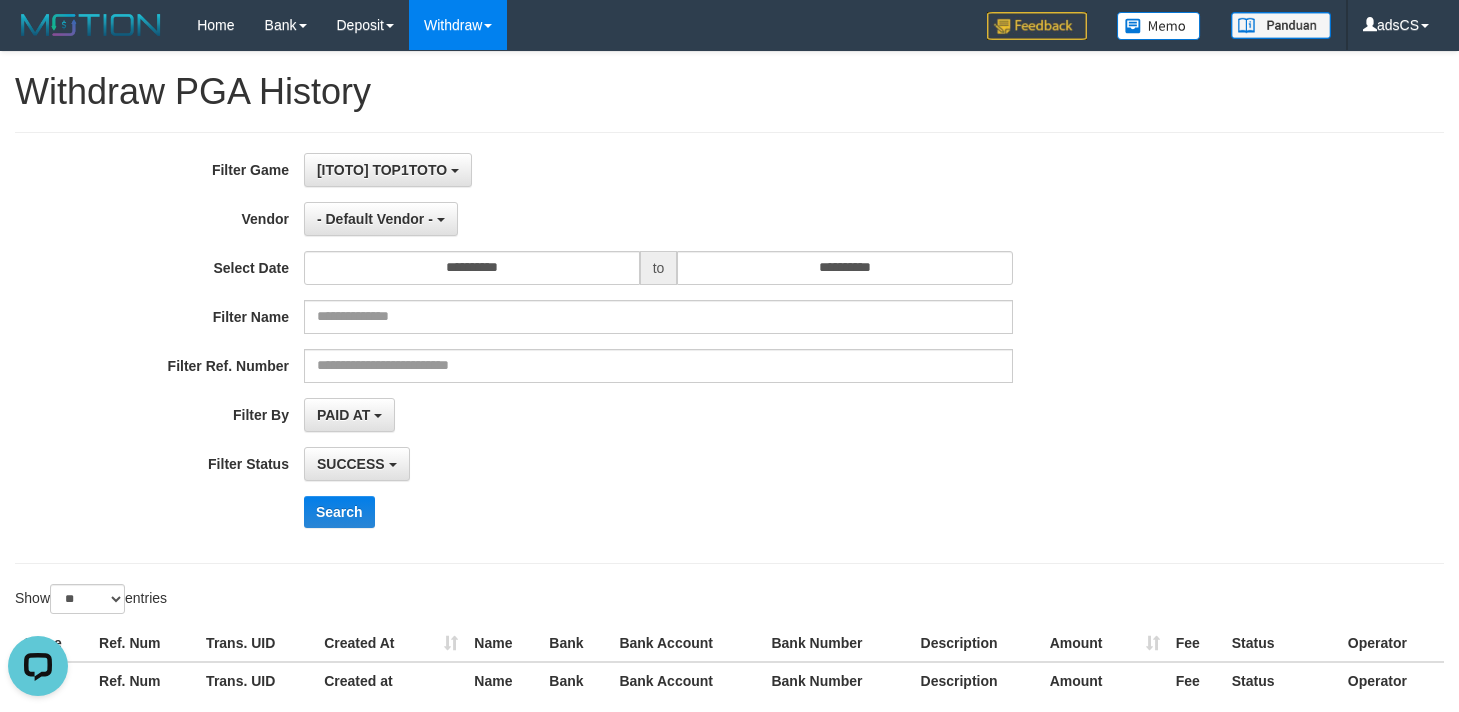 scroll, scrollTop: 18, scrollLeft: 0, axis: vertical 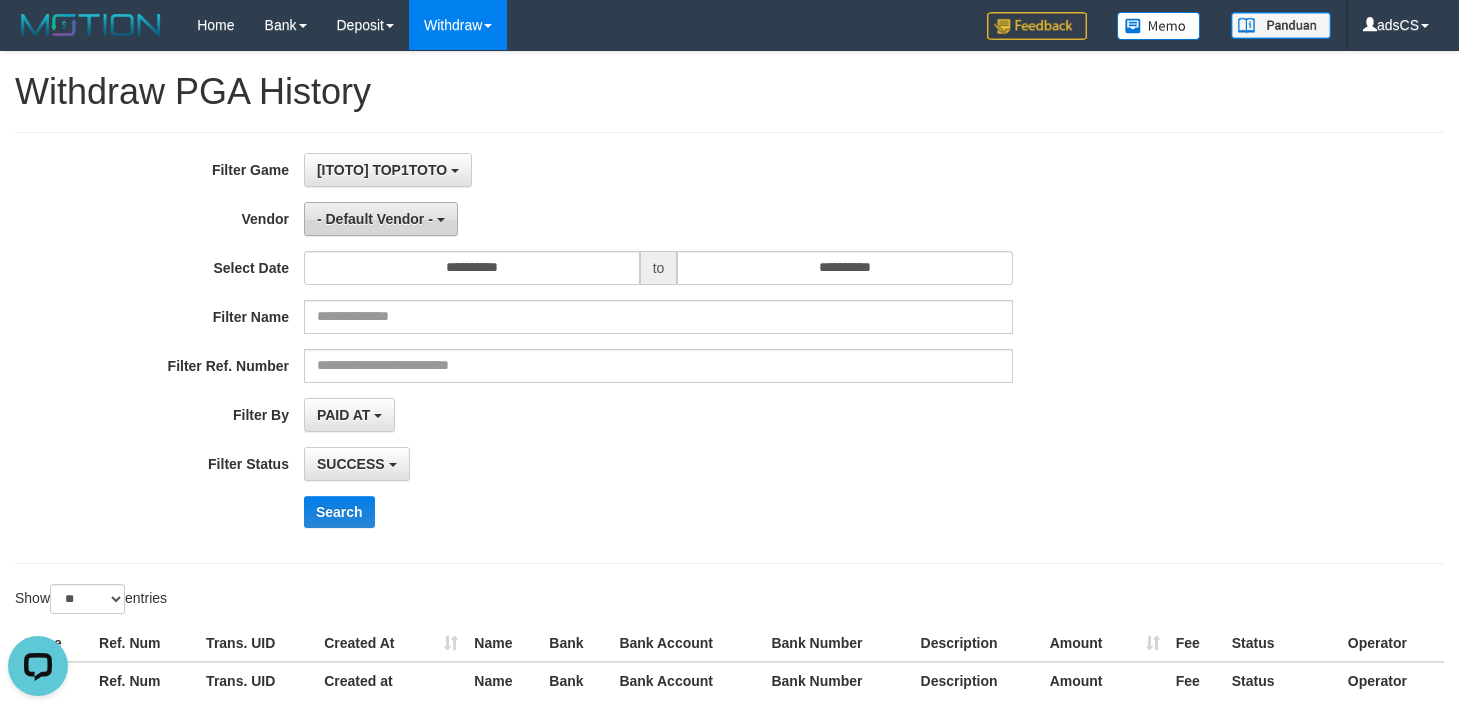 click on "- Default Vendor -" at bounding box center (375, 219) 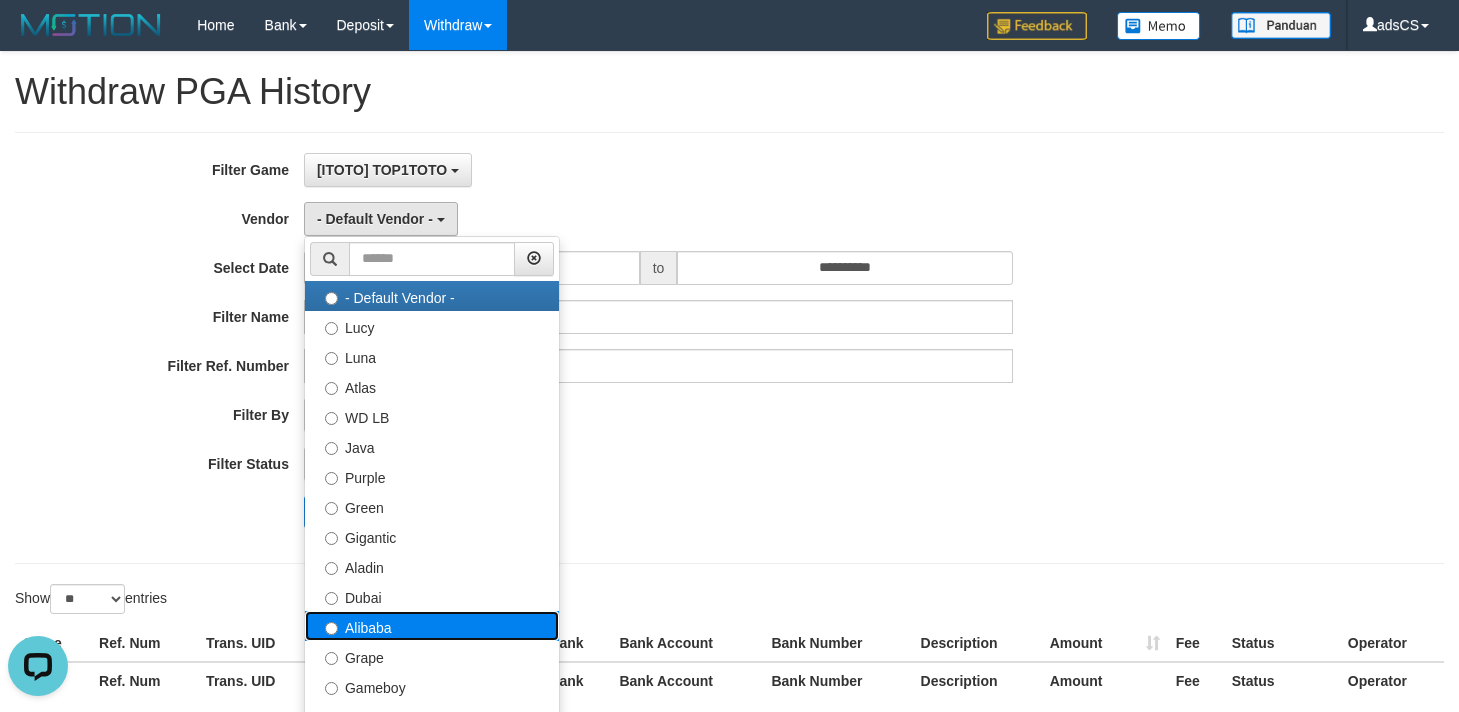 click on "Alibaba" at bounding box center [432, 626] 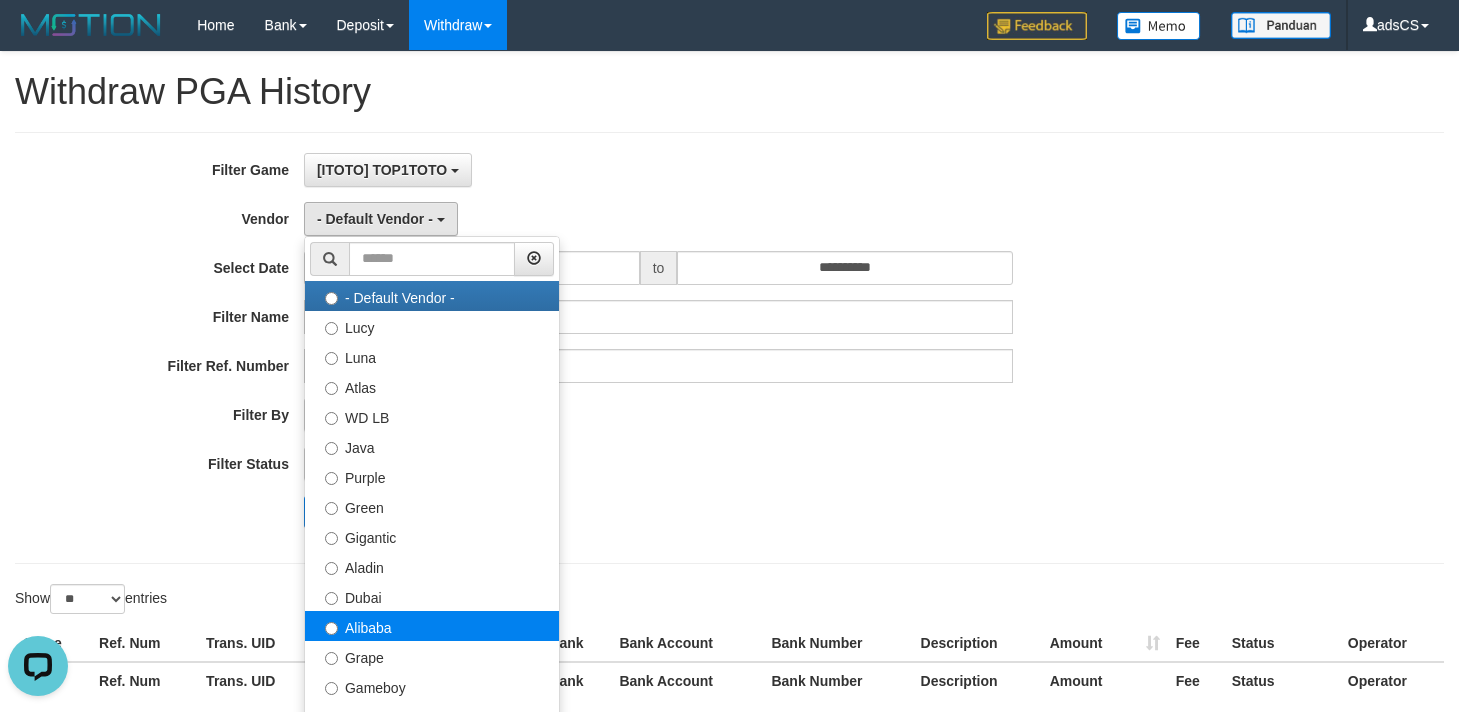 select on "**********" 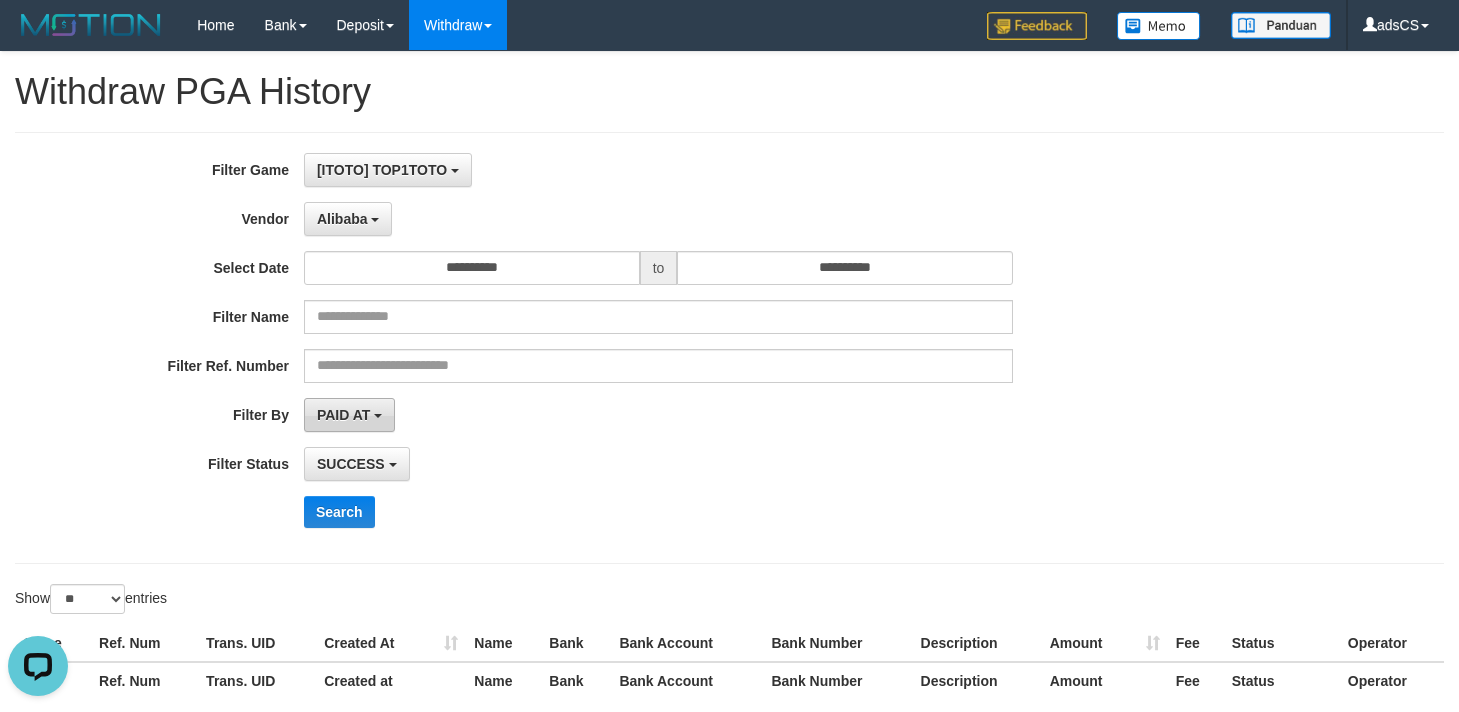click on "PAID AT" at bounding box center (343, 415) 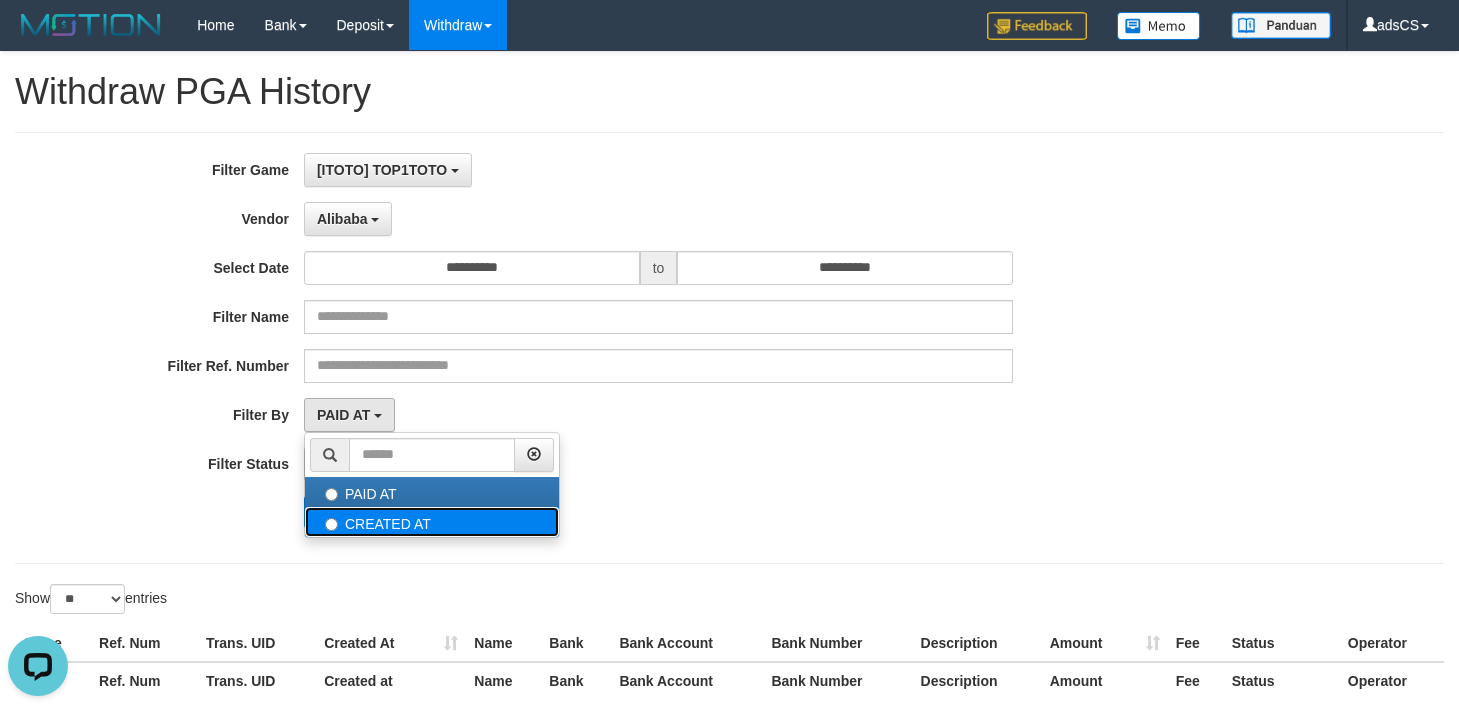 click on "CREATED AT" at bounding box center (432, 522) 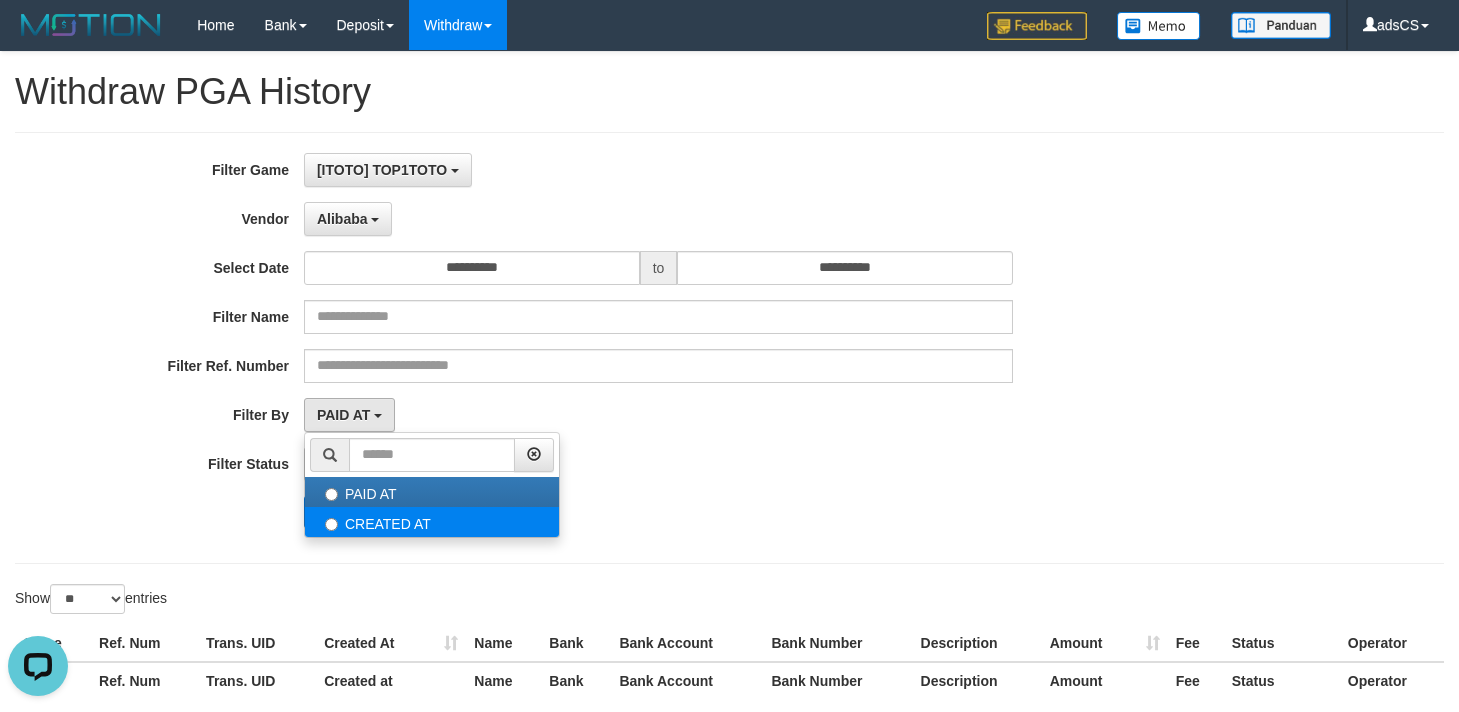 select on "*" 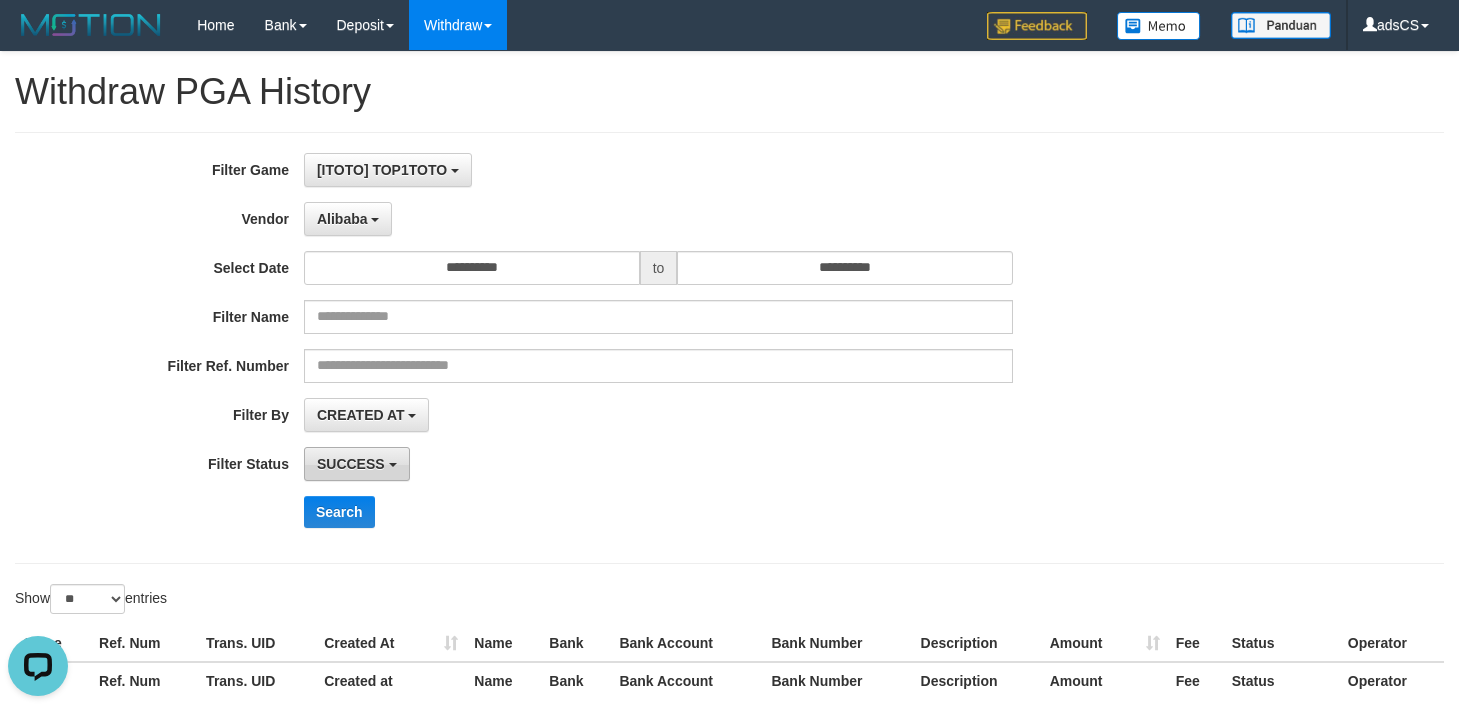 click on "SUCCESS" at bounding box center [351, 464] 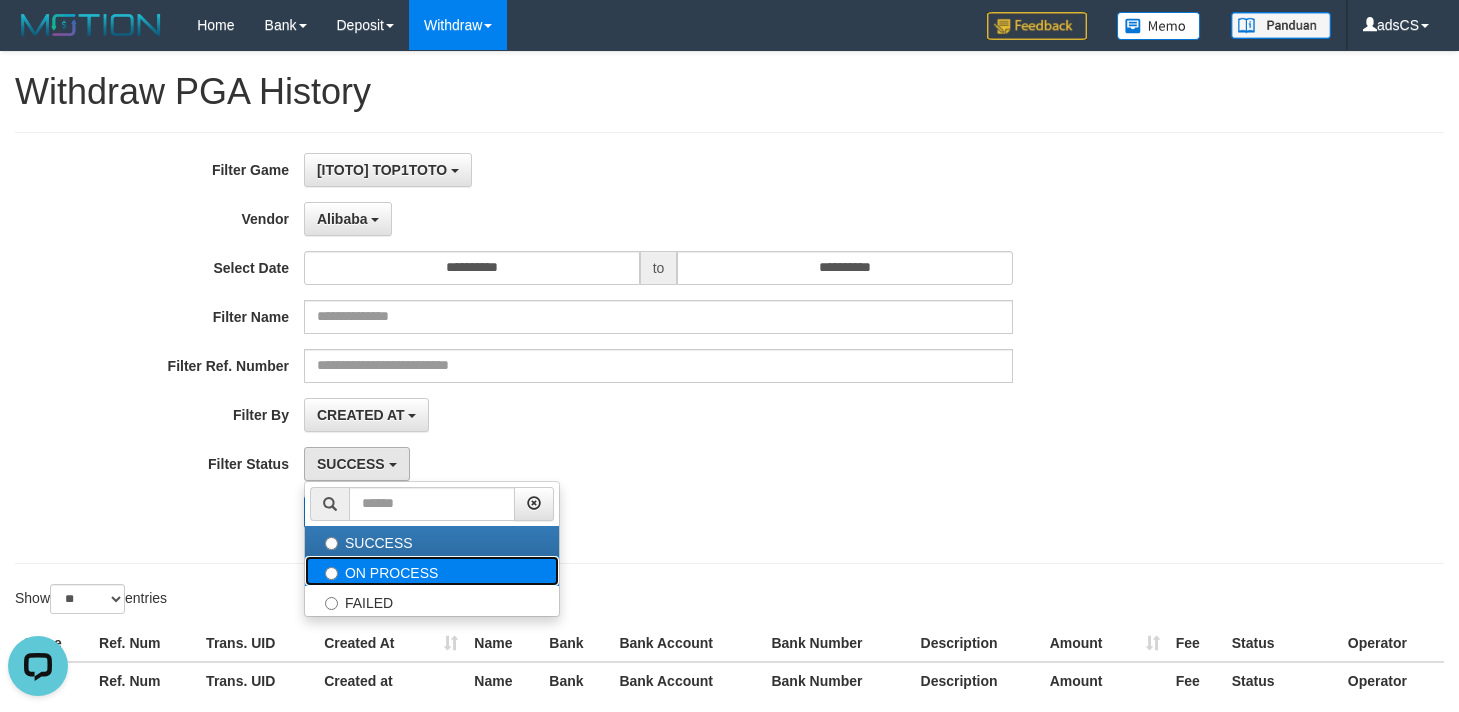 click on "ON PROCESS" at bounding box center [432, 571] 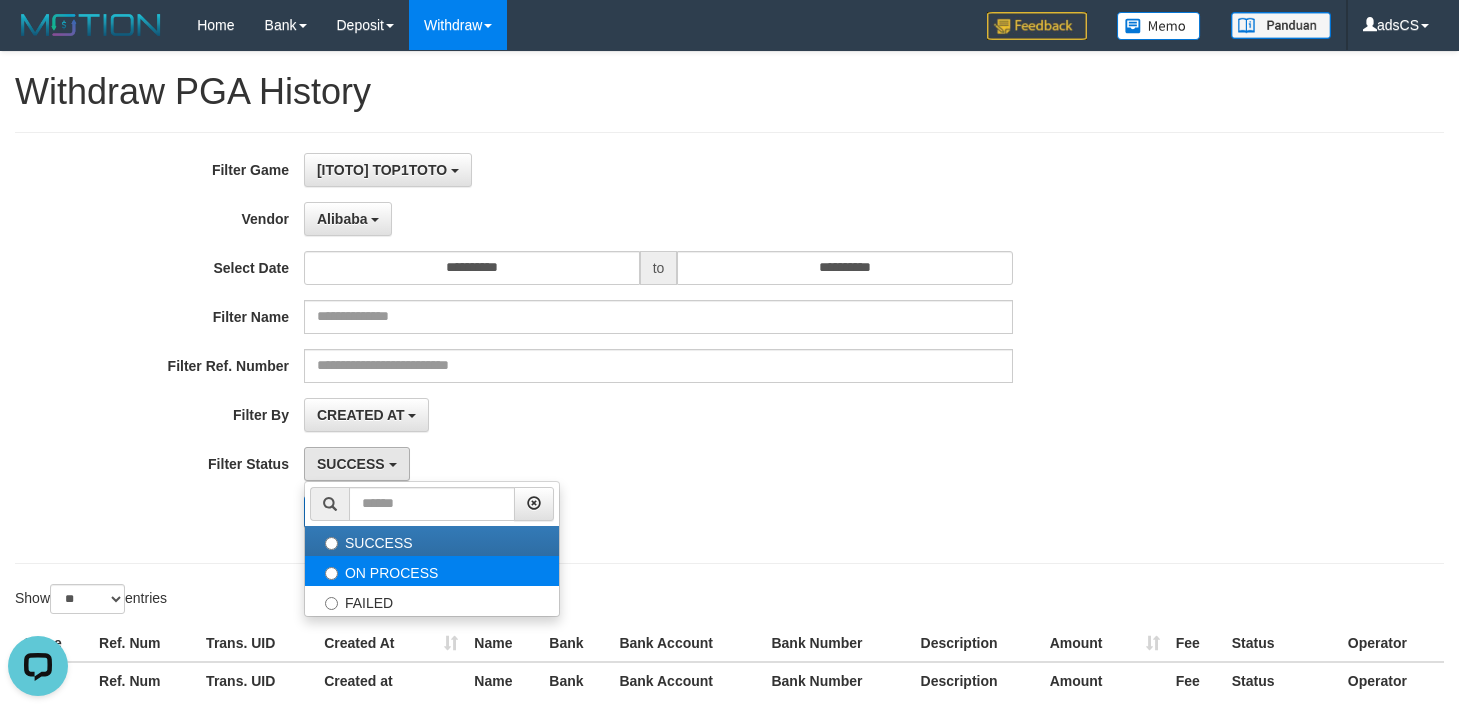 select on "*" 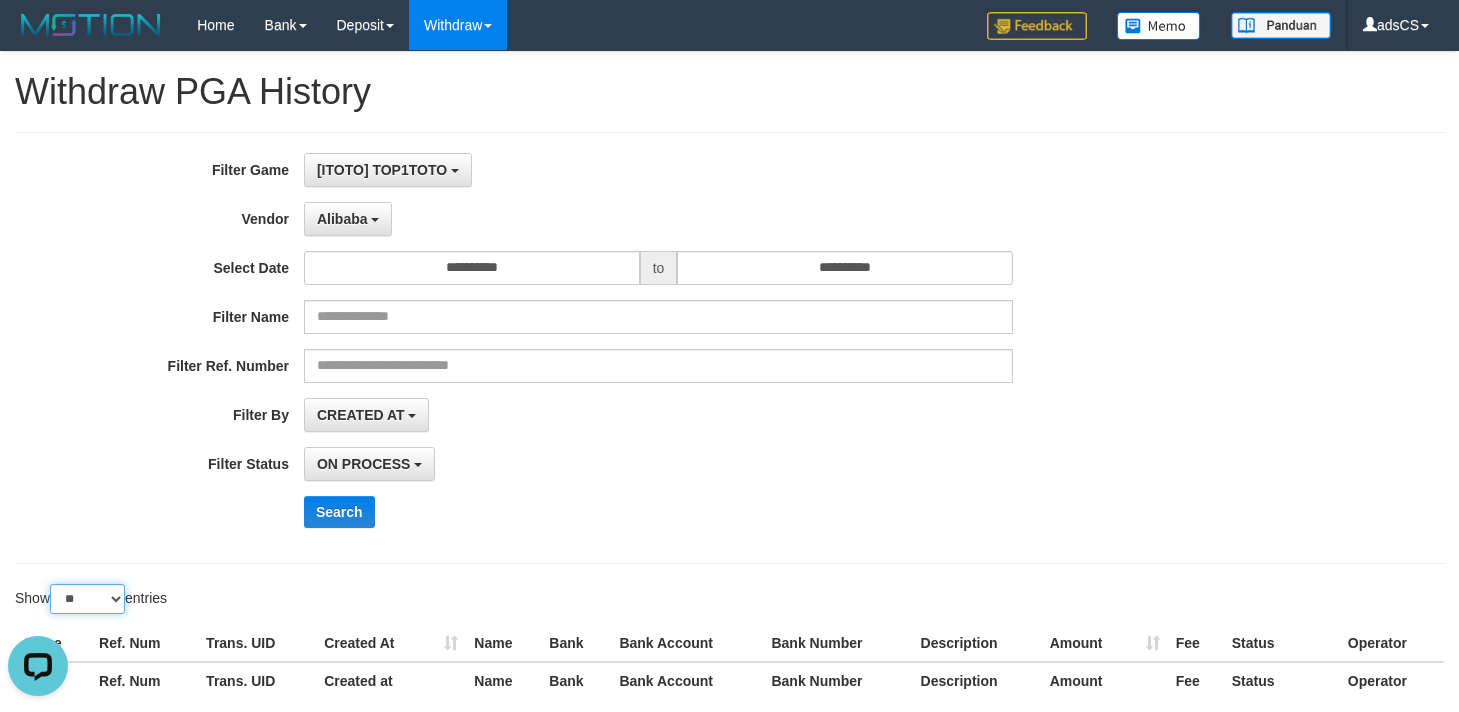click on "** ** ** ***" at bounding box center (87, 599) 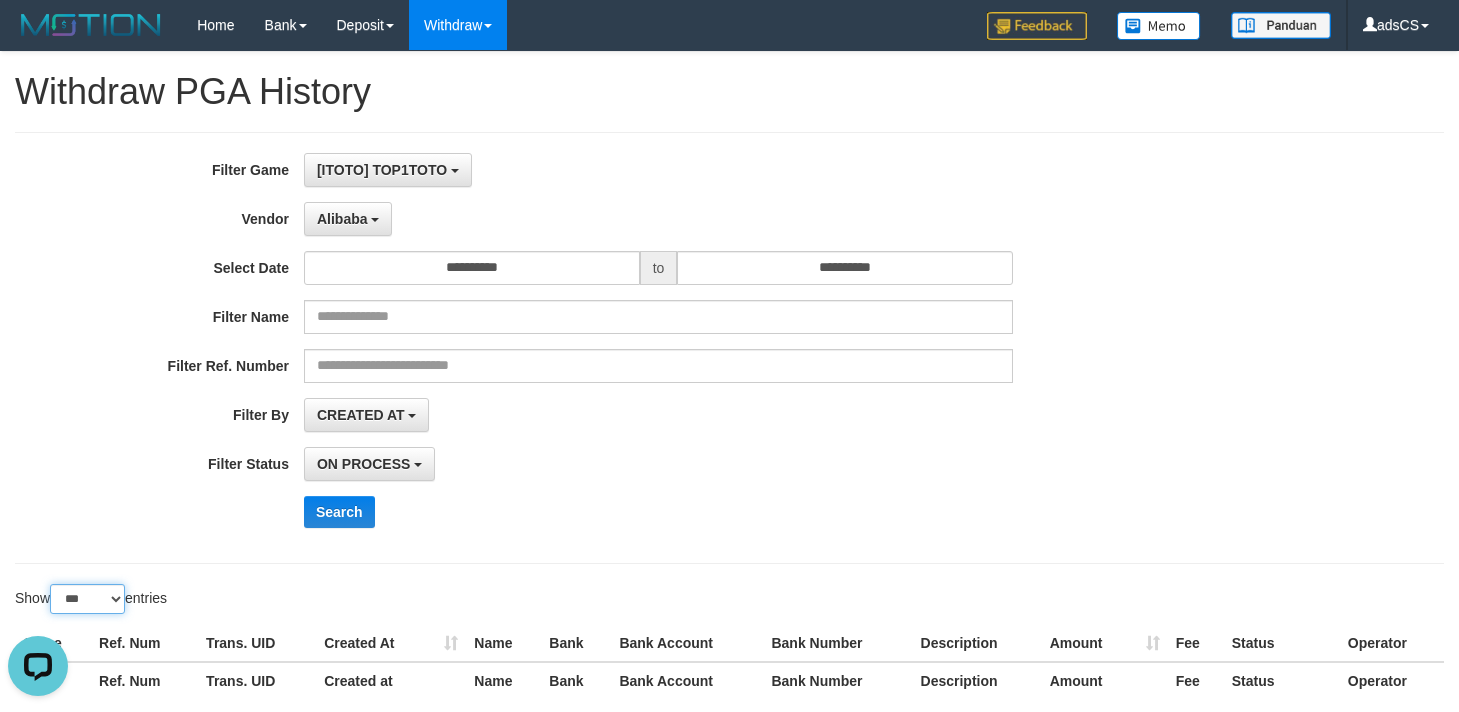 click on "** ** ** ***" at bounding box center [87, 599] 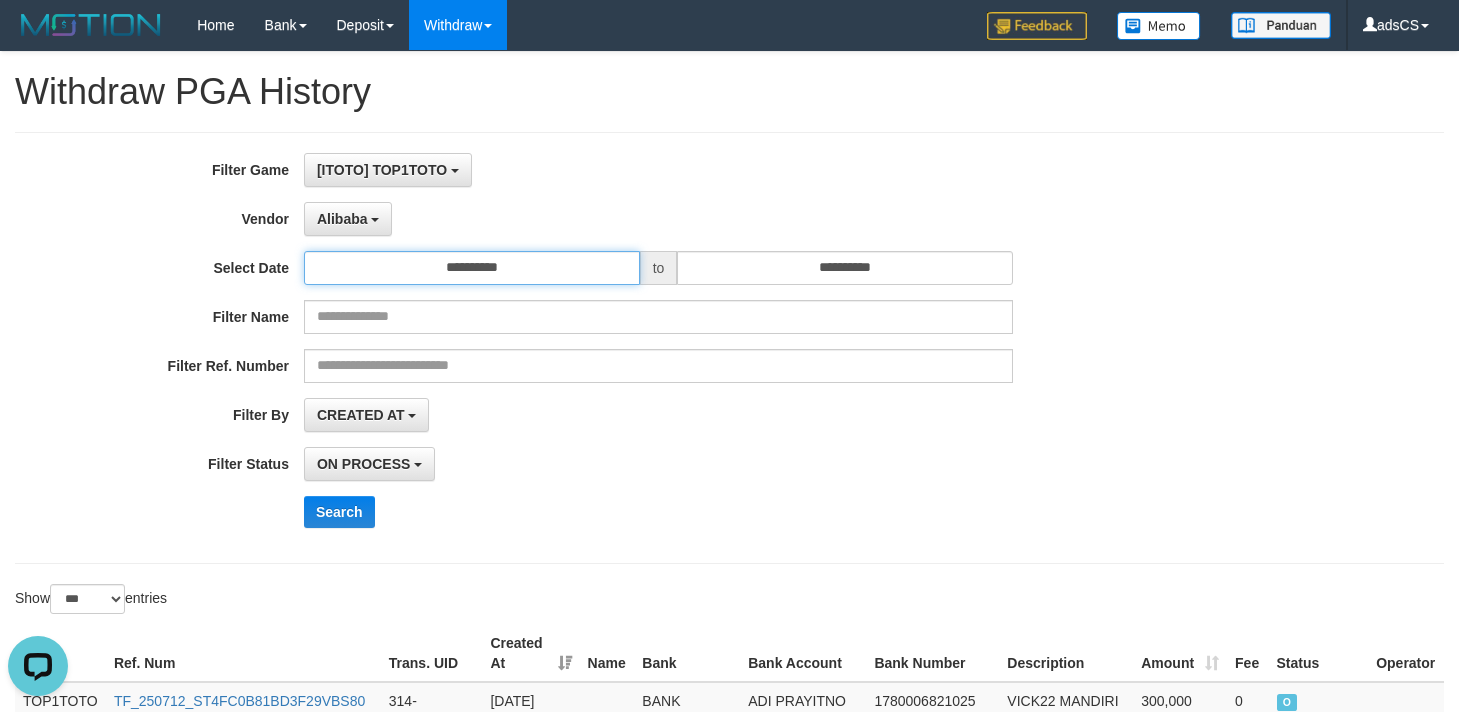 click on "**********" at bounding box center (472, 268) 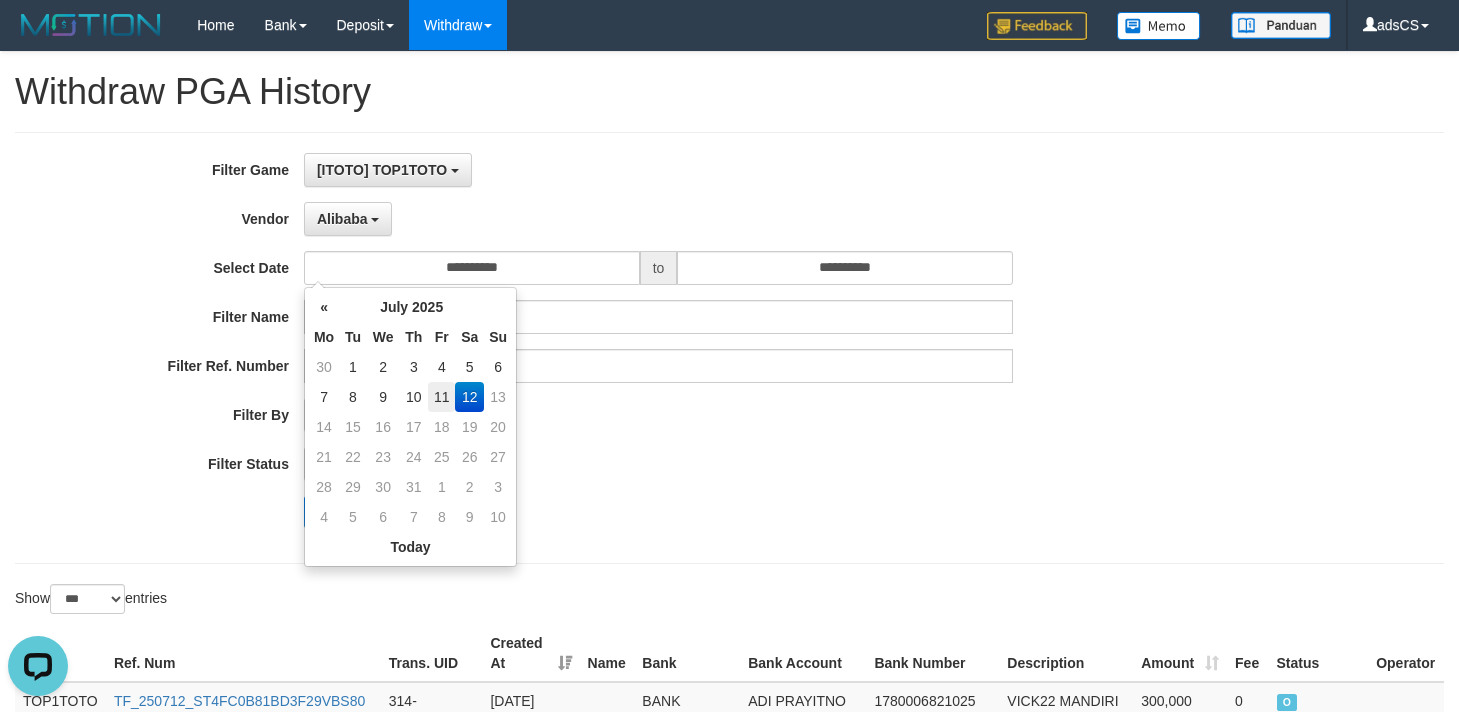 click on "11" at bounding box center (441, 397) 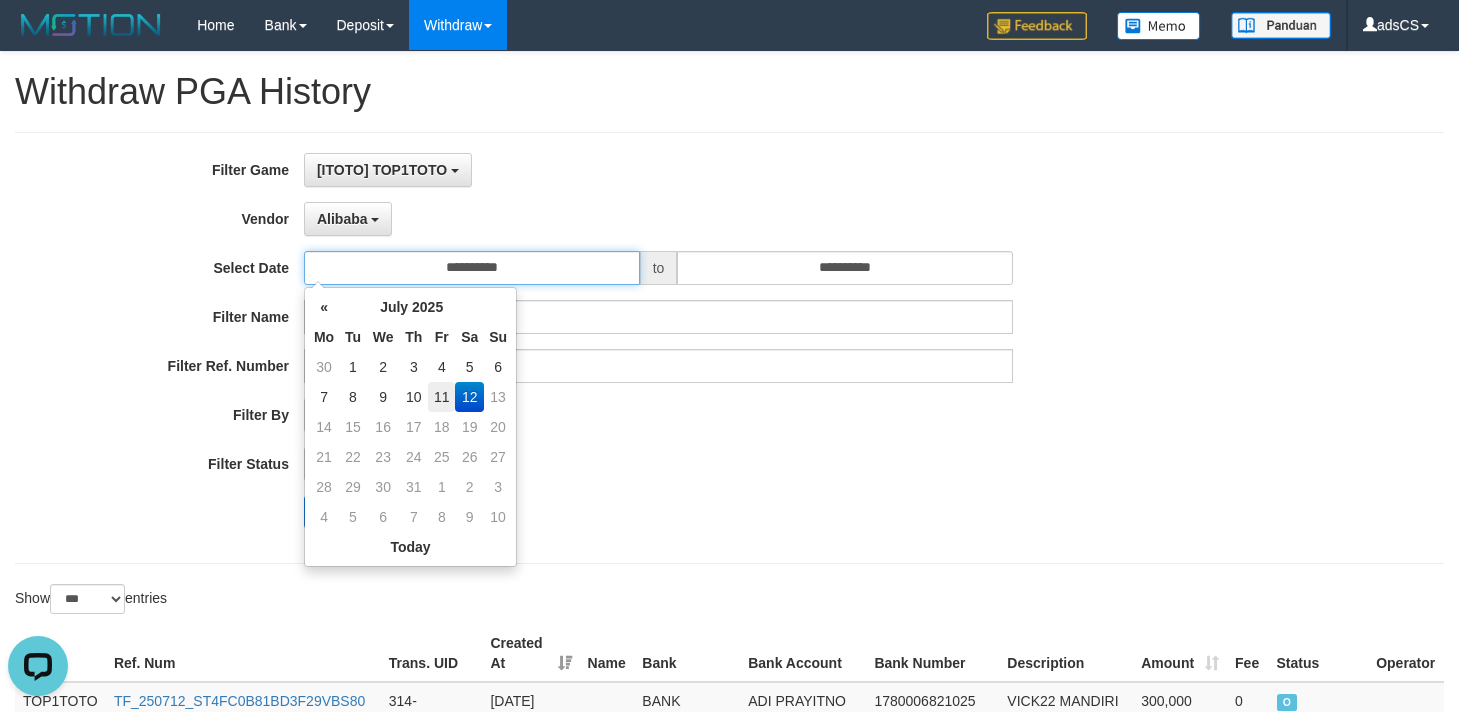 type on "**********" 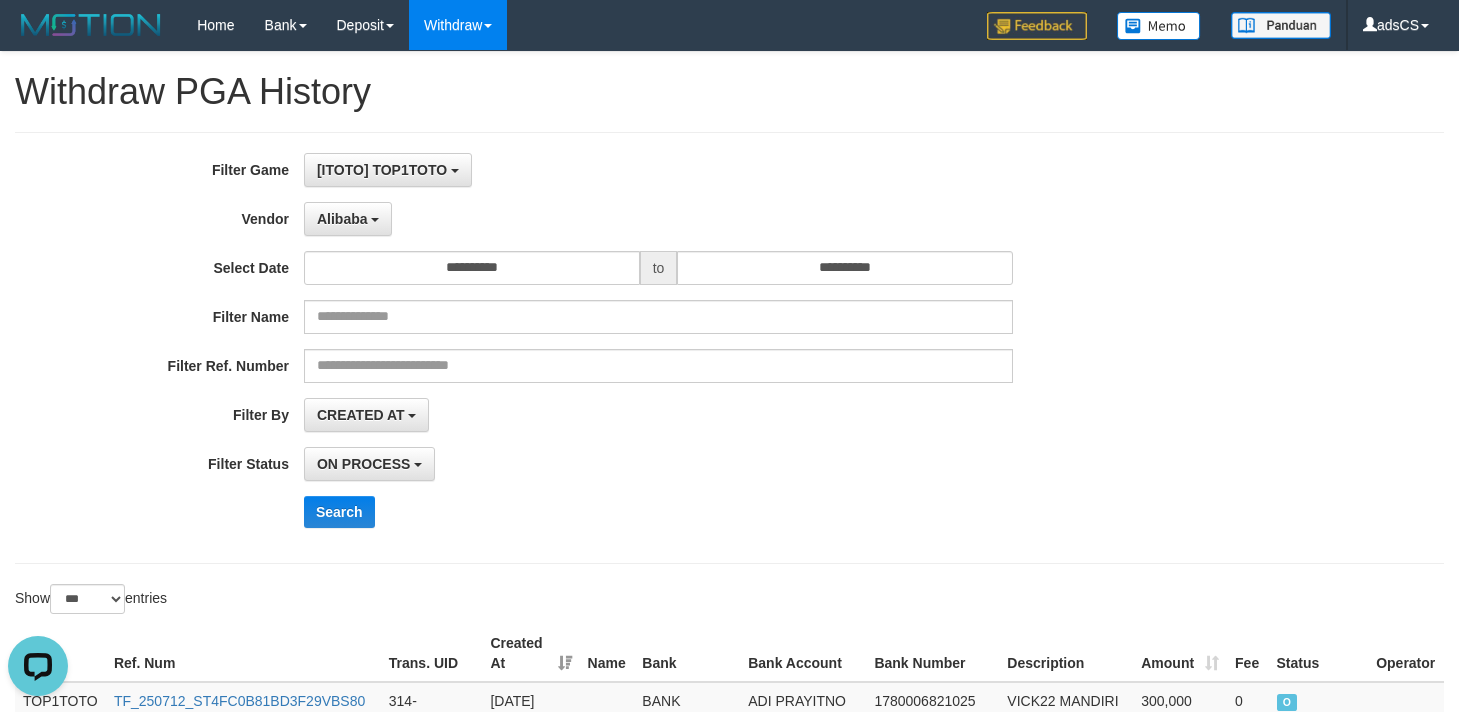 drag, startPoint x: 1052, startPoint y: 409, endPoint x: 979, endPoint y: 320, distance: 115.10864 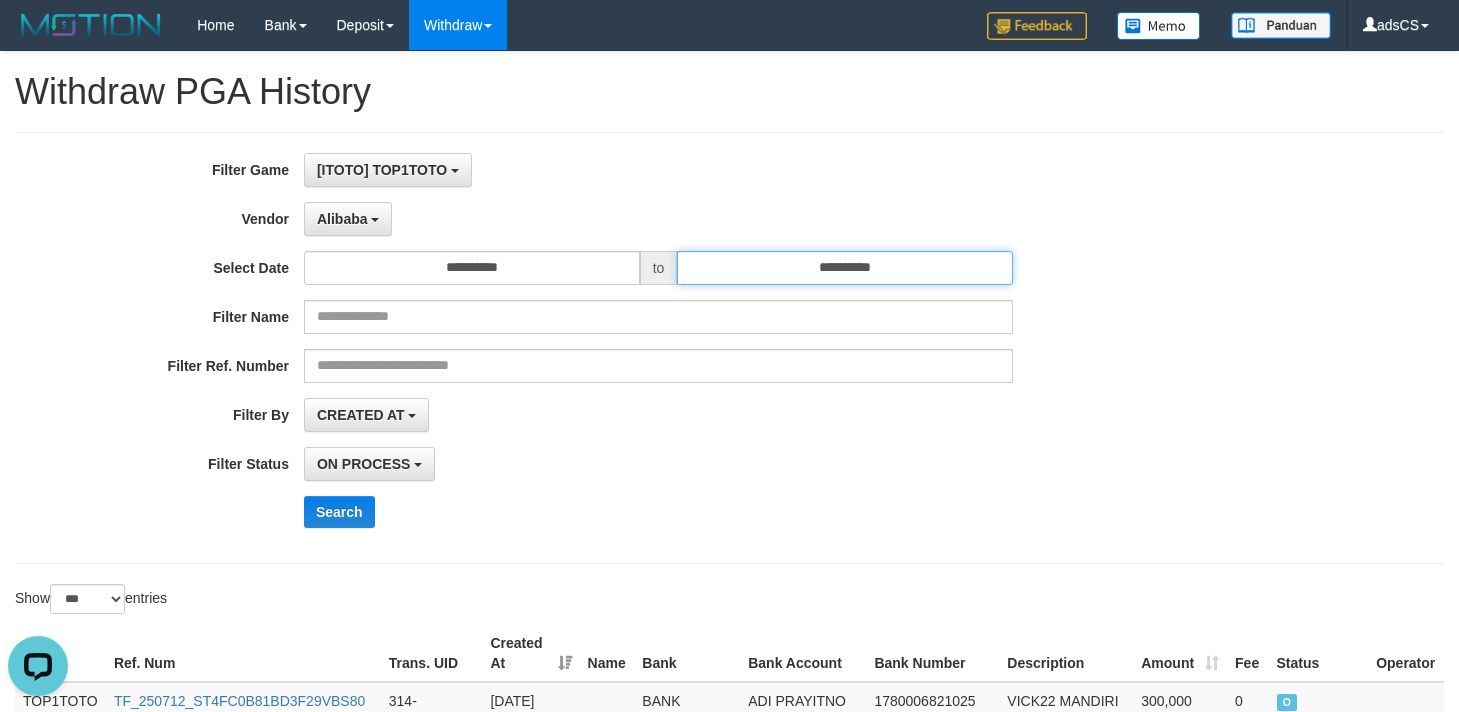 click on "**********" at bounding box center [845, 268] 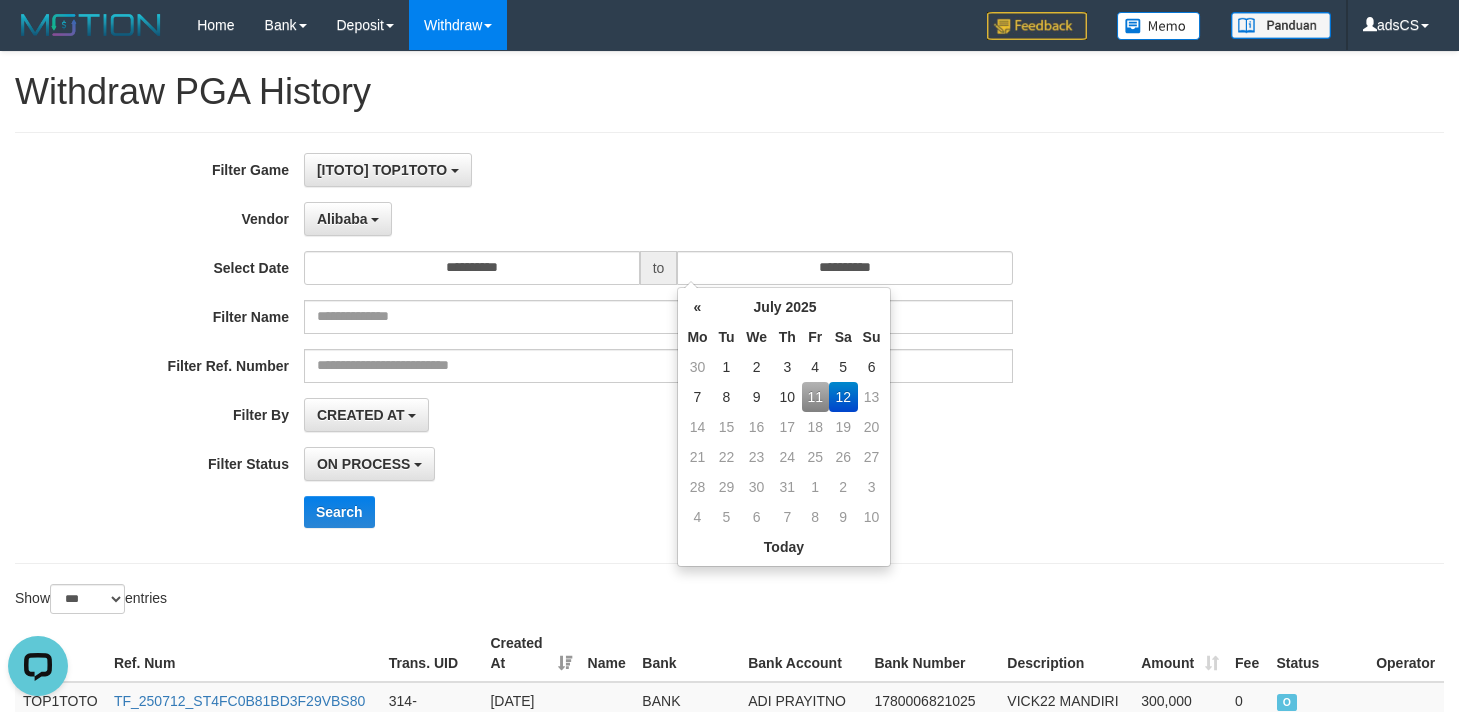 click on "11" at bounding box center (815, 397) 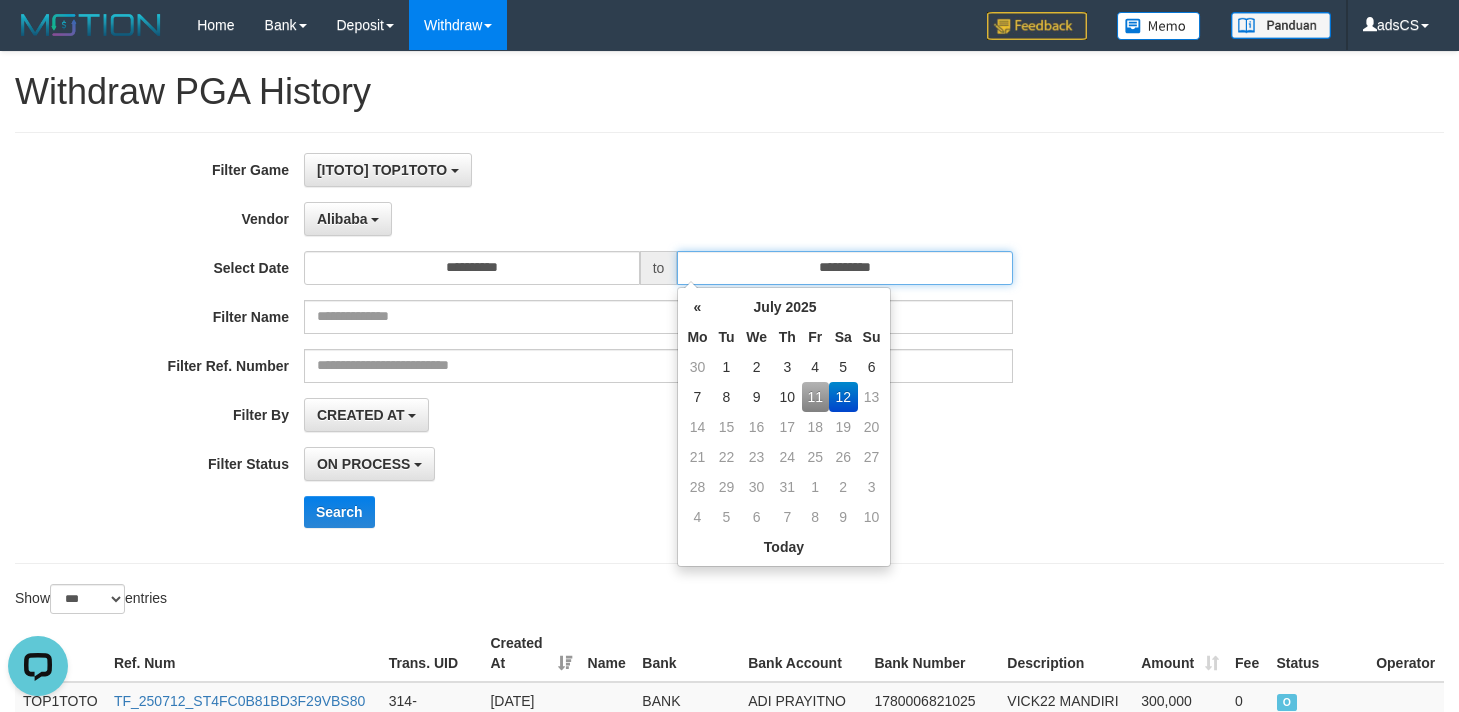 type on "**********" 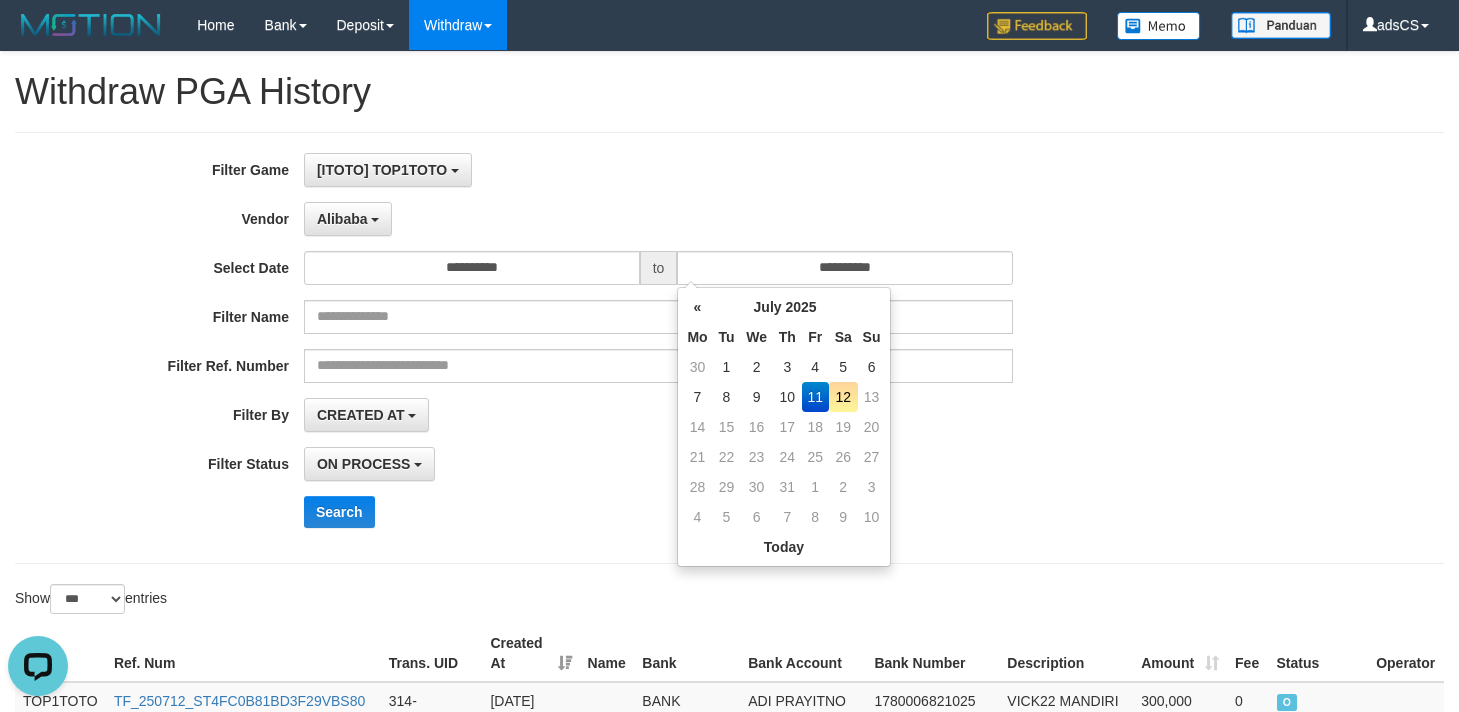 drag, startPoint x: 1281, startPoint y: 481, endPoint x: 941, endPoint y: 498, distance: 340.42474 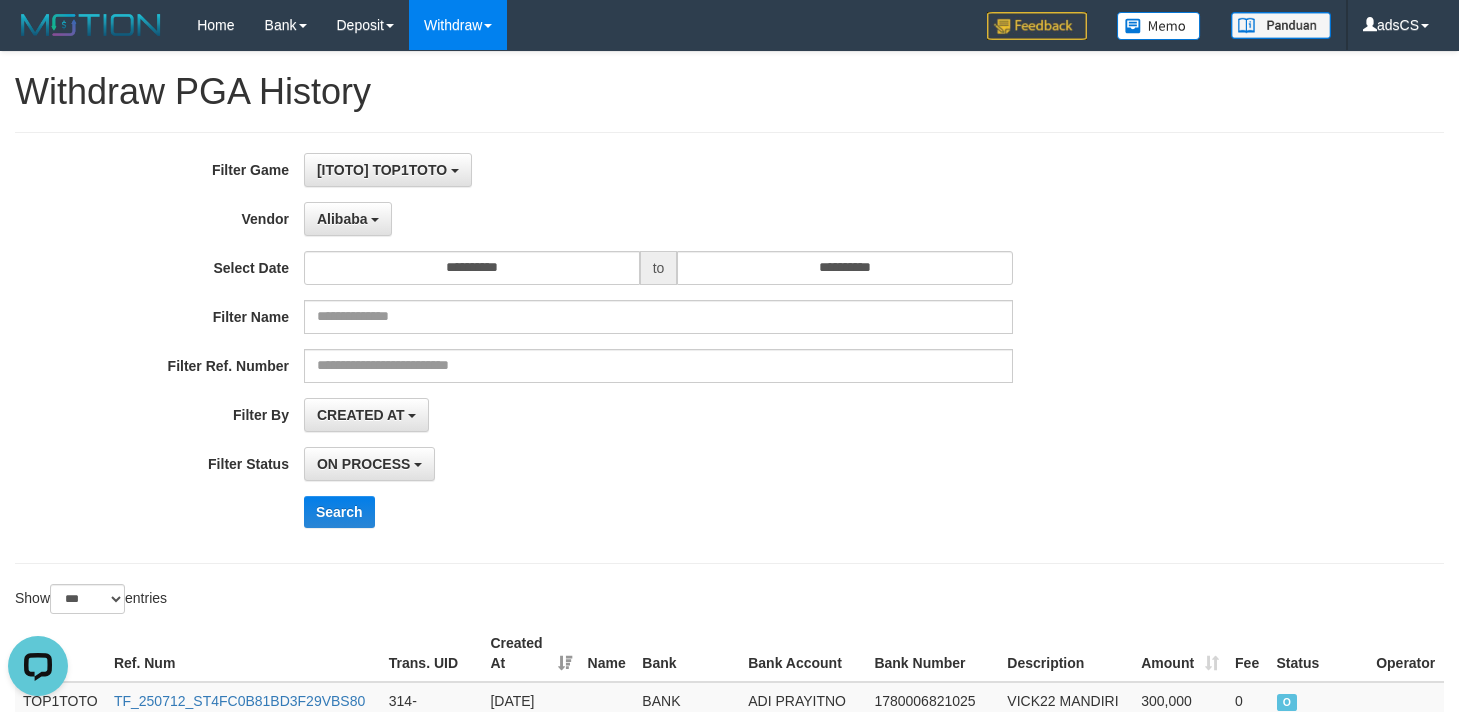 click on "Search" at bounding box center [760, 512] 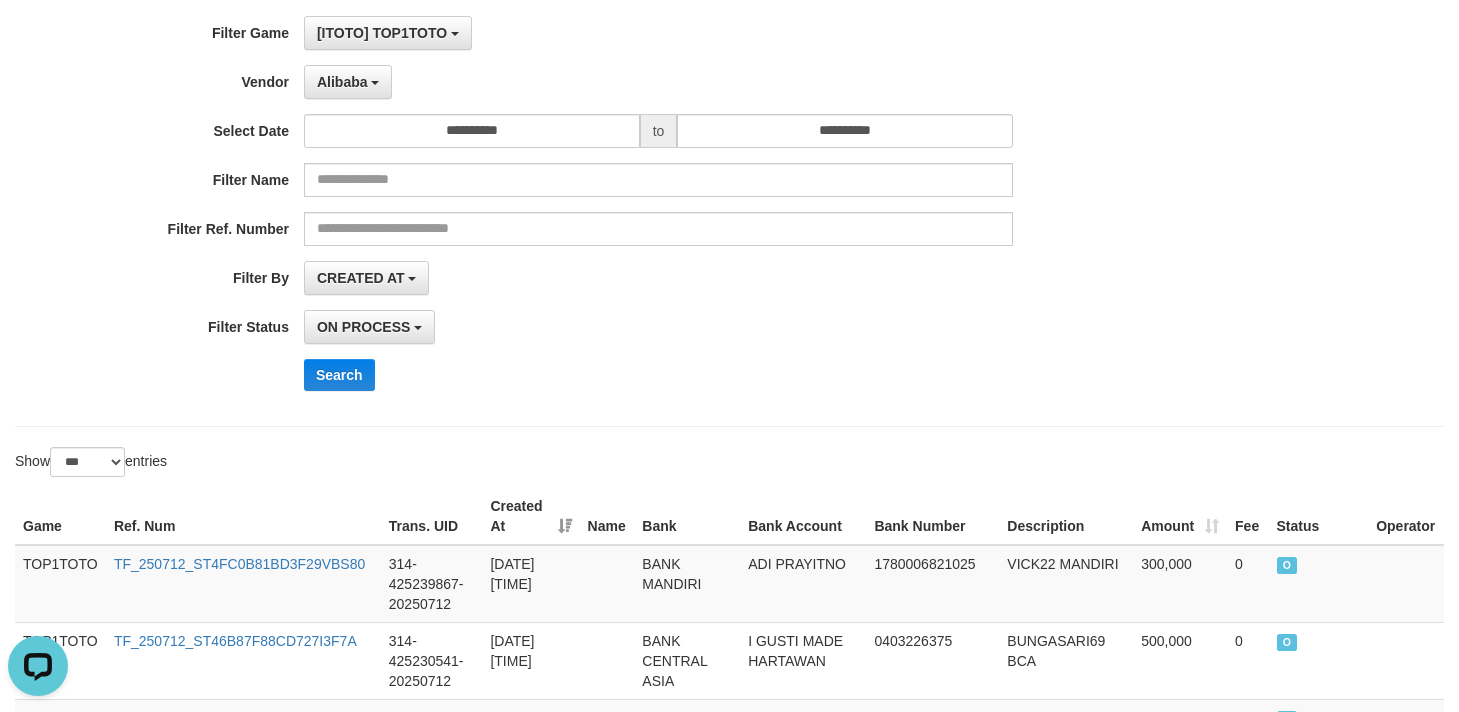 scroll, scrollTop: 0, scrollLeft: 0, axis: both 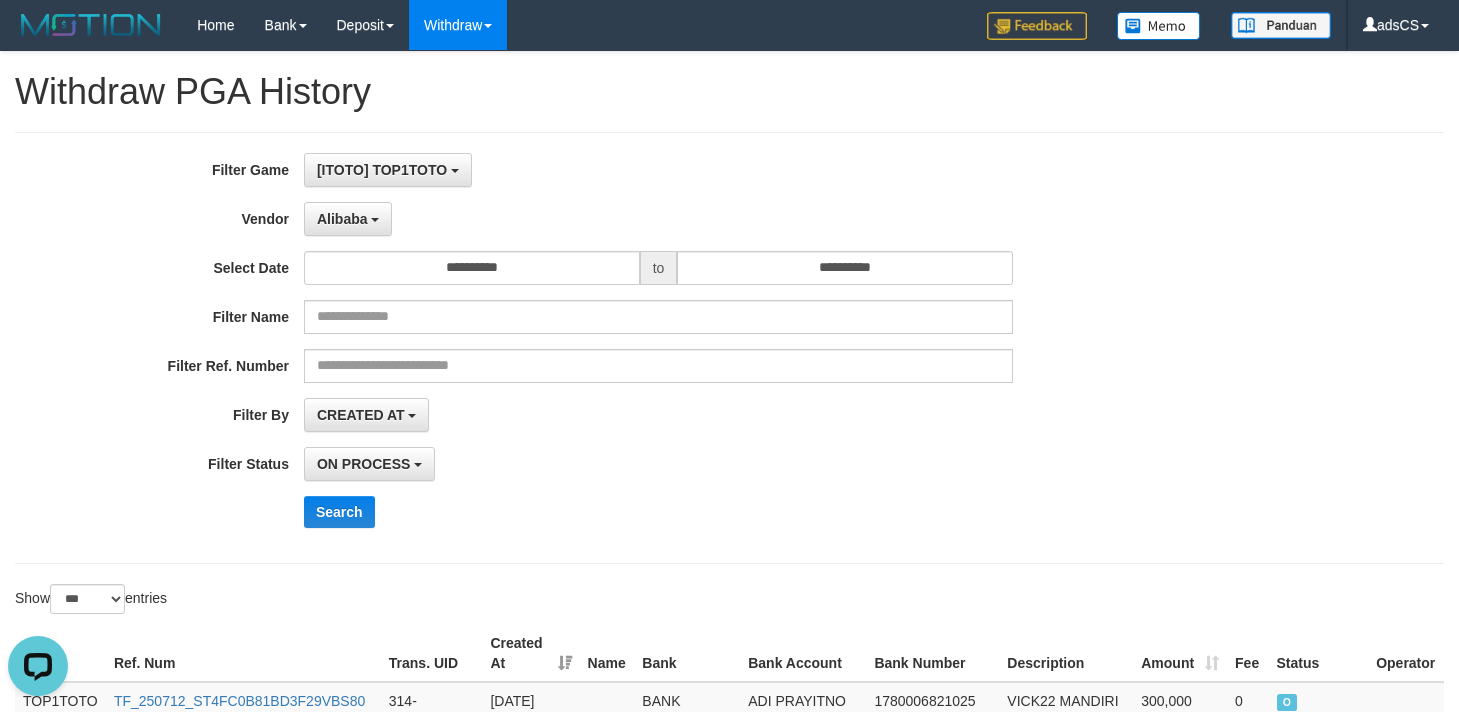 click on "**********" at bounding box center [729, 348] 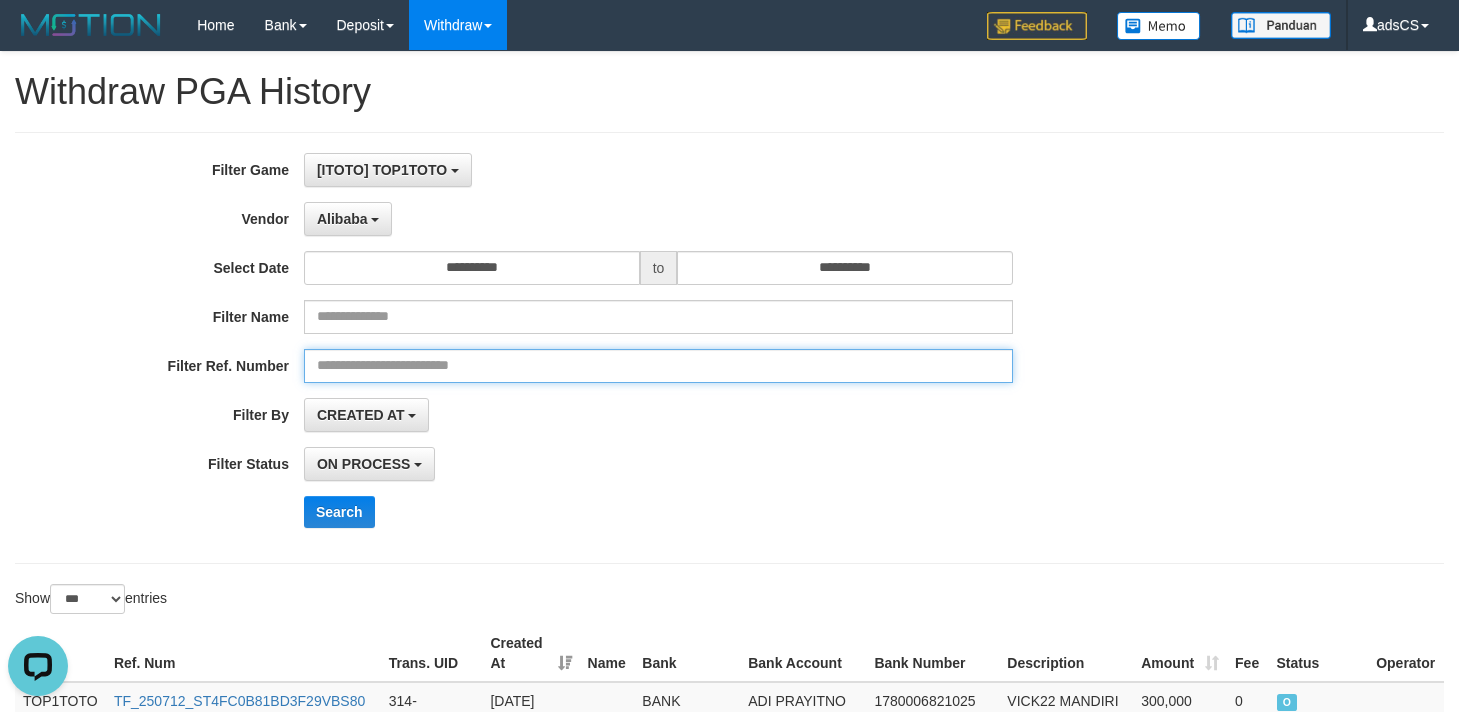 click at bounding box center (658, 366) 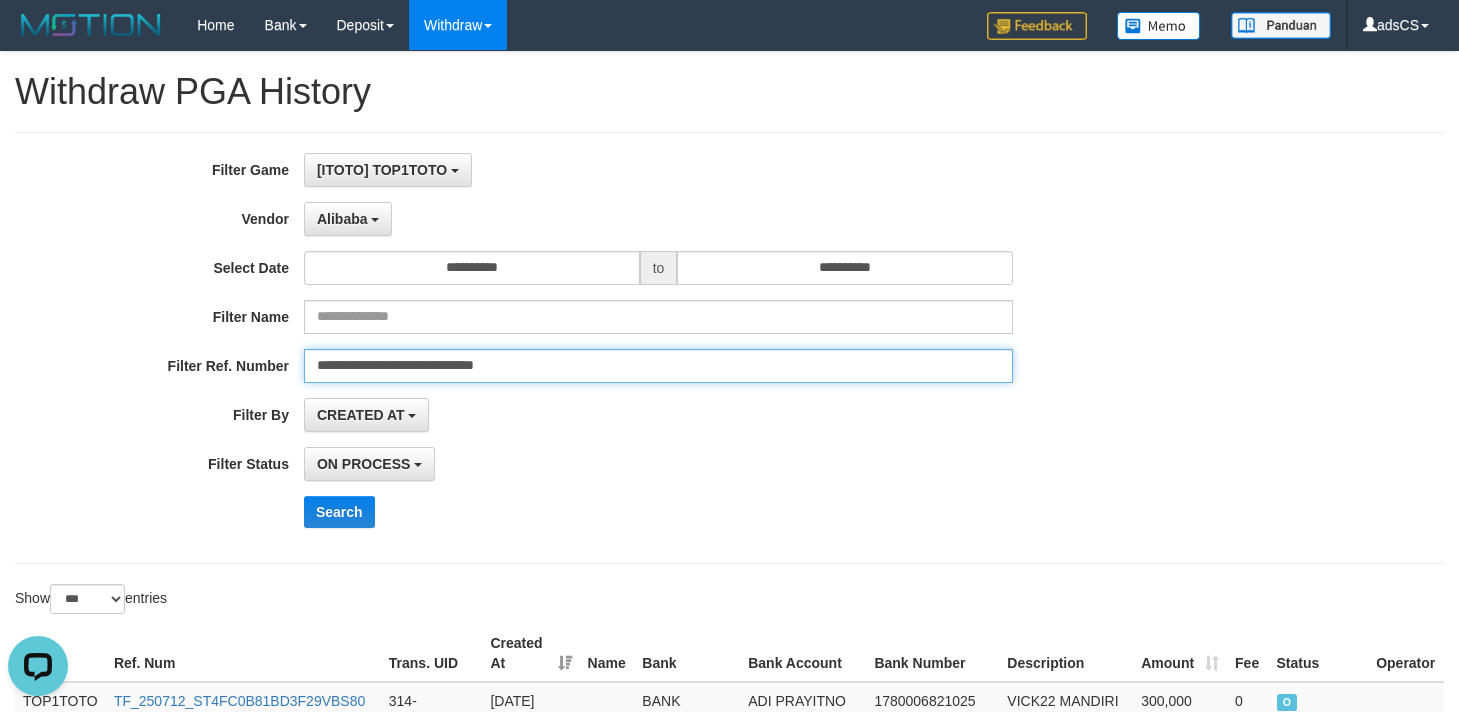 click on "Search" at bounding box center (339, 512) 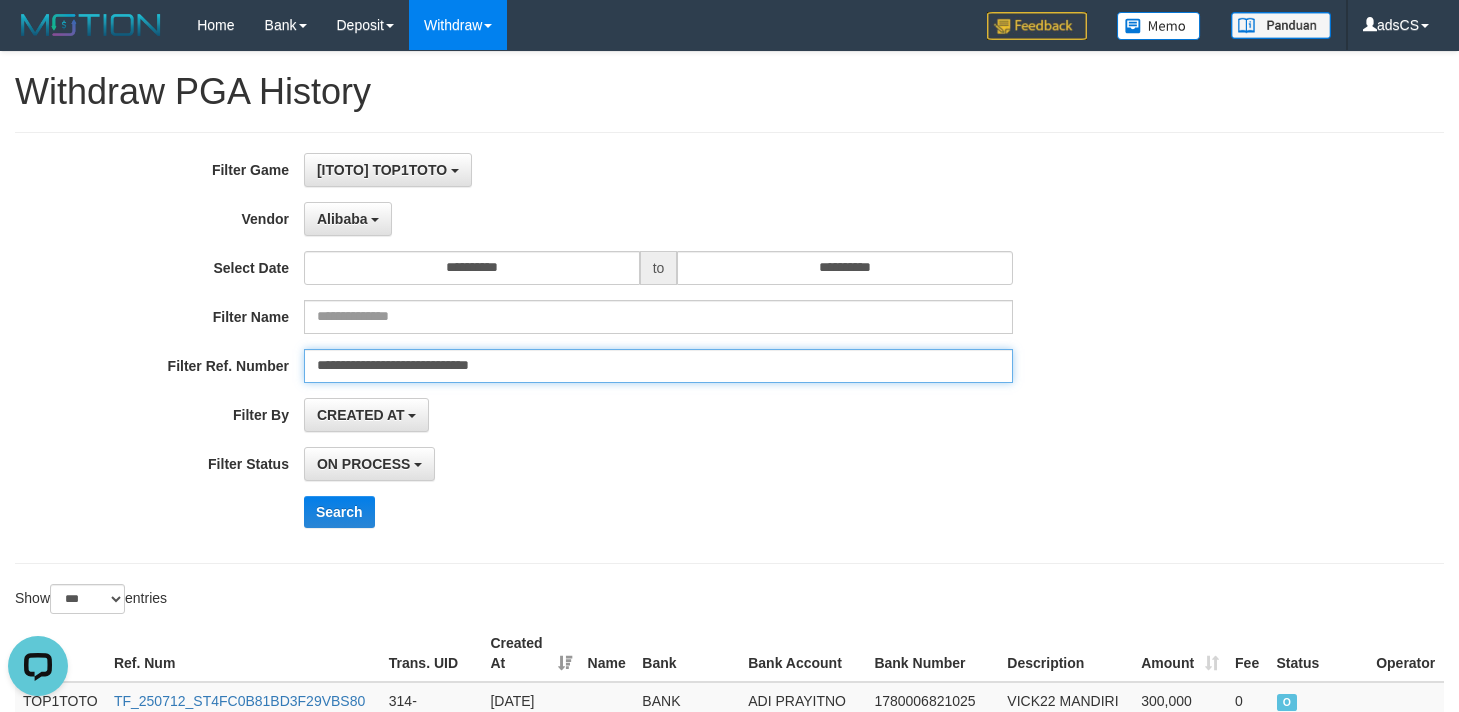 type on "**********" 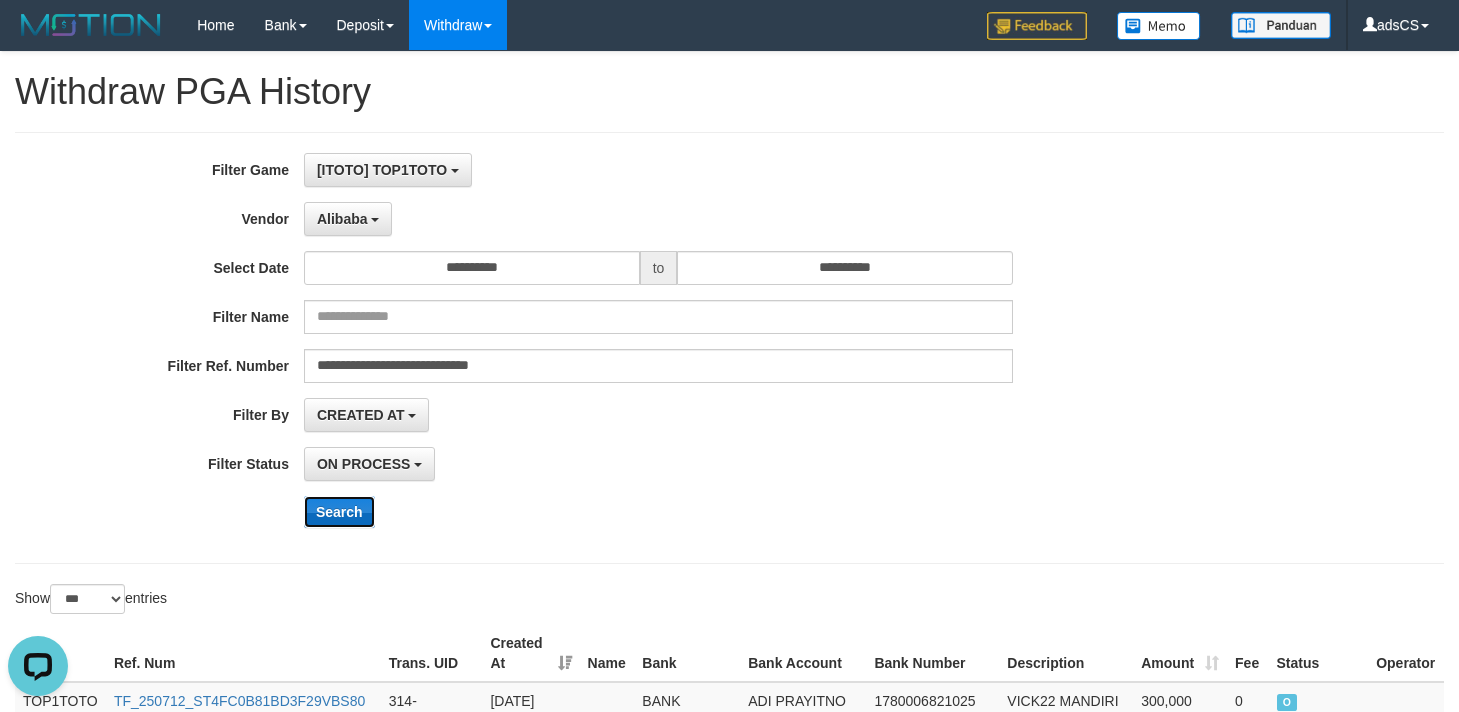 click on "Search" at bounding box center (339, 512) 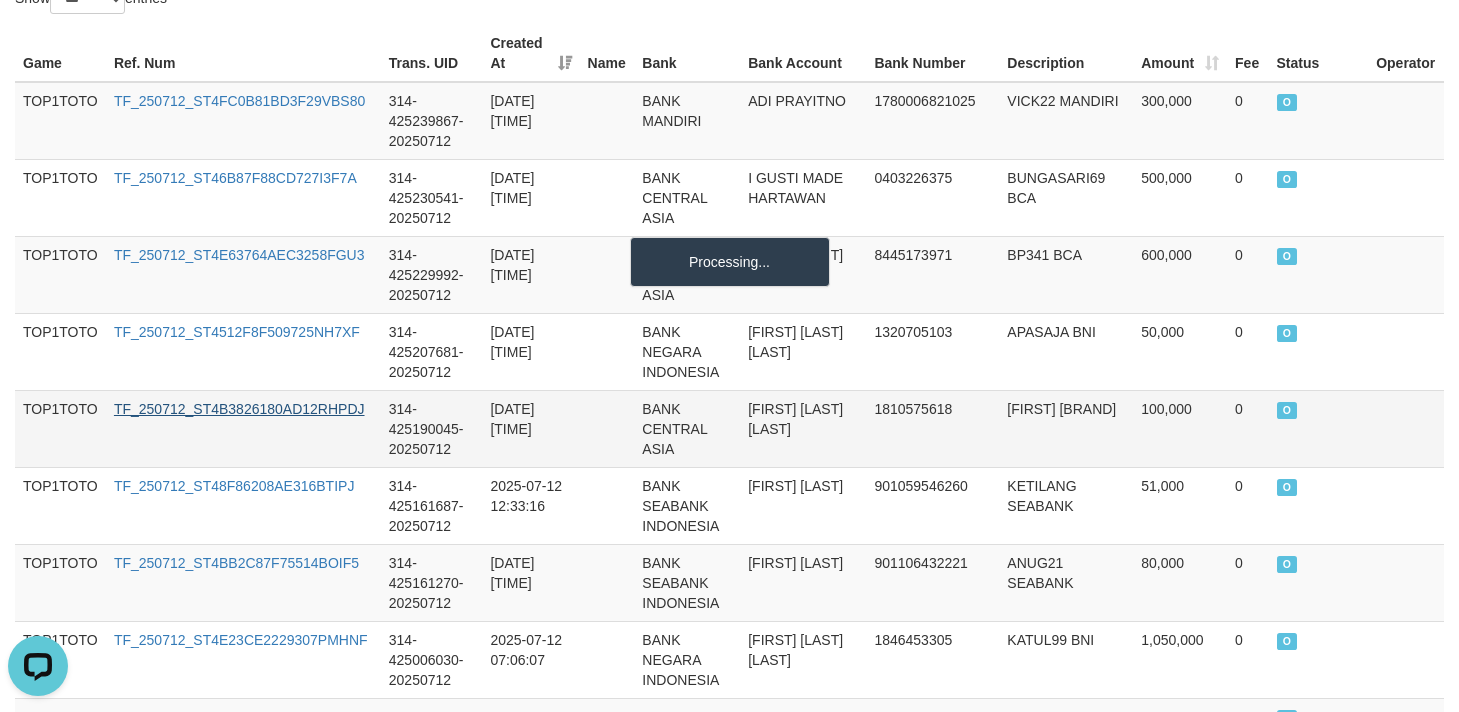 scroll, scrollTop: 321, scrollLeft: 0, axis: vertical 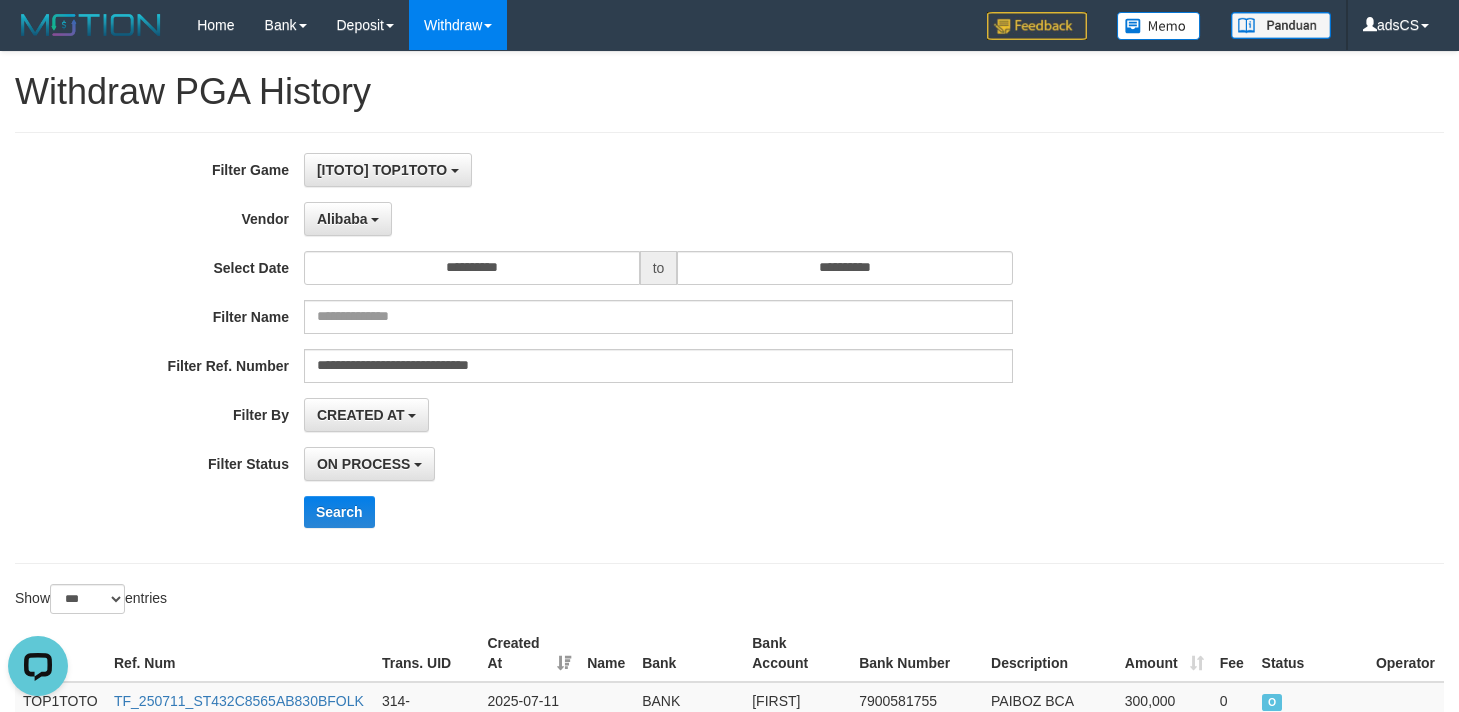 click on "[ITOTO] TOP1TOTO
SELECT GAME
[ITOTO] TOP1TOTO" at bounding box center [658, 170] 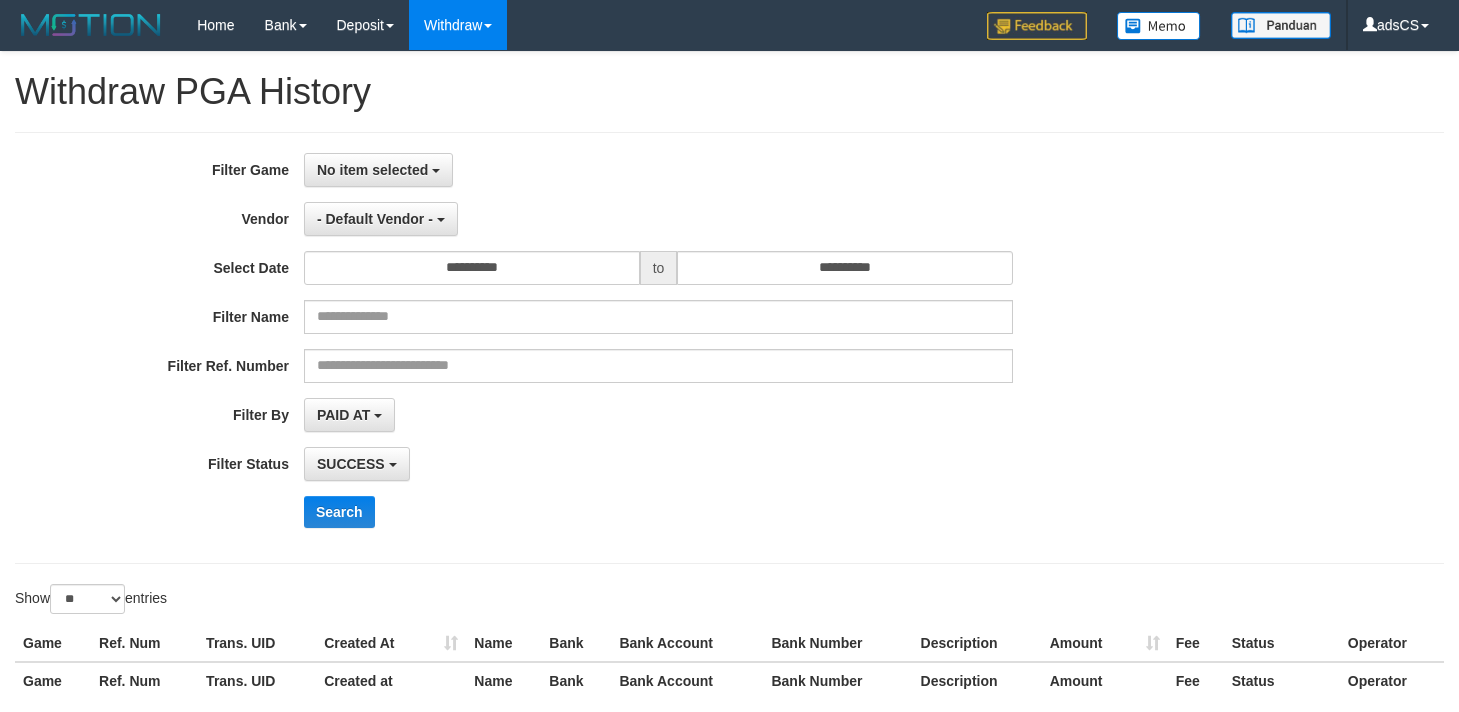 select 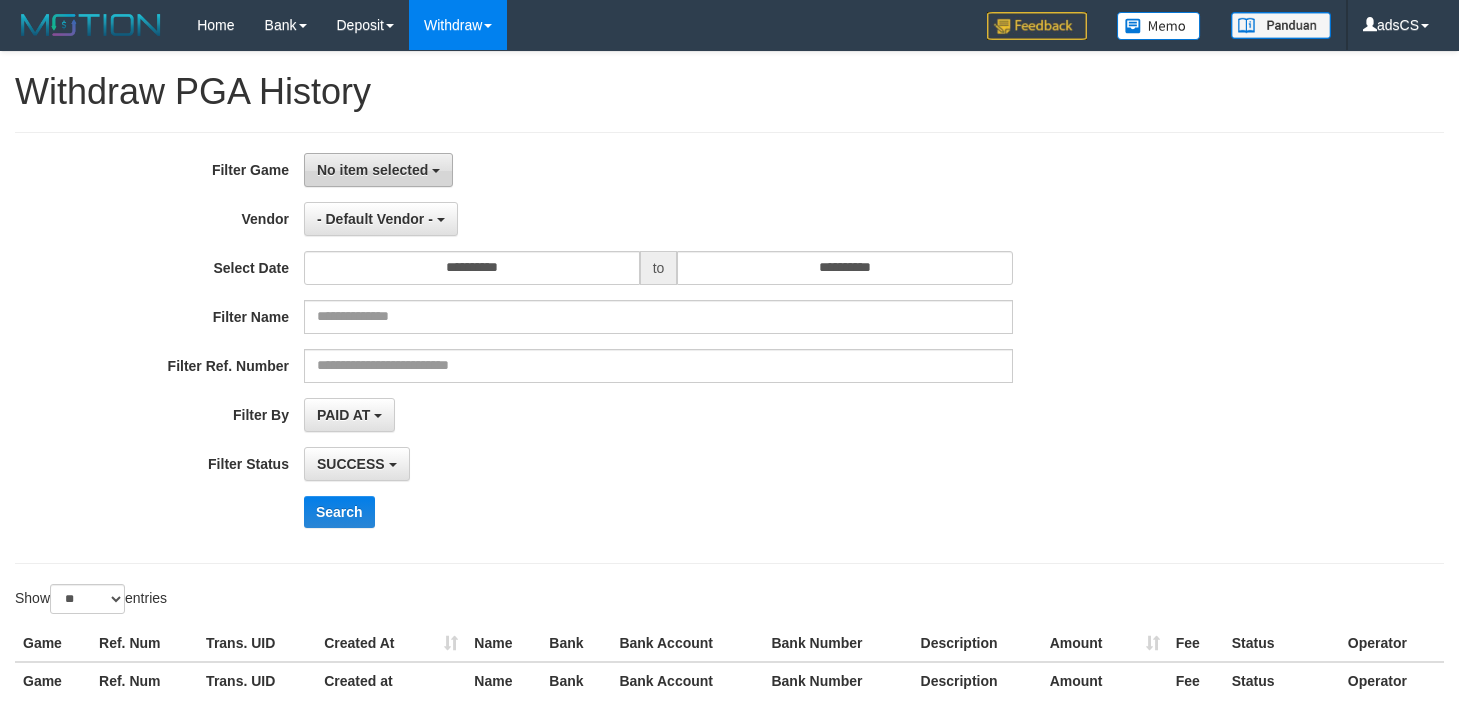scroll, scrollTop: 0, scrollLeft: 0, axis: both 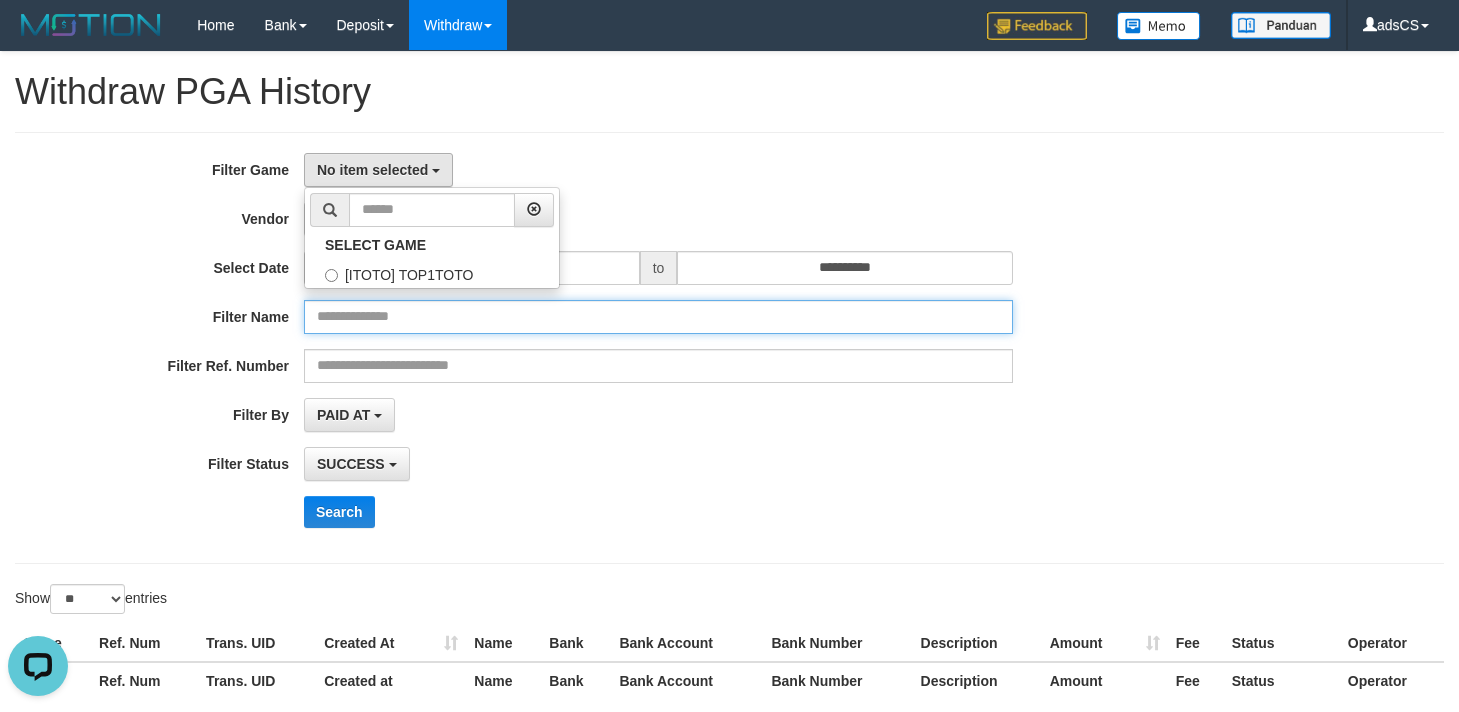click at bounding box center (658, 317) 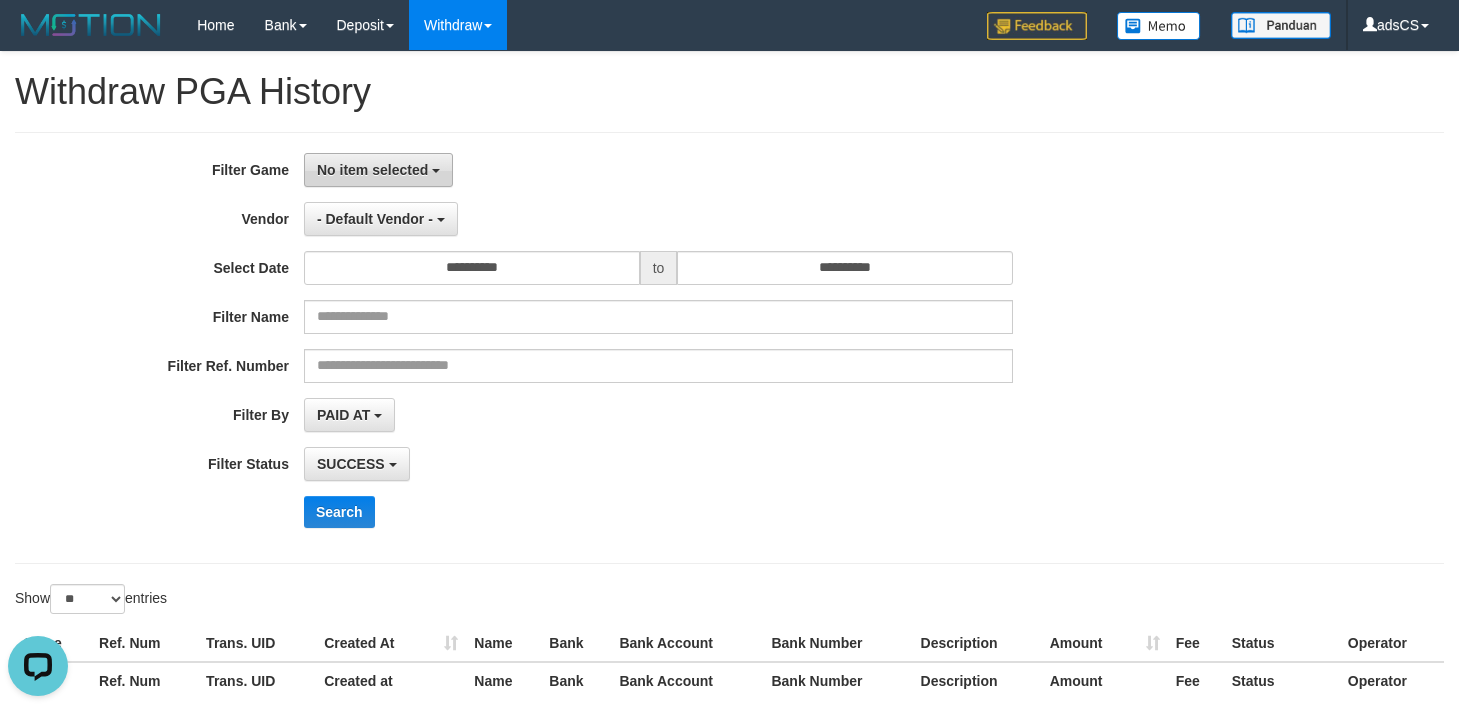 click on "No item selected" at bounding box center [378, 170] 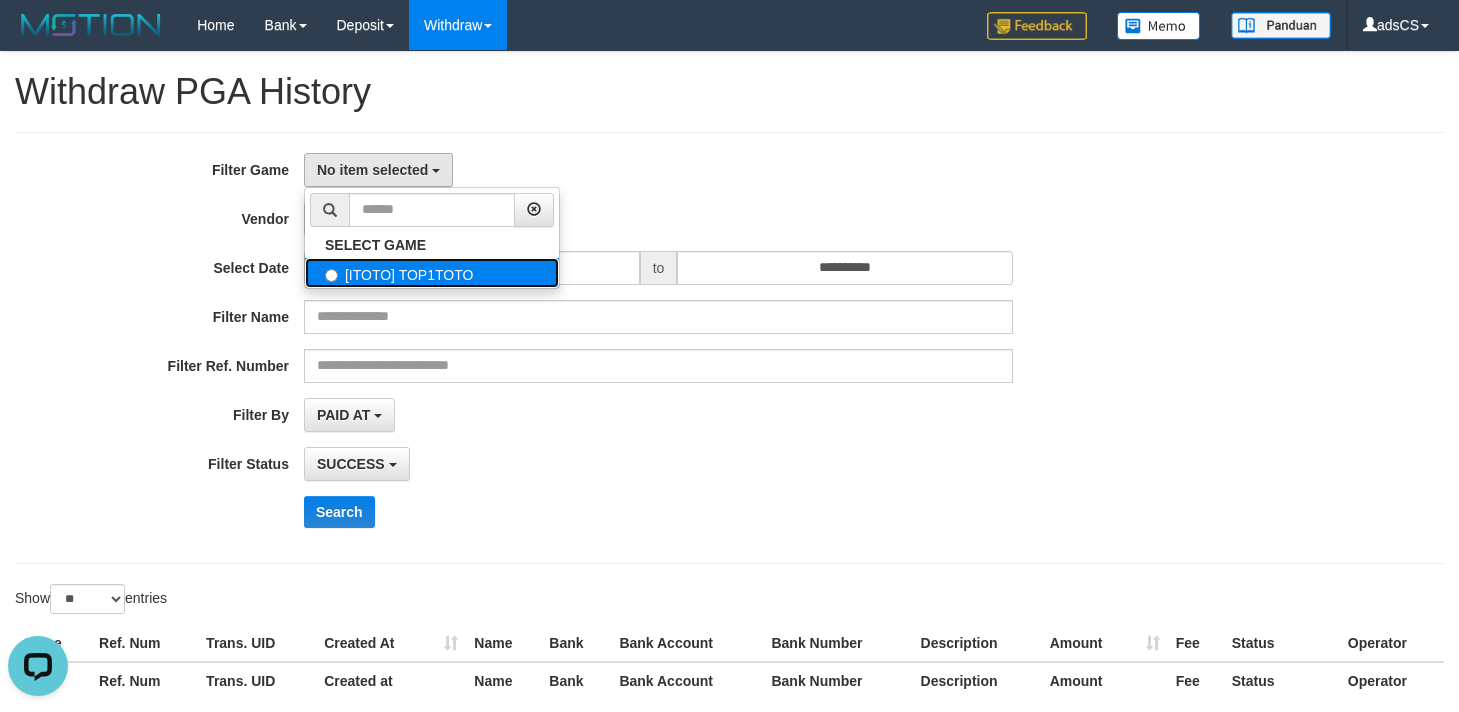 click on "[ITOTO] TOP1TOTO" at bounding box center [432, 273] 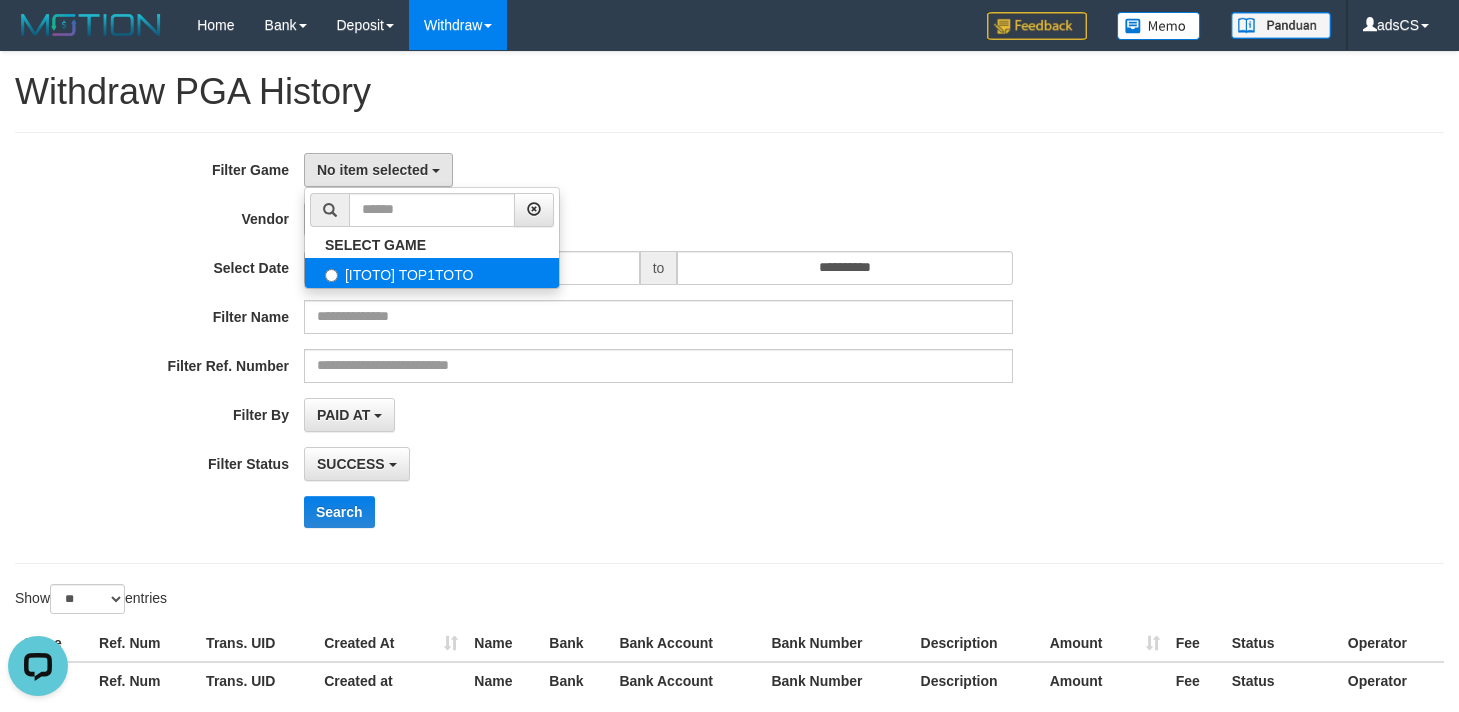 select on "***" 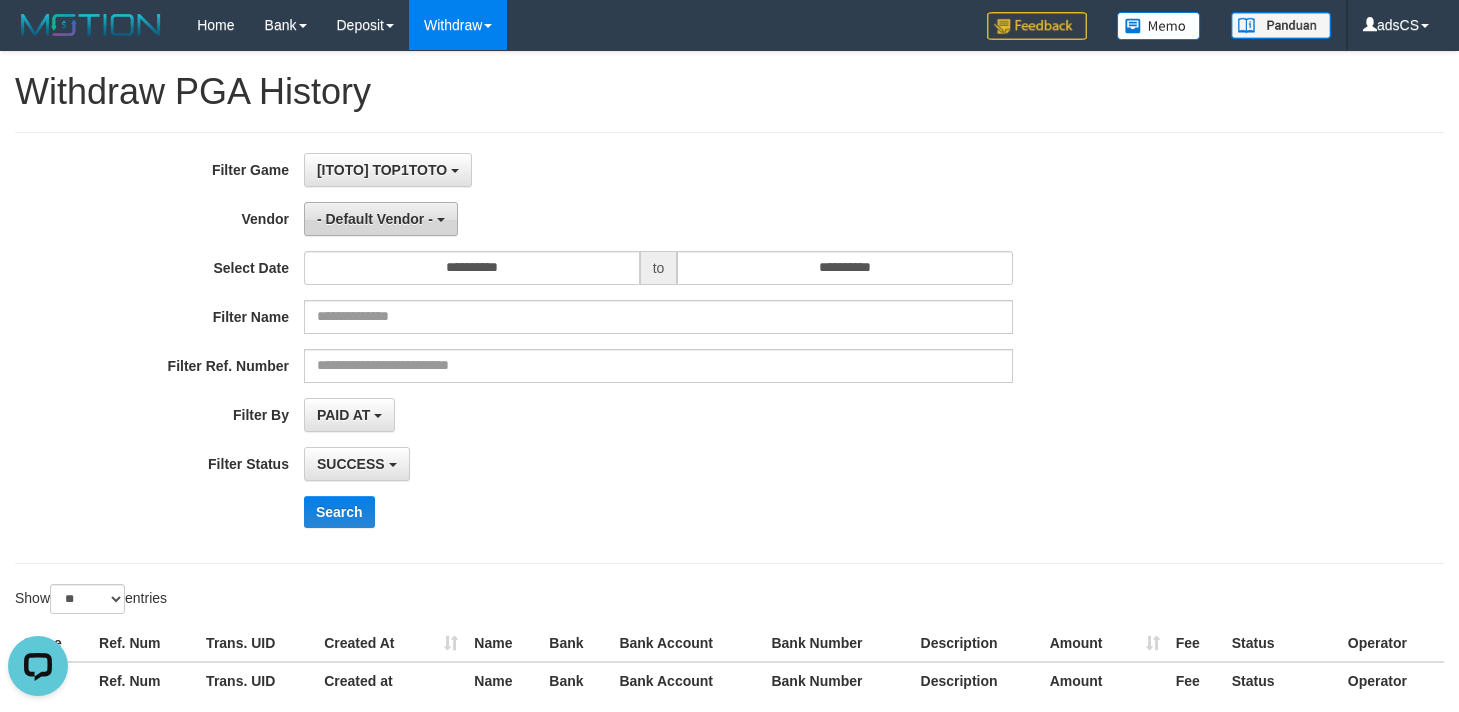 scroll, scrollTop: 18, scrollLeft: 0, axis: vertical 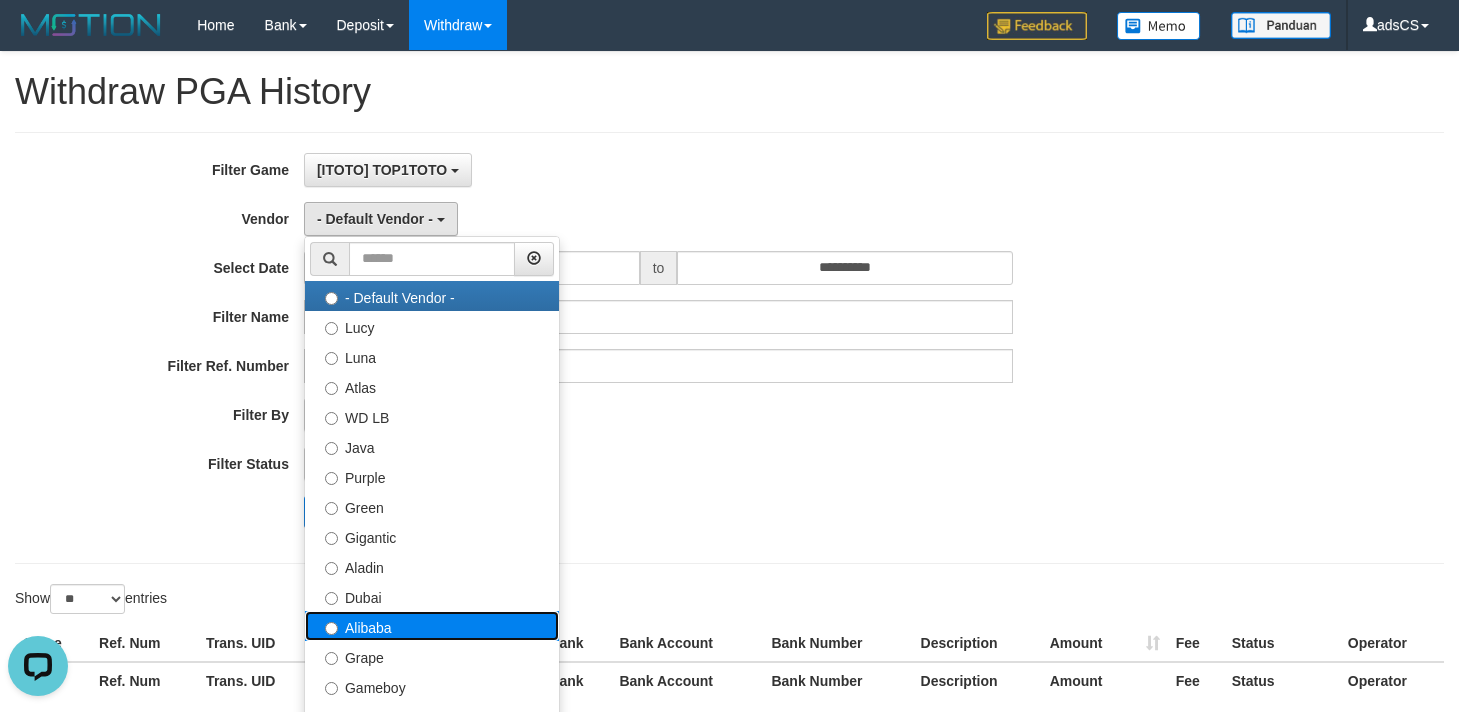 click on "Alibaba" at bounding box center (432, 626) 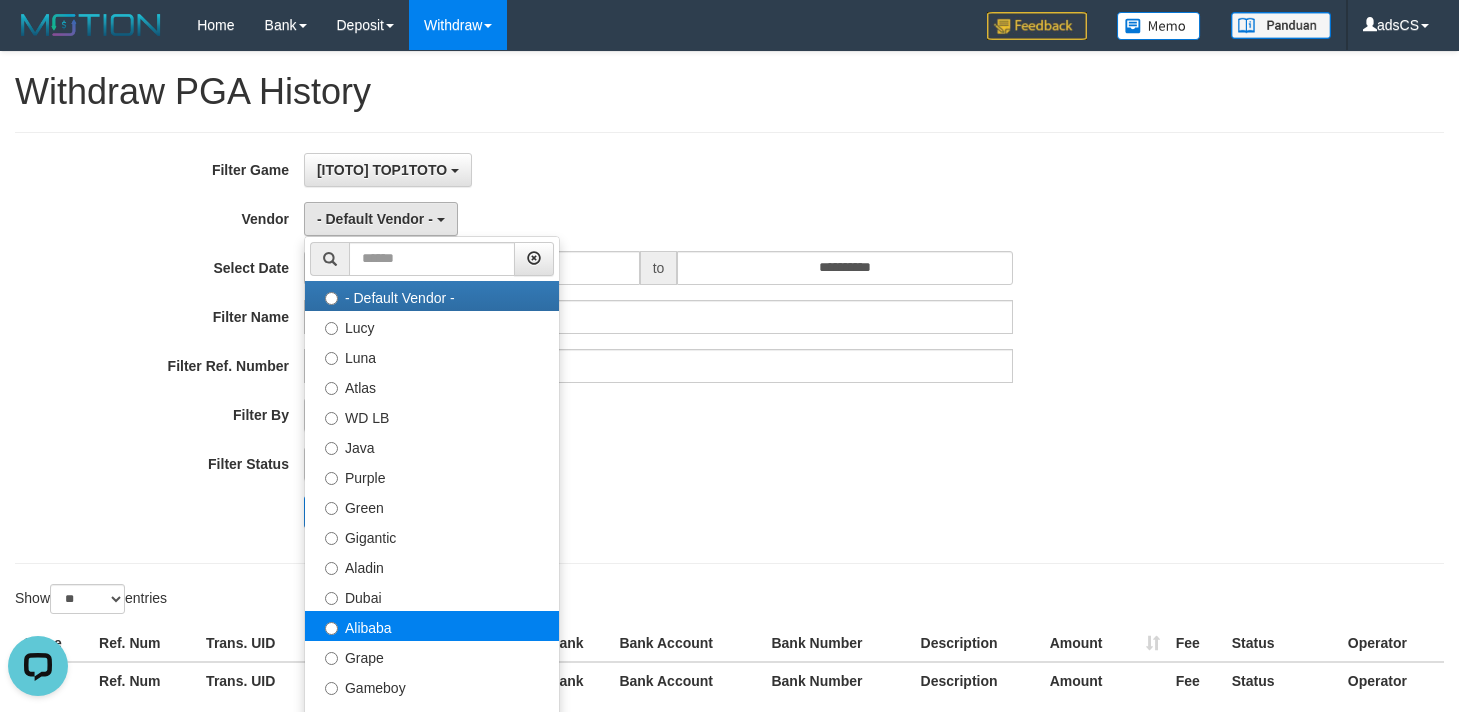 select on "**********" 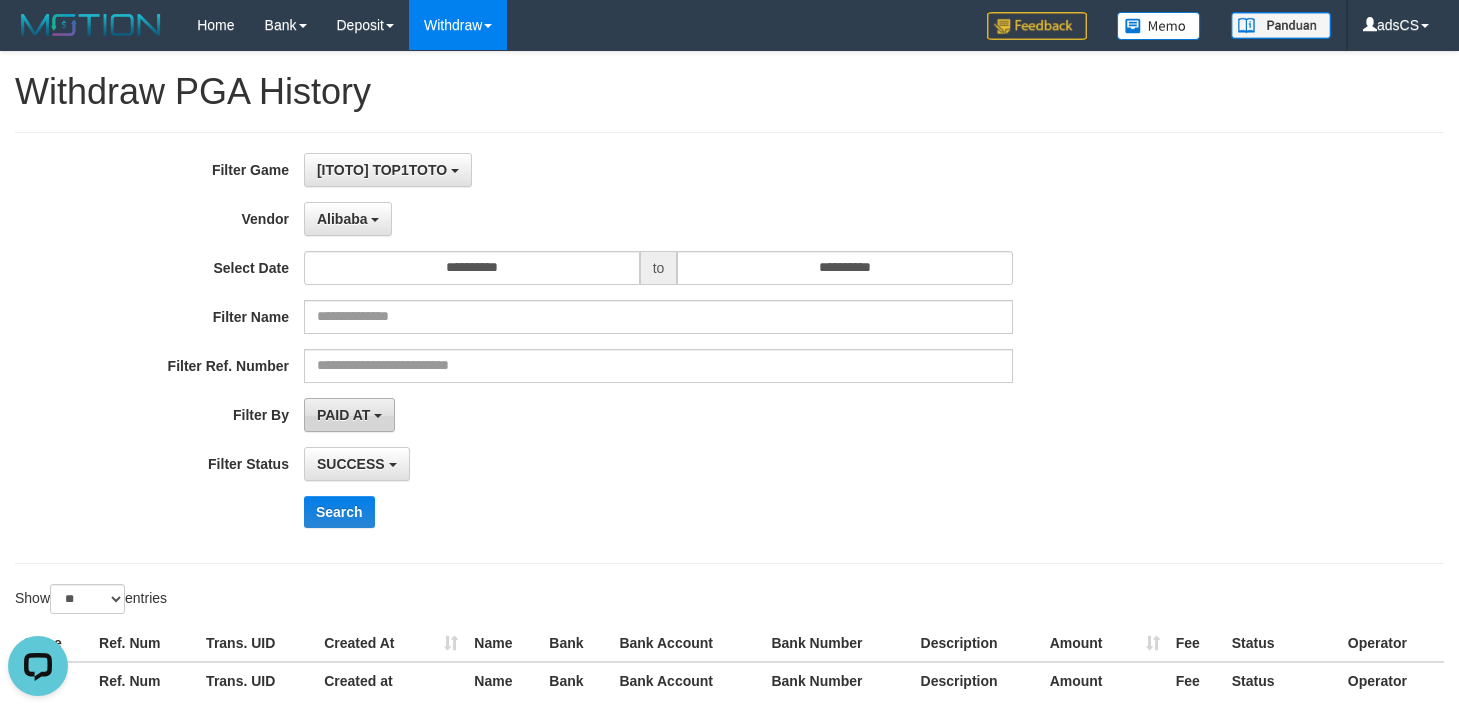 click on "PAID AT" at bounding box center [343, 415] 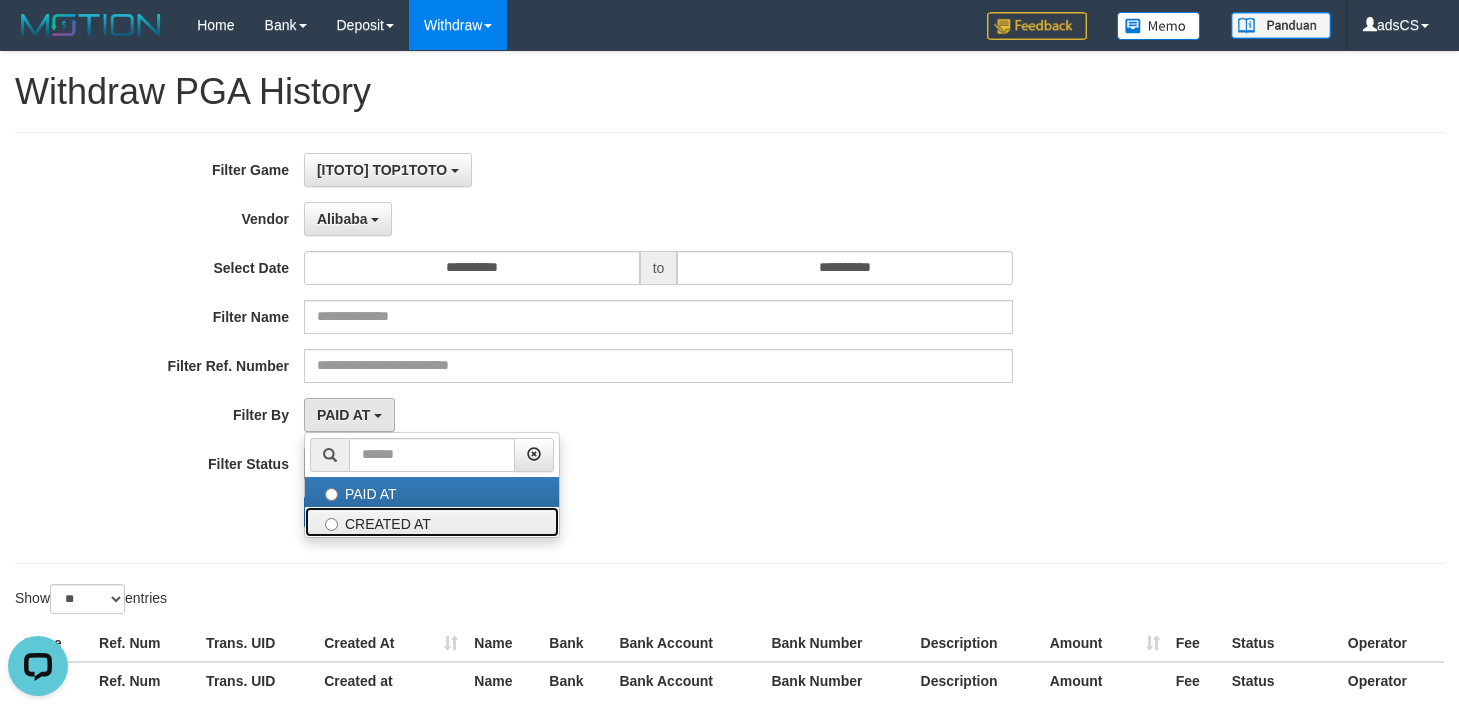 drag, startPoint x: 351, startPoint y: 521, endPoint x: 352, endPoint y: 498, distance: 23.021729 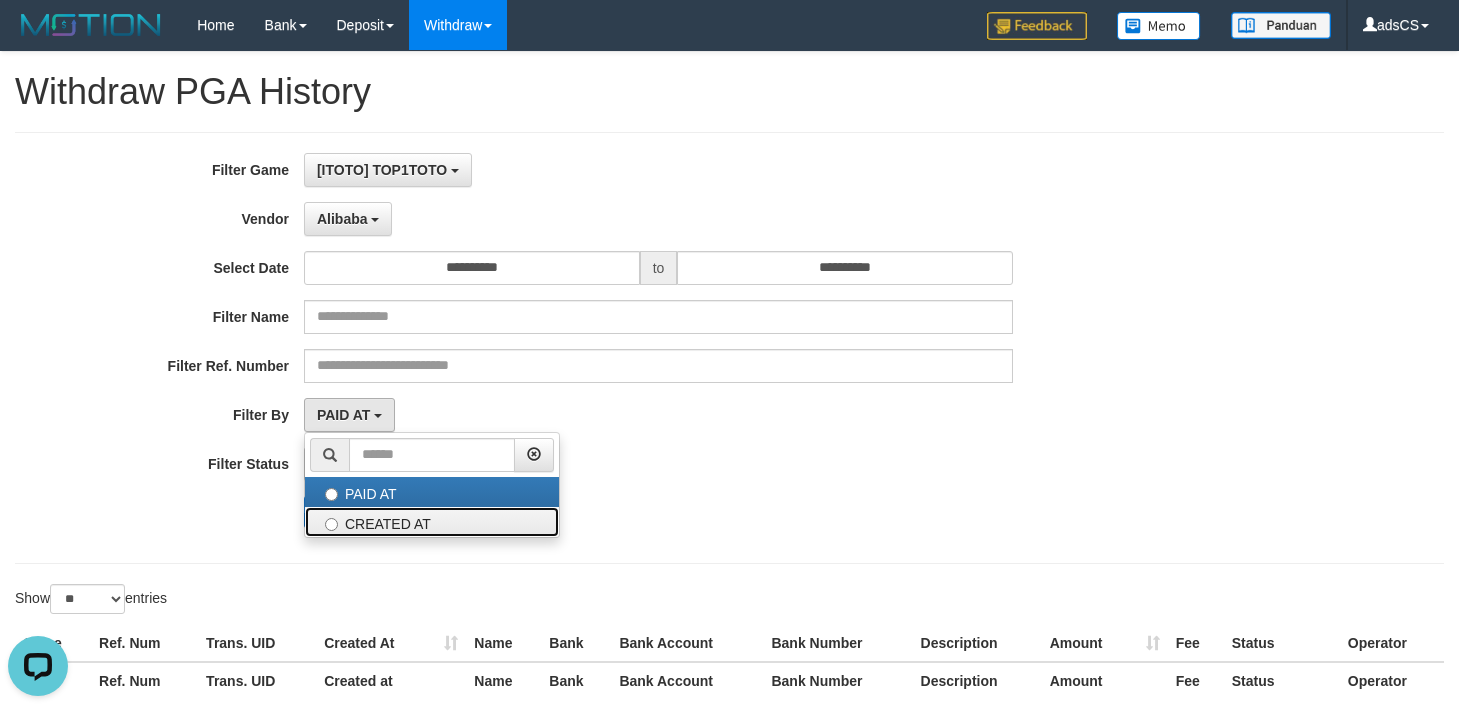 click on "CREATED AT" at bounding box center (432, 522) 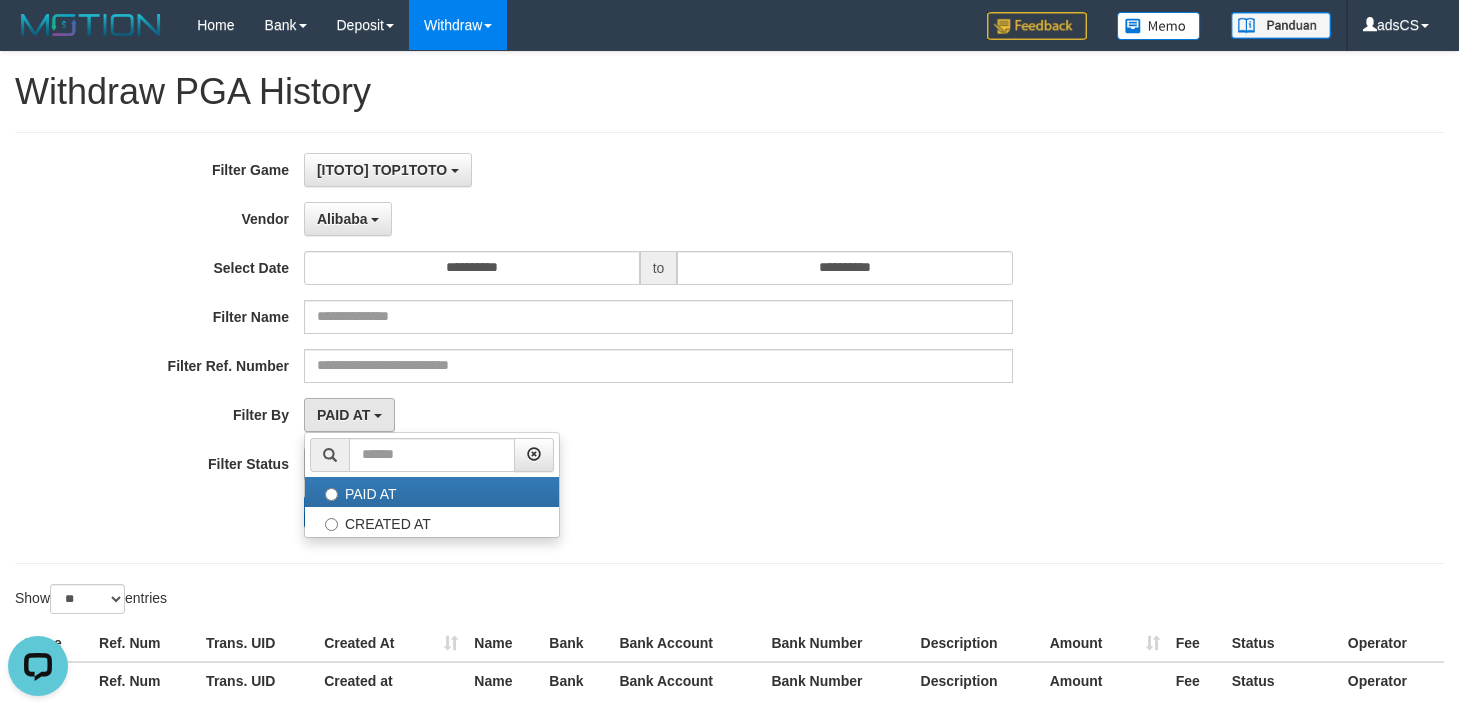select on "*" 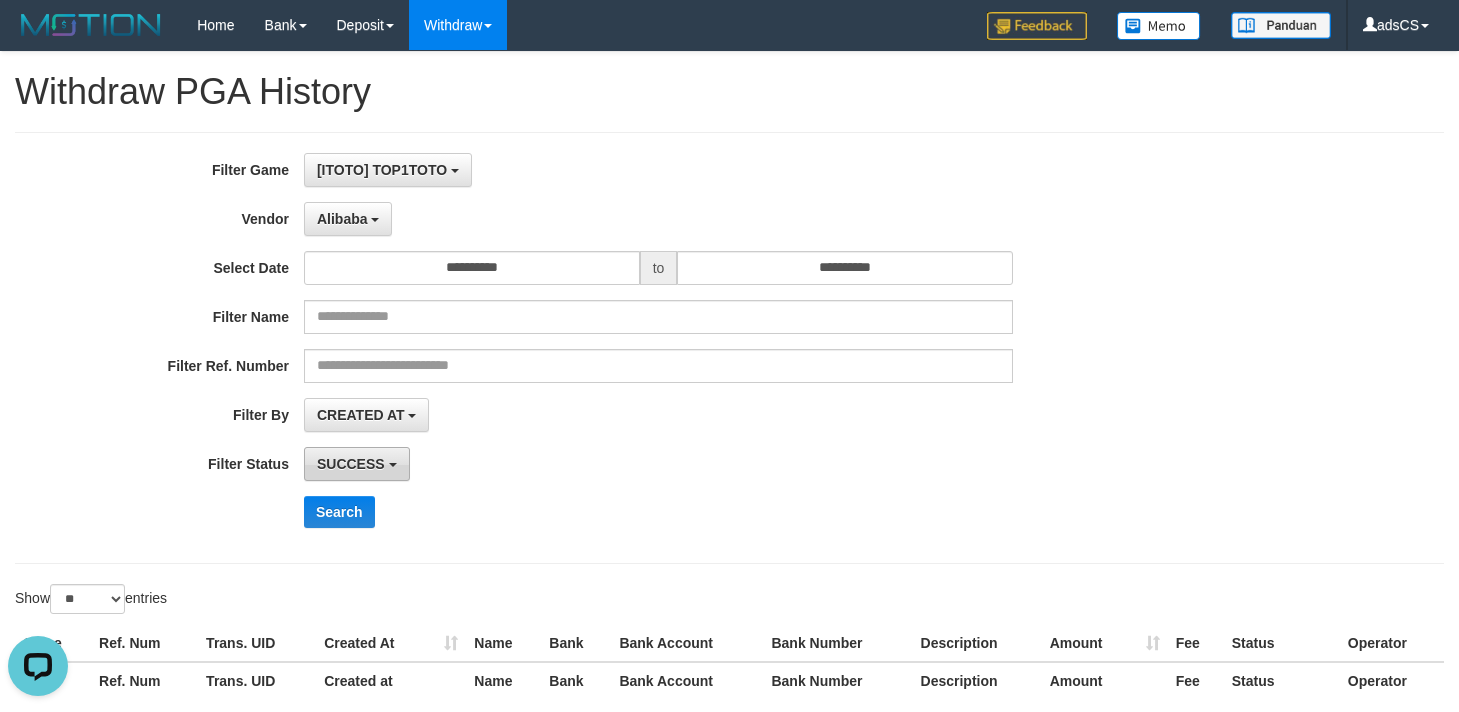 click on "SUCCESS" at bounding box center (351, 464) 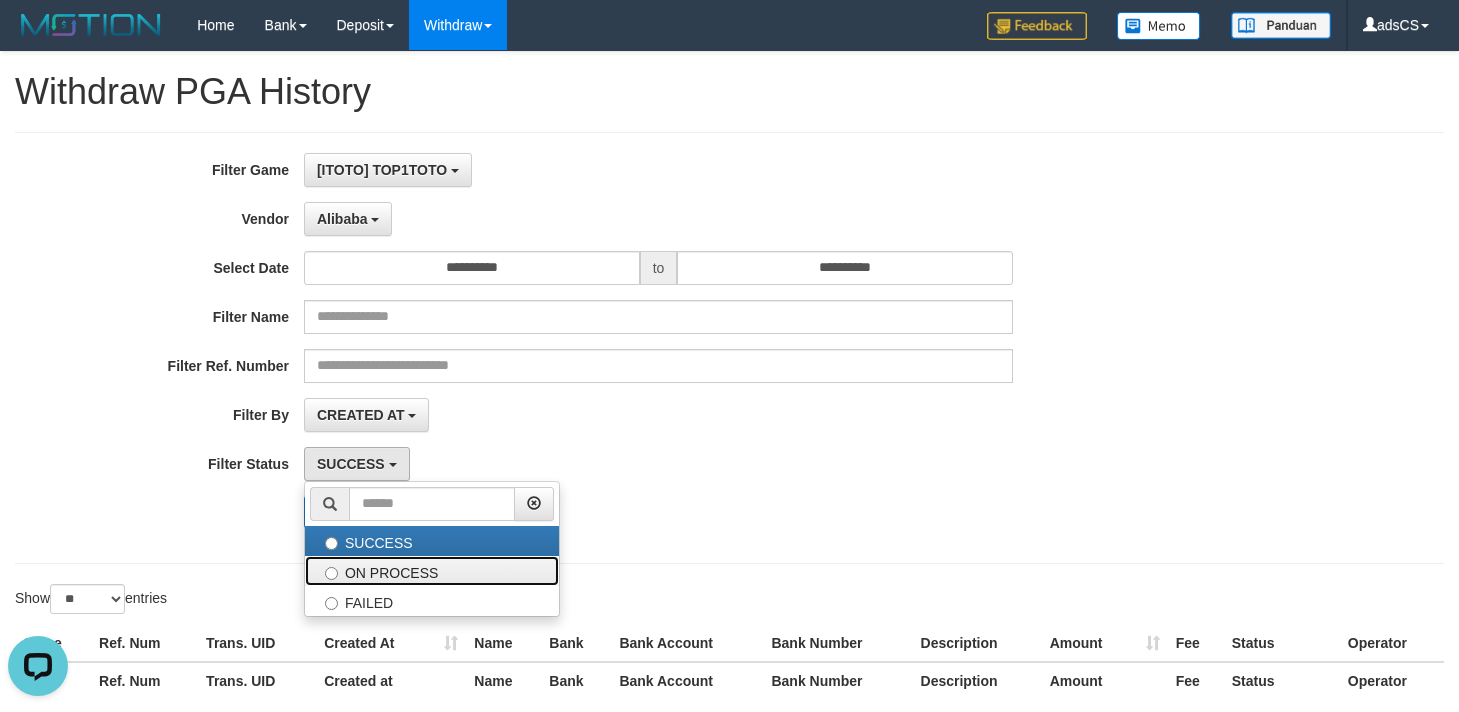 drag, startPoint x: 399, startPoint y: 579, endPoint x: 261, endPoint y: 560, distance: 139.30183 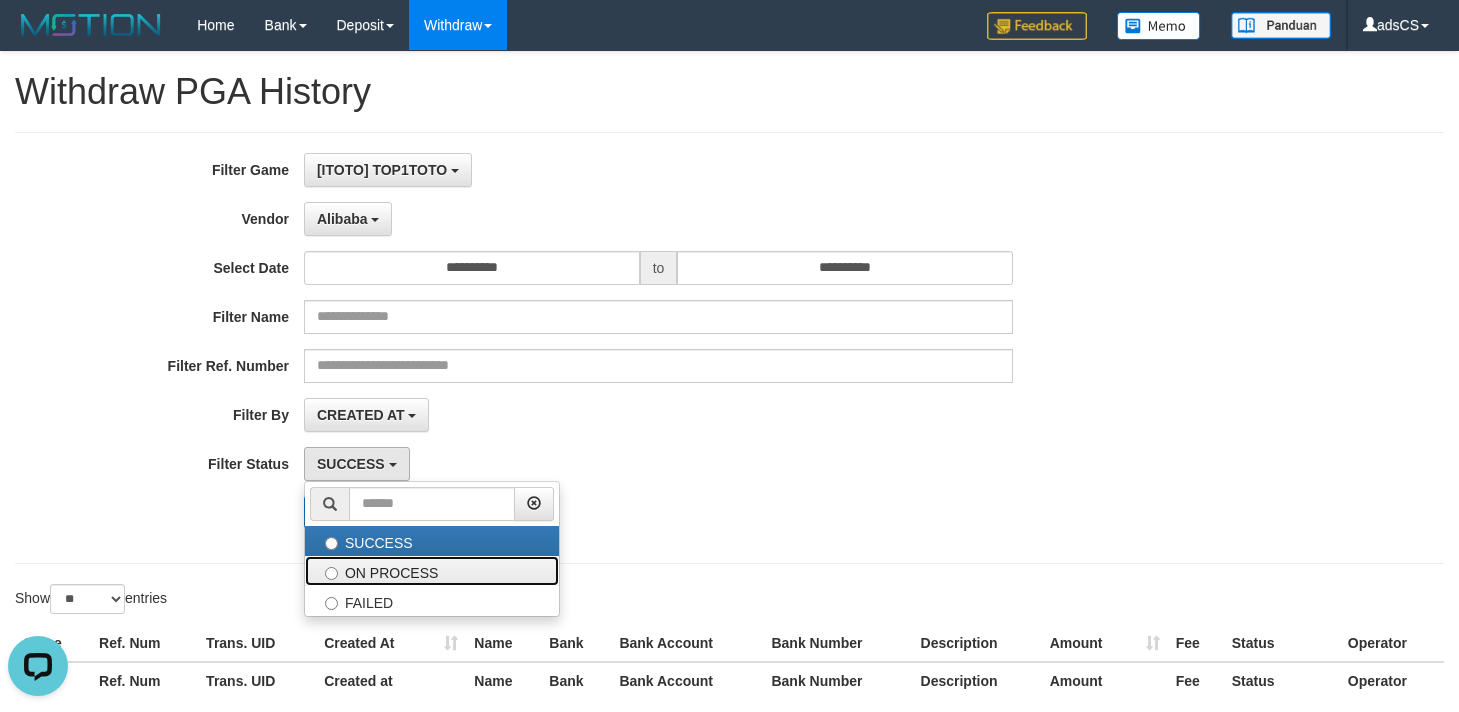 click on "ON PROCESS" at bounding box center (432, 571) 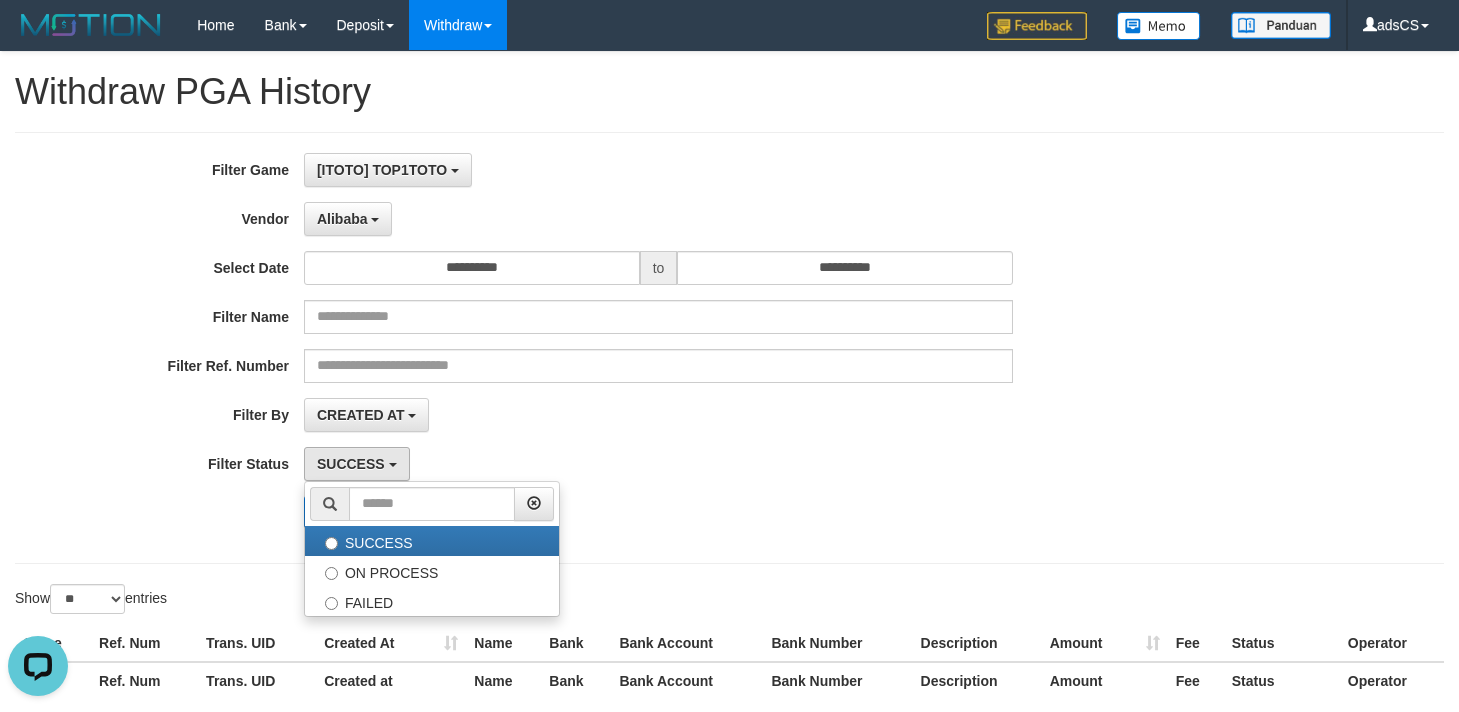 select on "*" 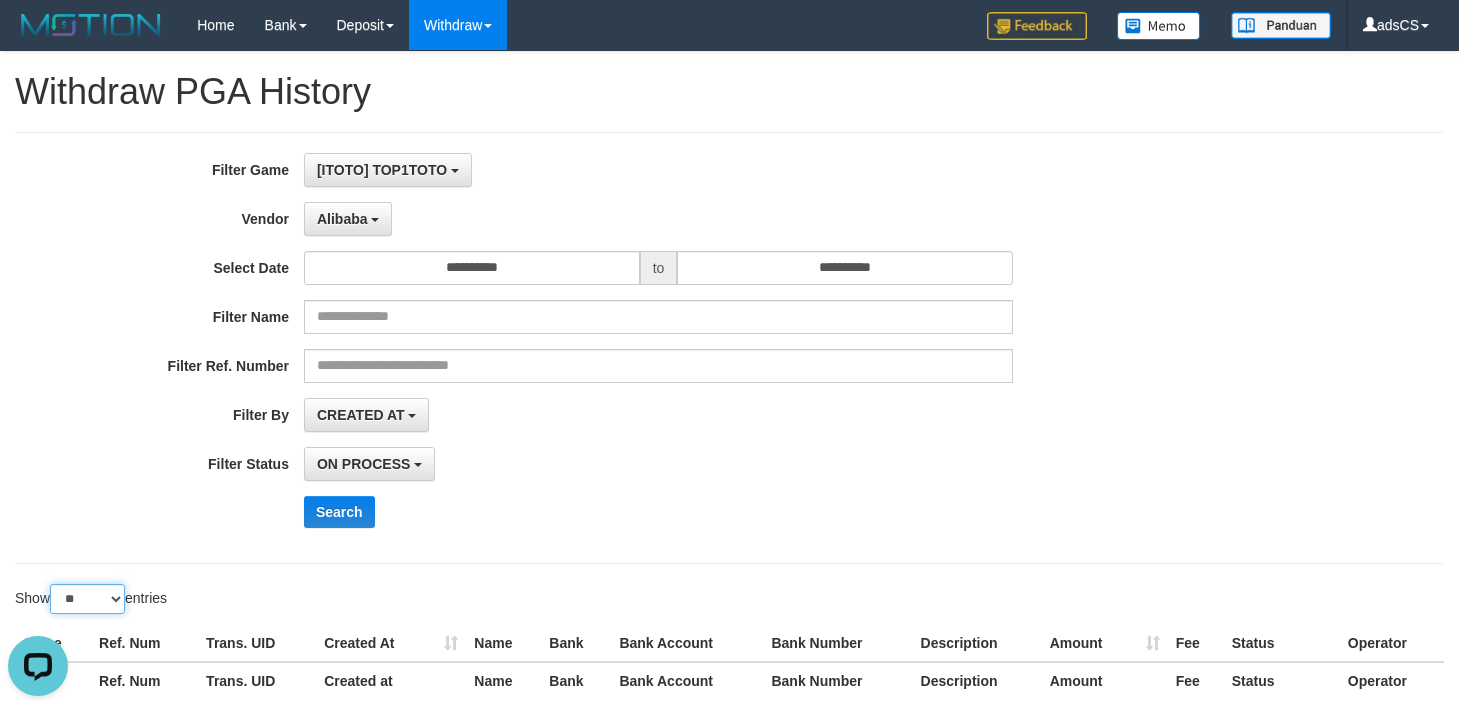 click on "** ** ** ***" at bounding box center (87, 599) 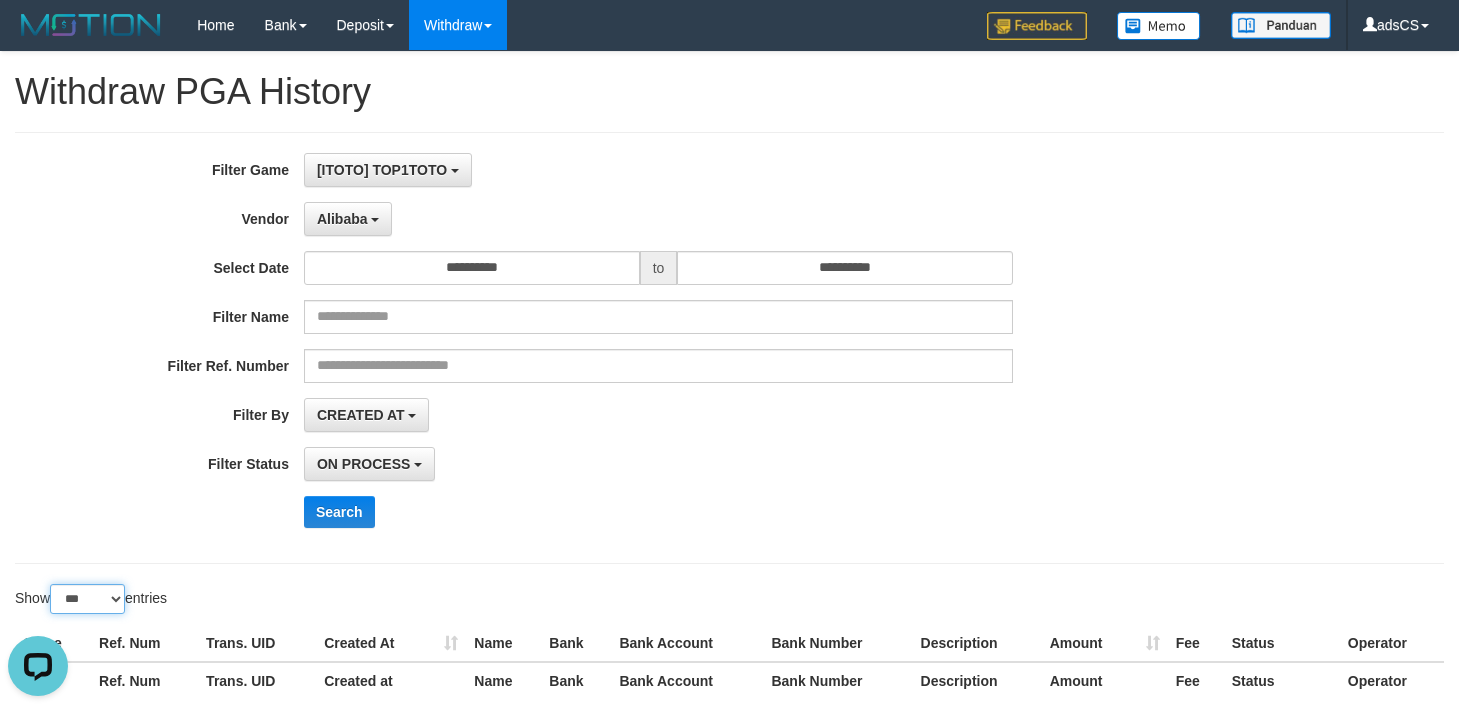 click on "** ** ** ***" at bounding box center (87, 599) 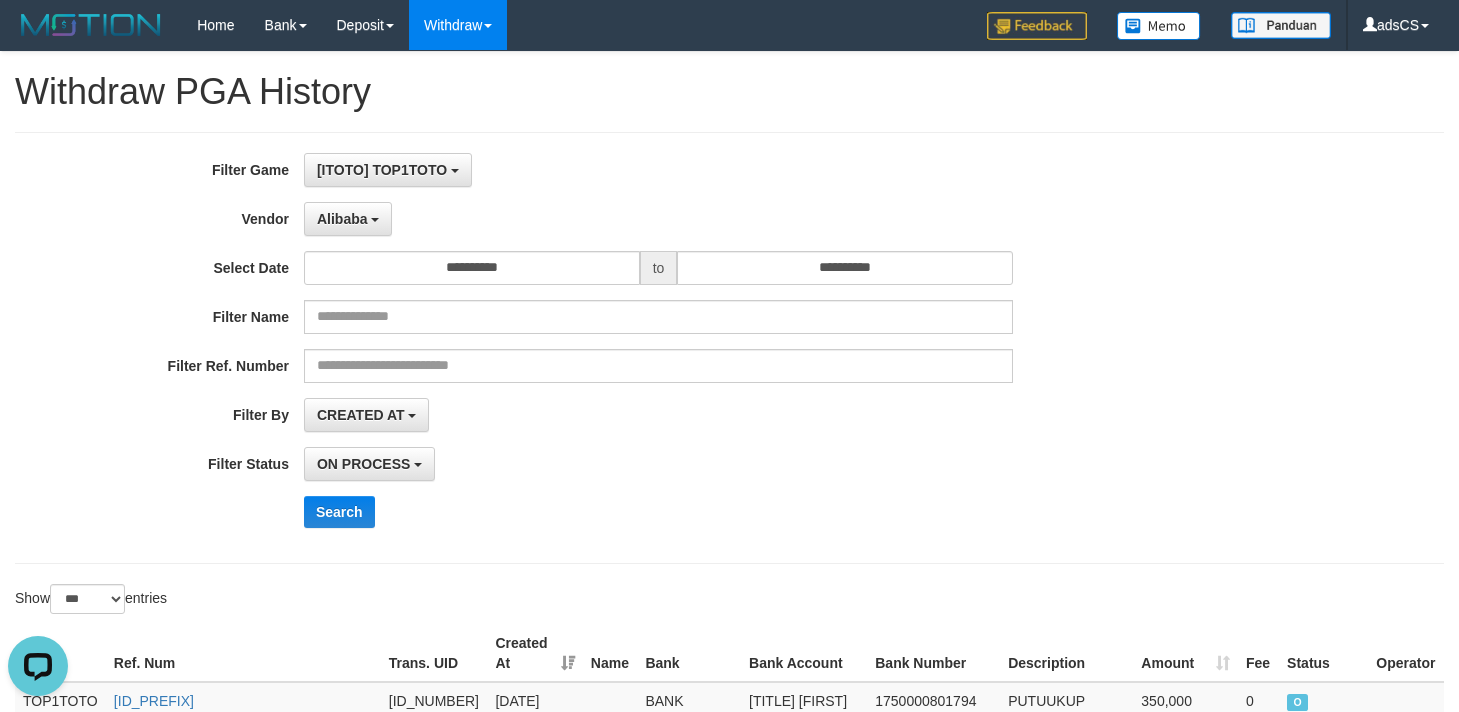 click on "Search" at bounding box center [760, 512] 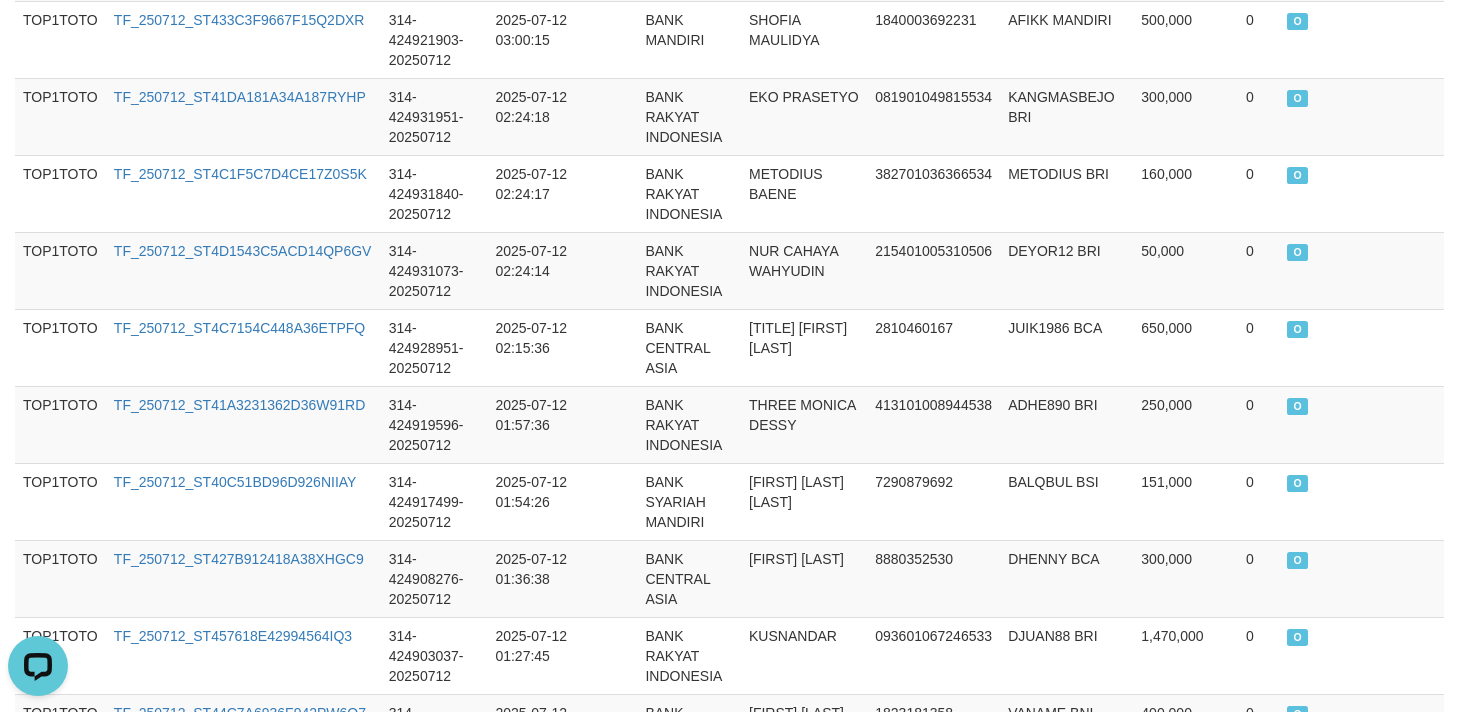 scroll, scrollTop: 1431, scrollLeft: 0, axis: vertical 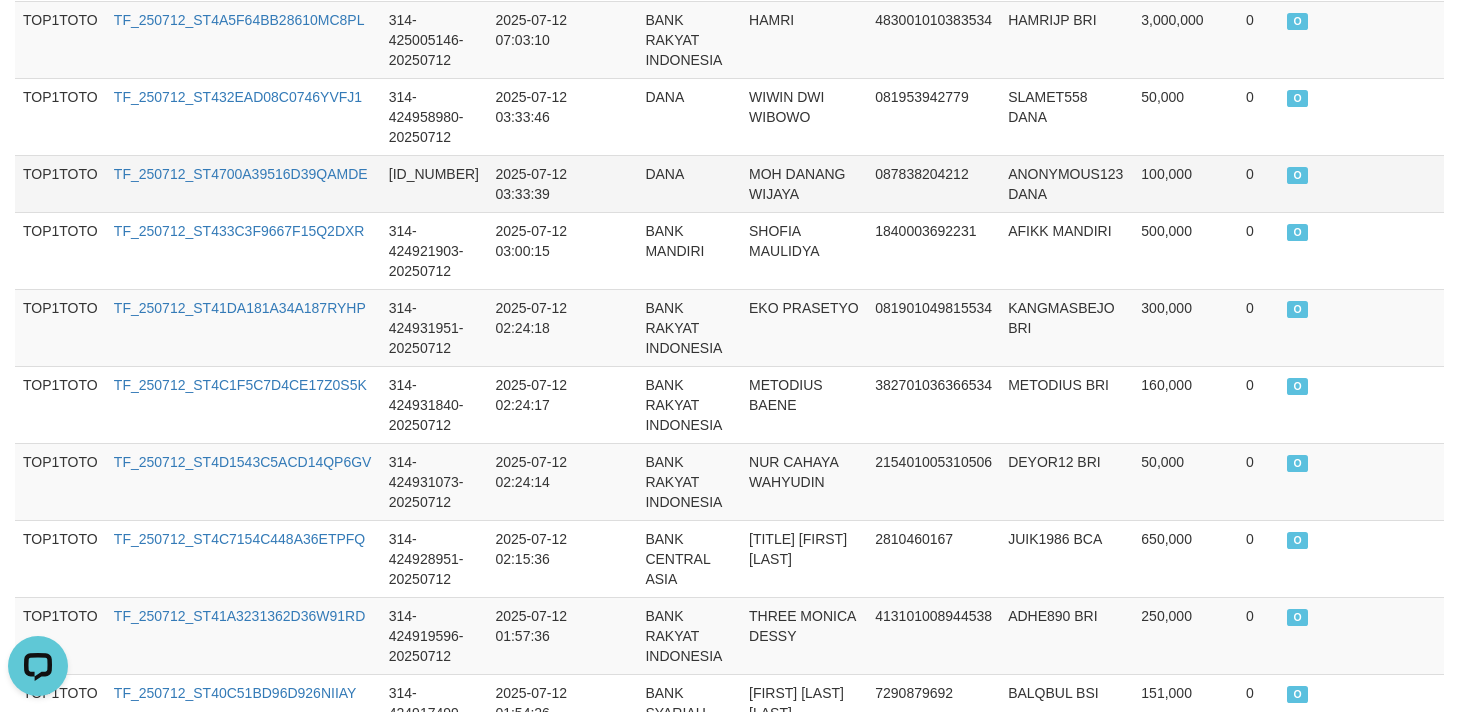 drag, startPoint x: 1021, startPoint y: 175, endPoint x: 60, endPoint y: 188, distance: 961.08795 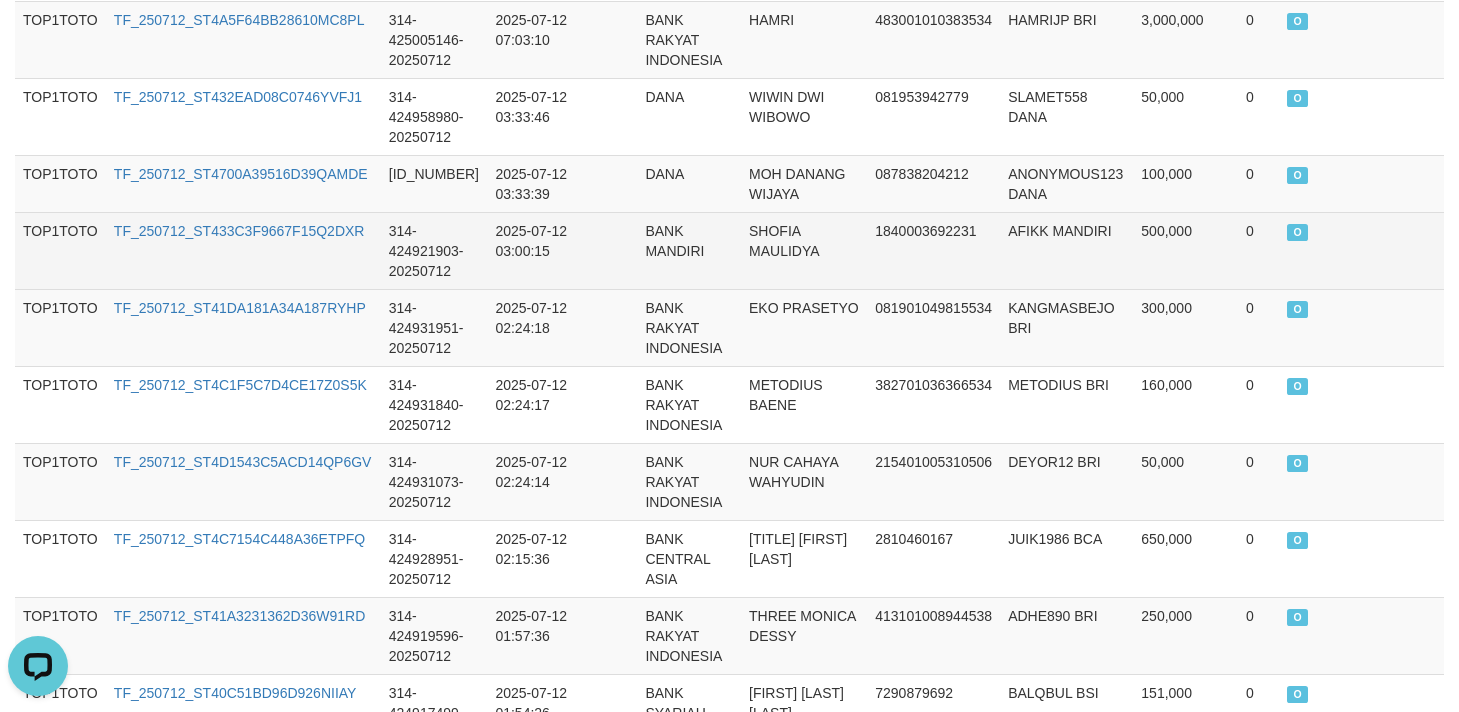 click on "AFIKK MANDIRI" at bounding box center (1066, 250) 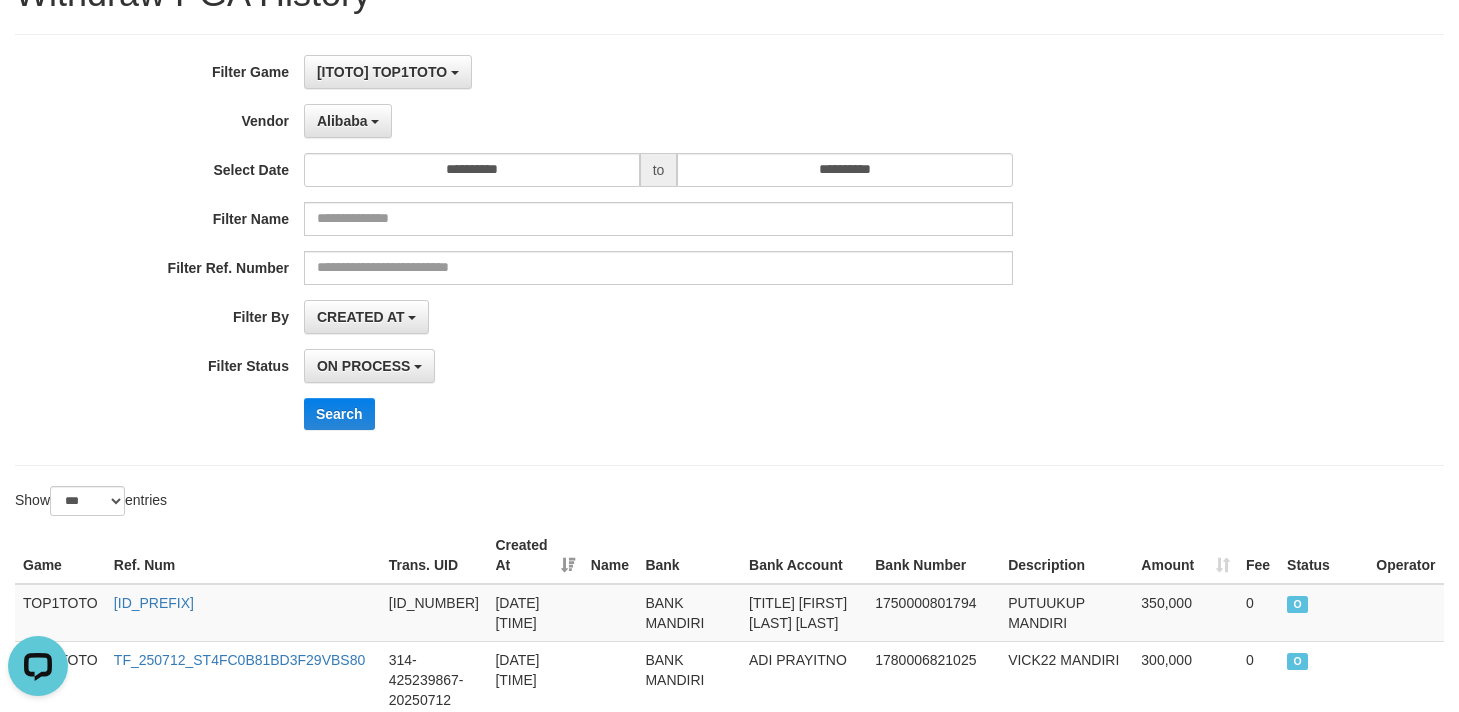 scroll, scrollTop: 0, scrollLeft: 0, axis: both 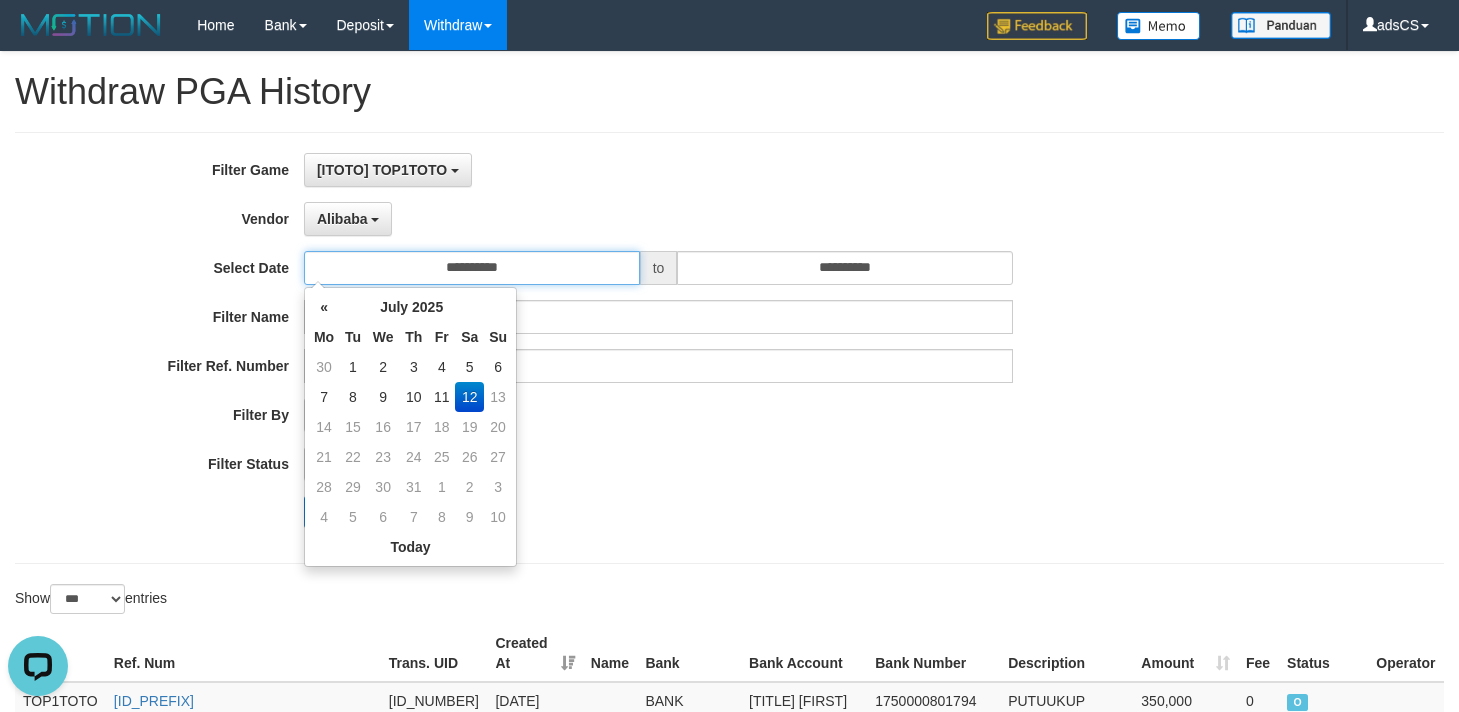 drag, startPoint x: 526, startPoint y: 281, endPoint x: 546, endPoint y: 240, distance: 45.617977 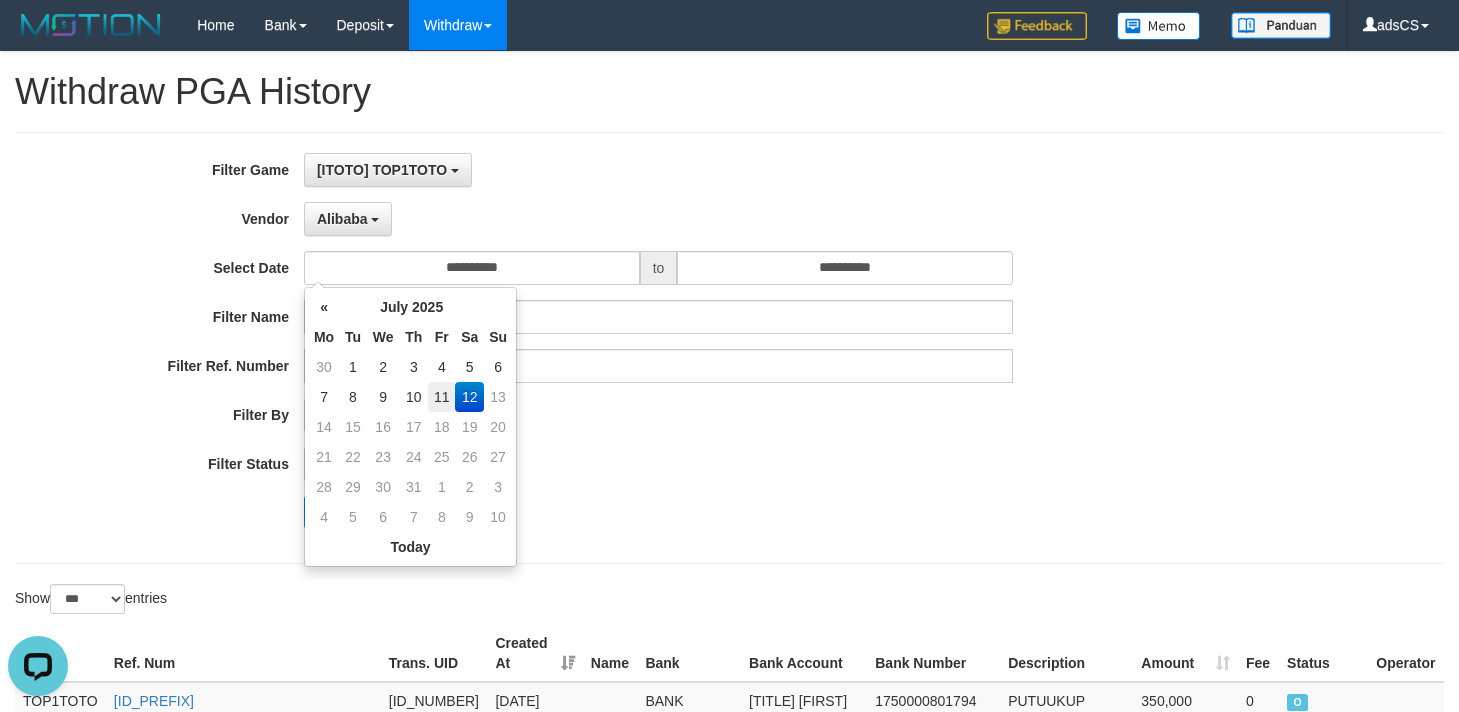 click on "11" at bounding box center (441, 397) 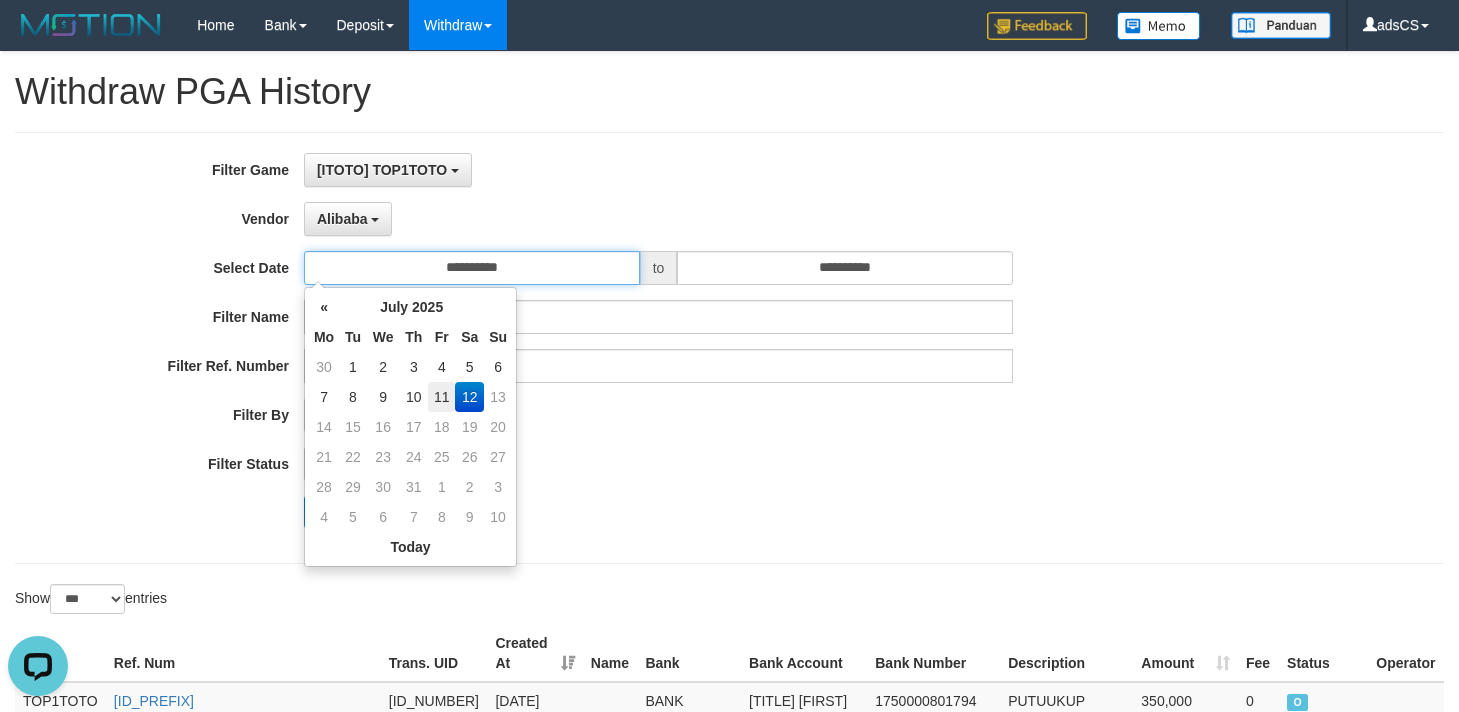 type on "**********" 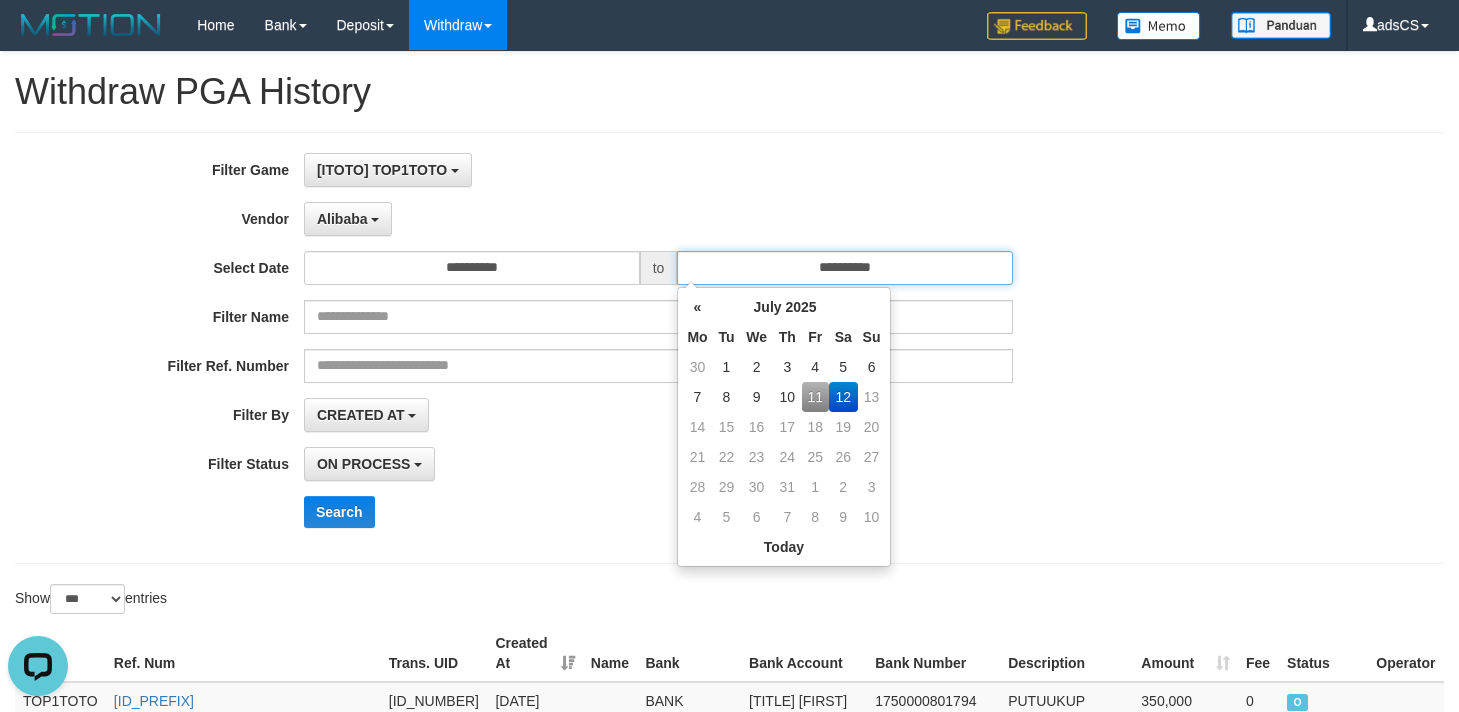 drag, startPoint x: 905, startPoint y: 263, endPoint x: 865, endPoint y: 305, distance: 58 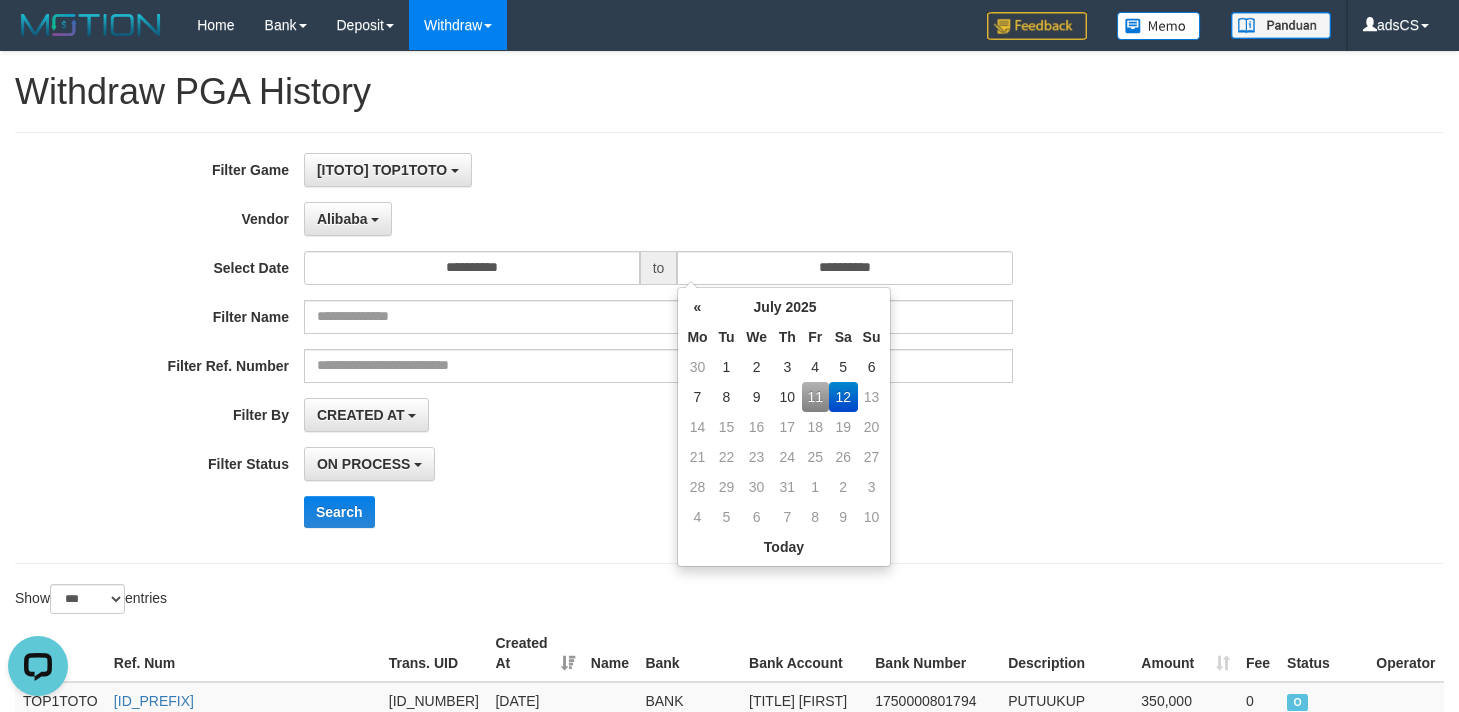 click on "11" at bounding box center (815, 397) 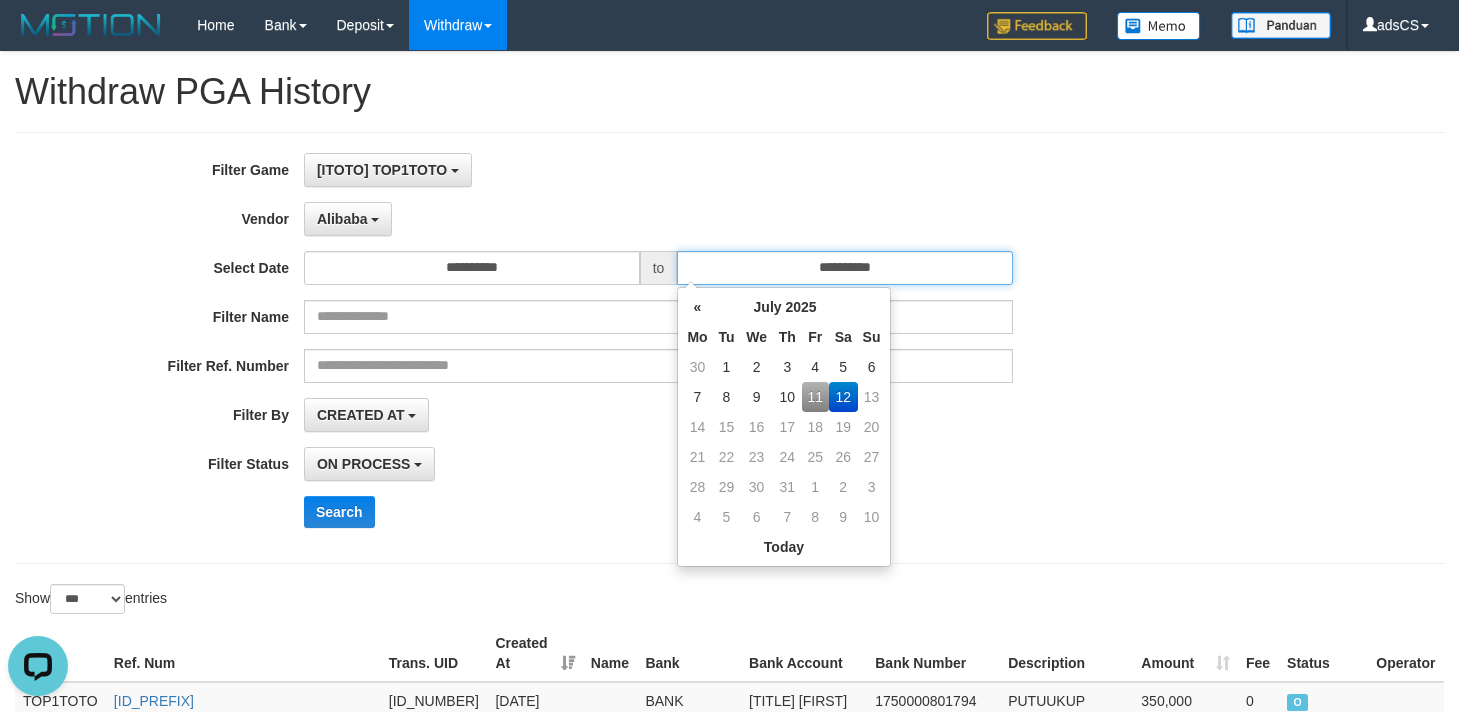 type on "**********" 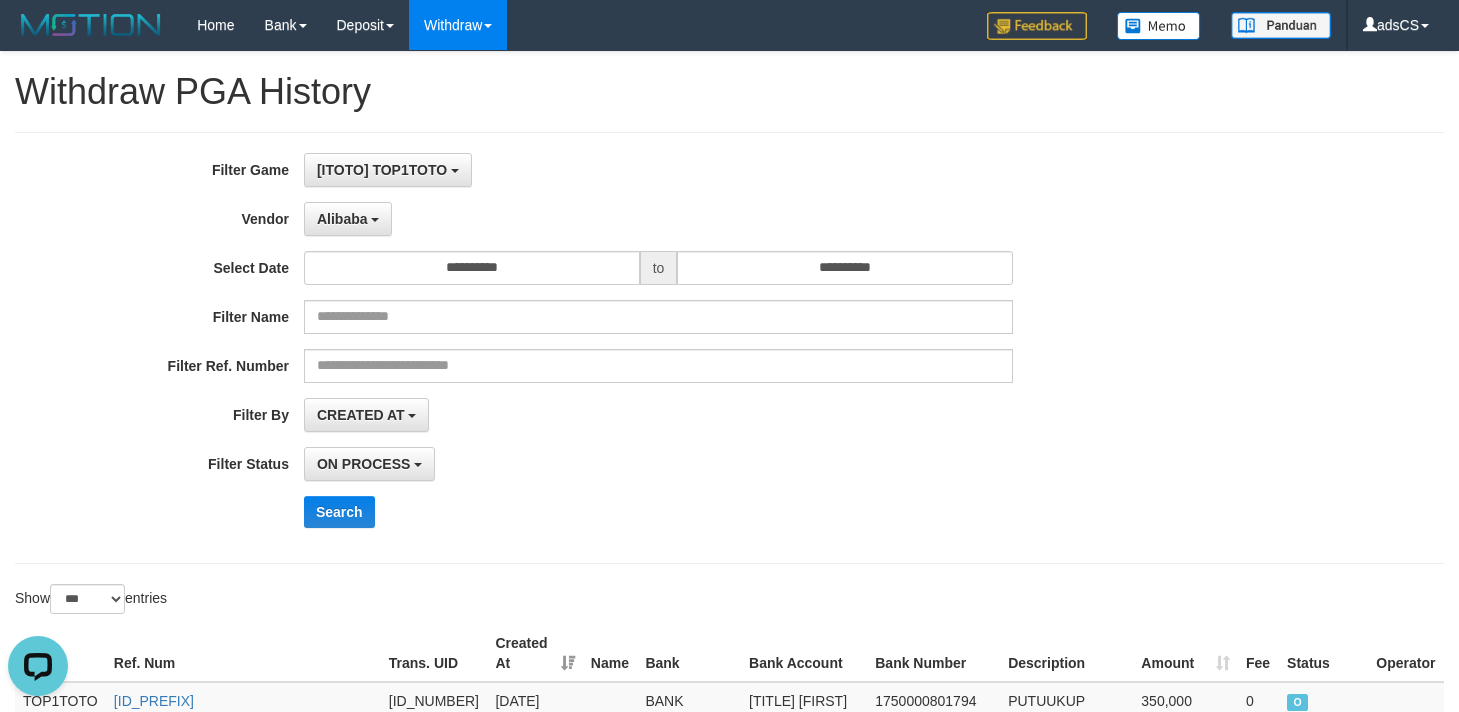 drag, startPoint x: 1233, startPoint y: 420, endPoint x: 1009, endPoint y: 451, distance: 226.13492 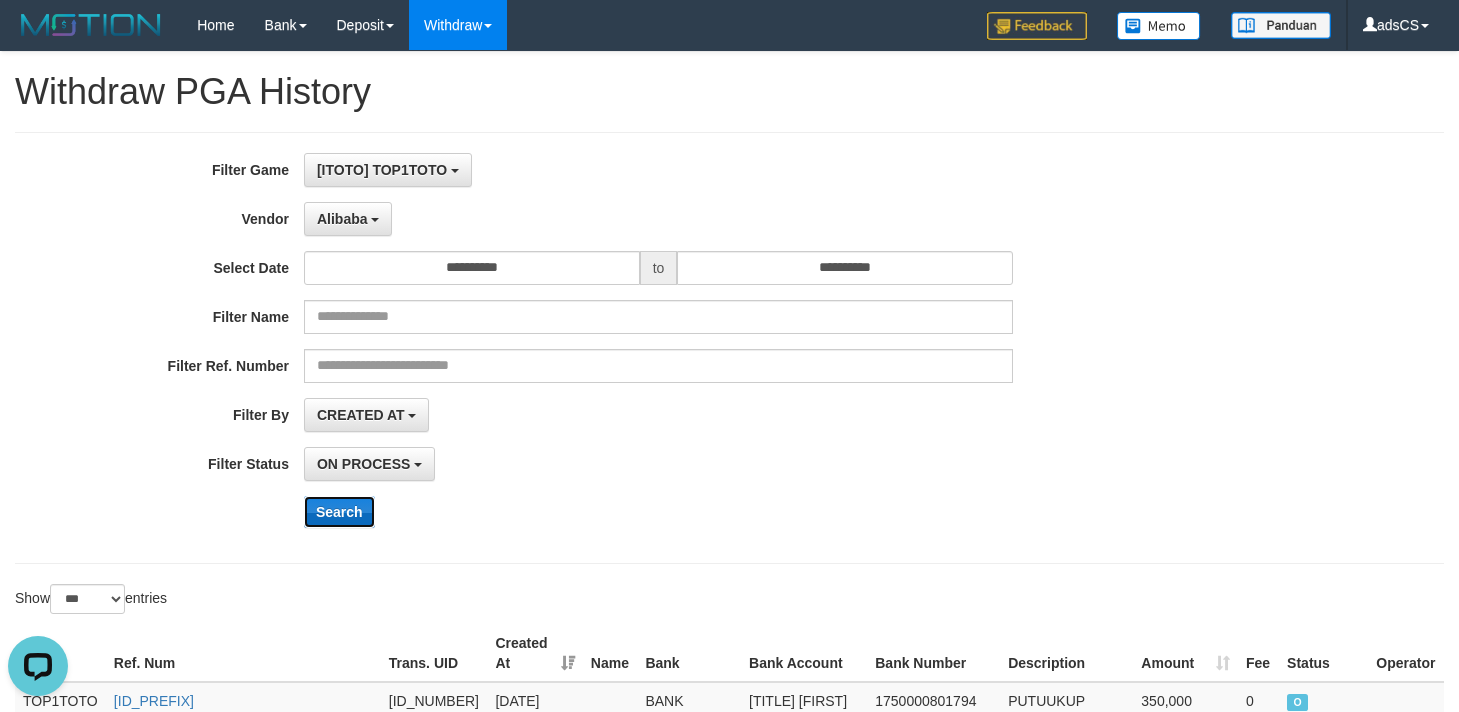 click on "Search" at bounding box center [339, 512] 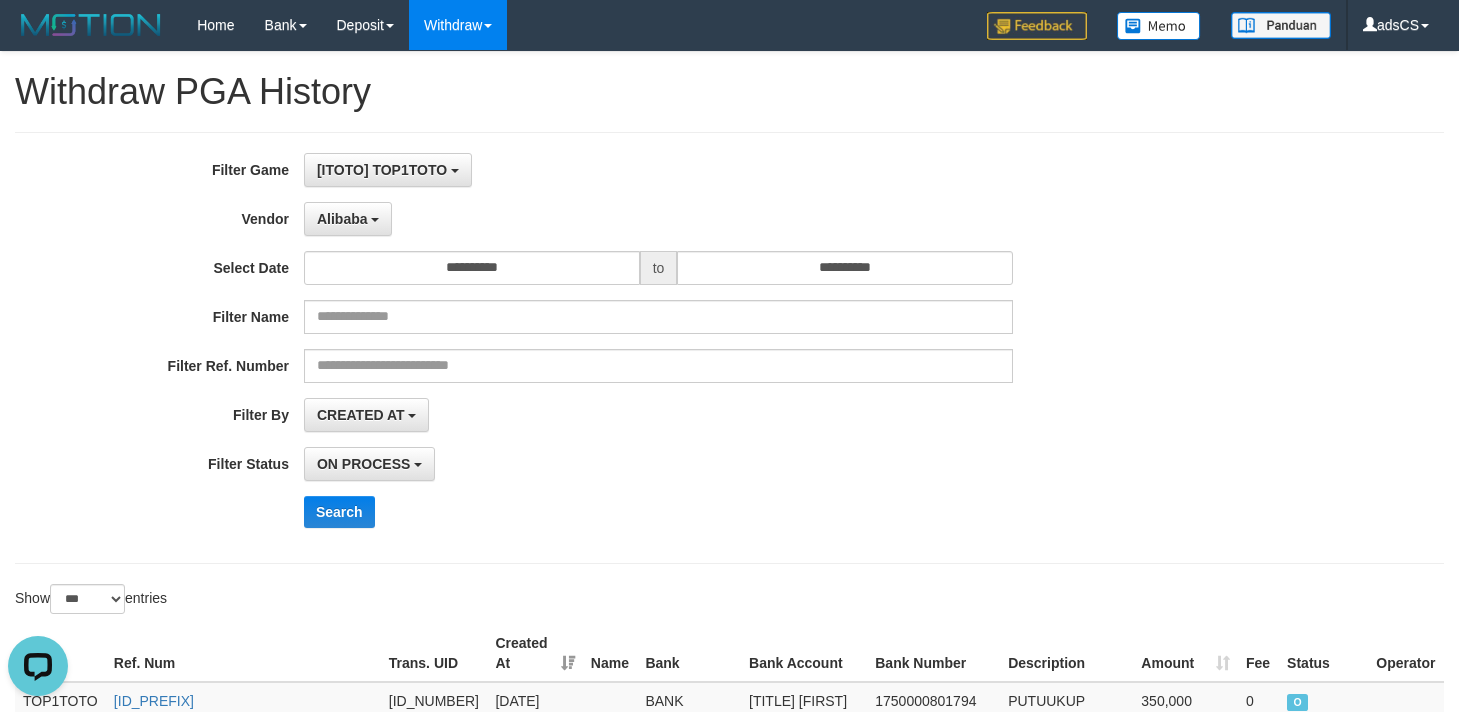 click on "**********" at bounding box center [729, 348] 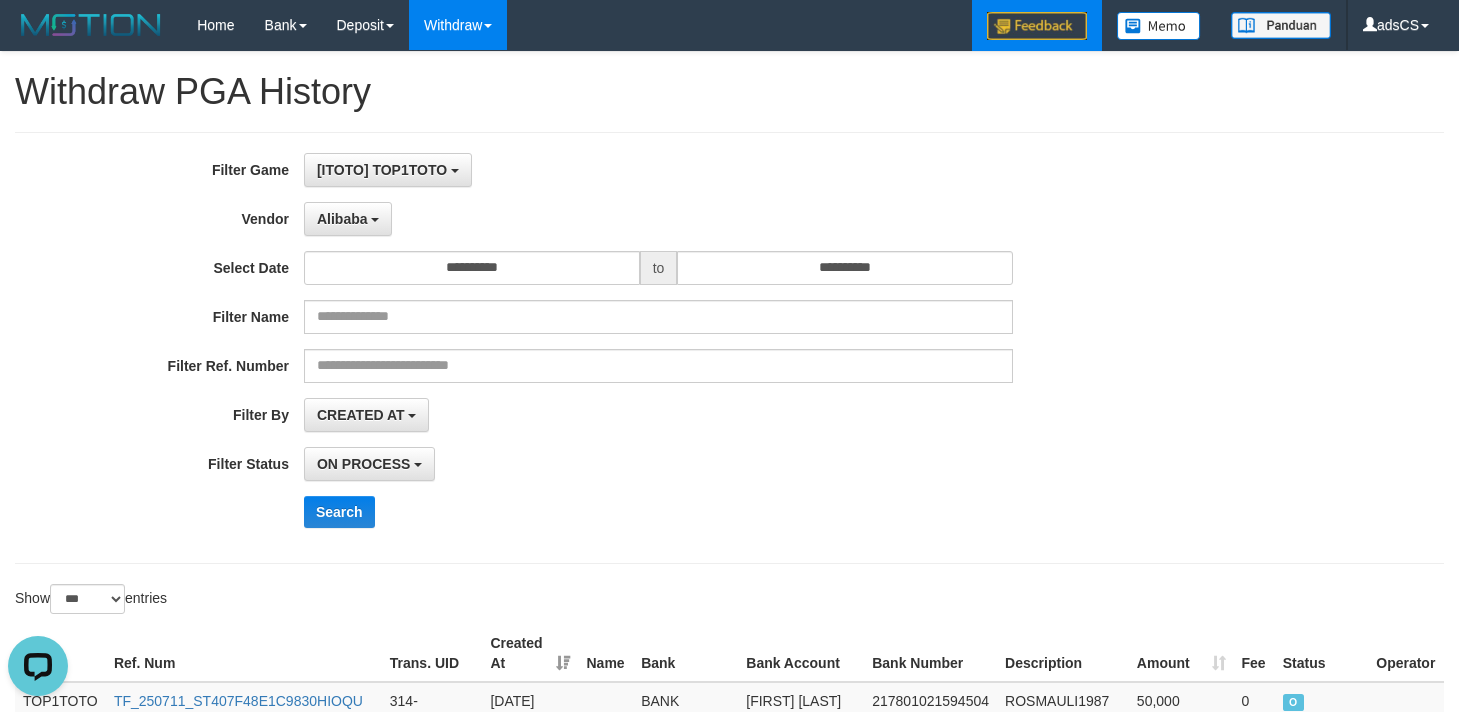 scroll, scrollTop: 1654, scrollLeft: 0, axis: vertical 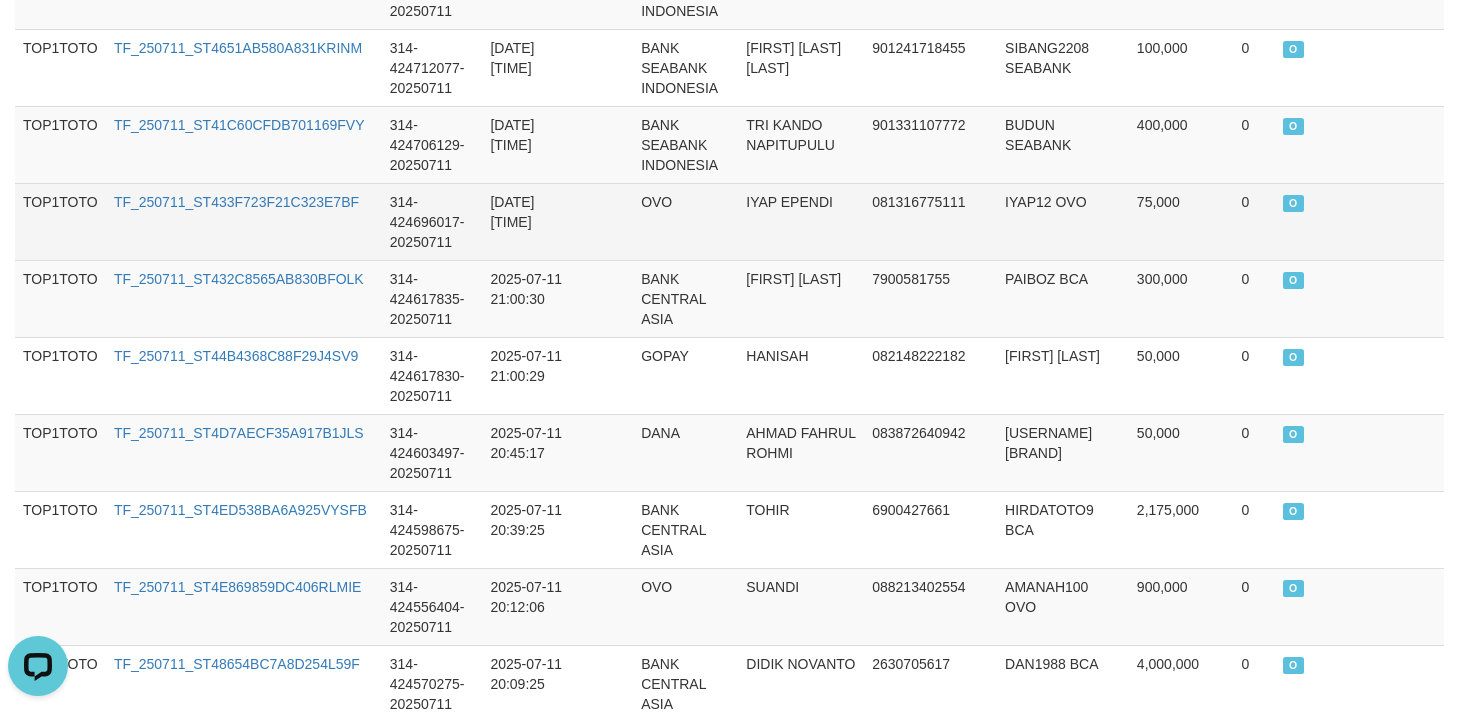 click on "IYAP12 OVO" at bounding box center [1063, 221] 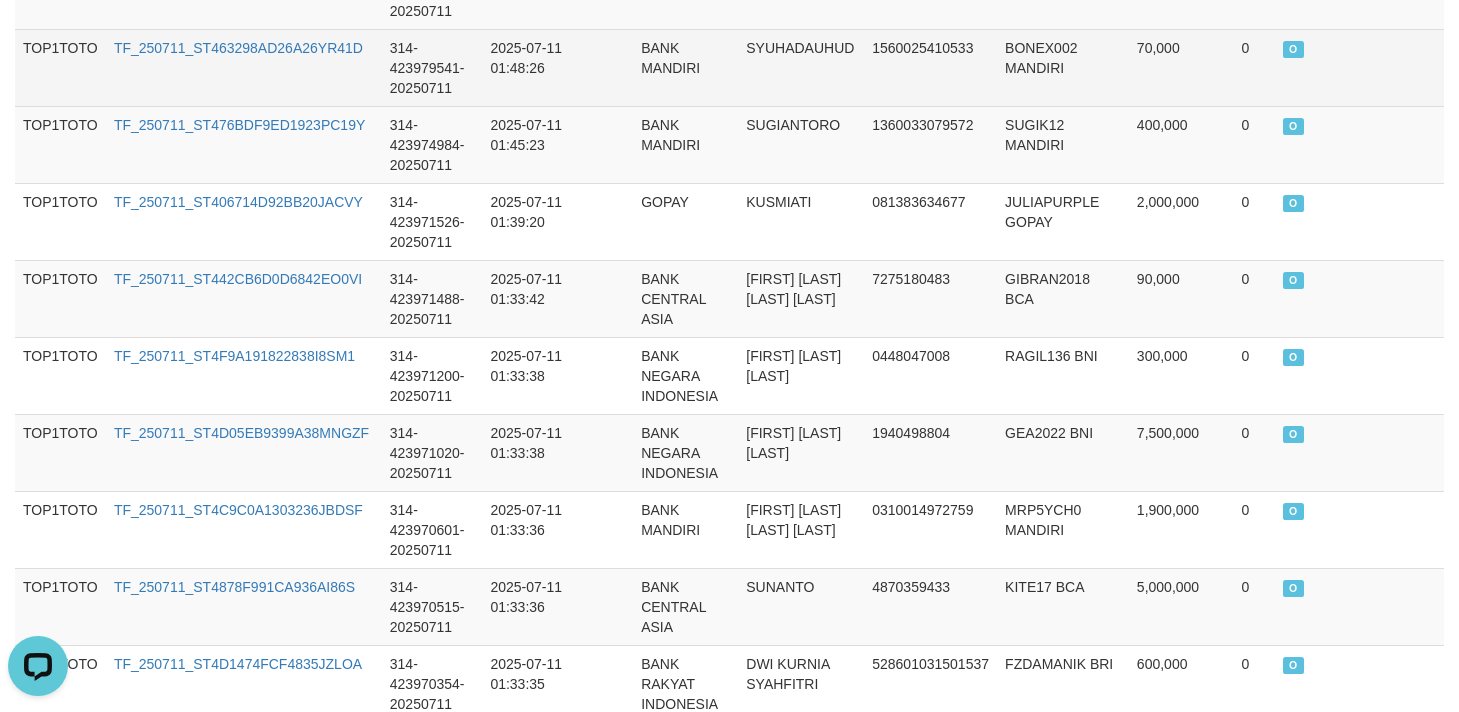 drag, startPoint x: 1440, startPoint y: 435, endPoint x: 461, endPoint y: 40, distance: 1055.6827 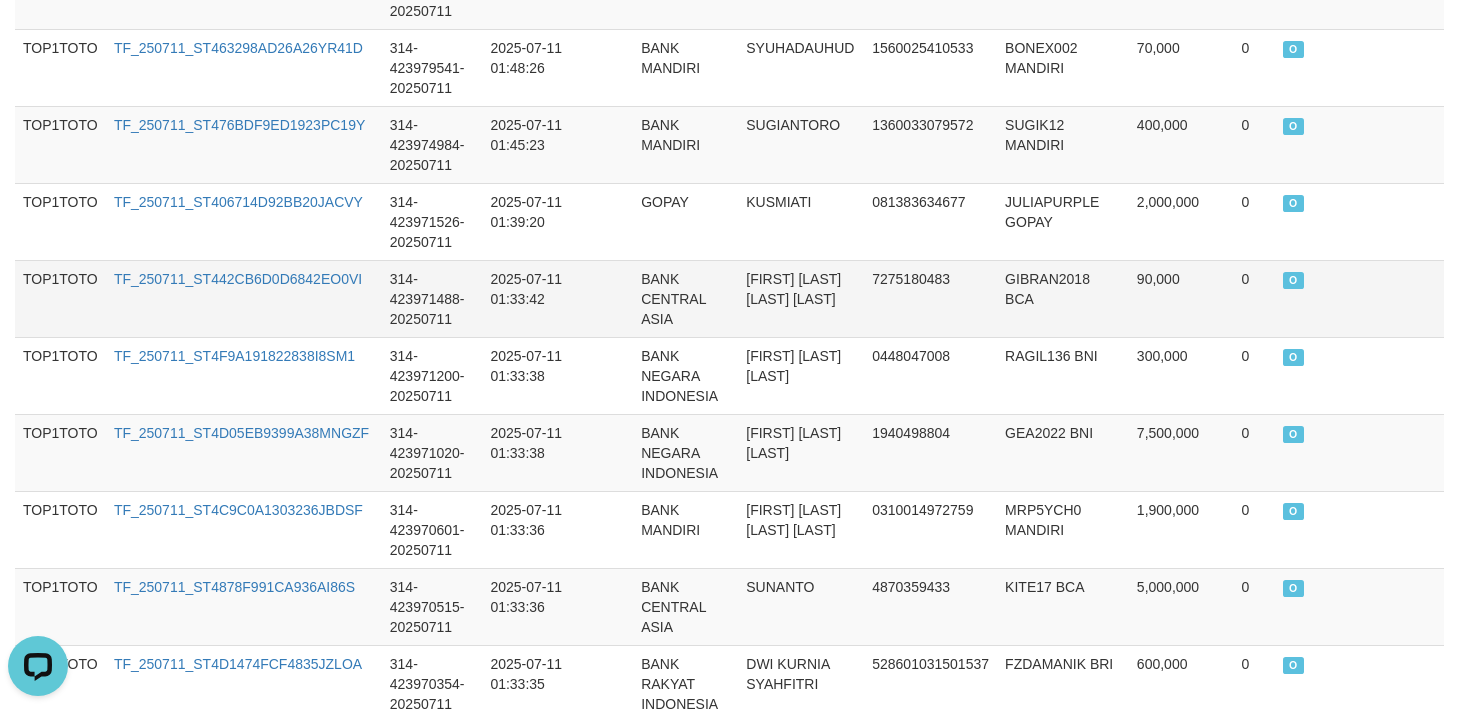 click at bounding box center (605, 298) 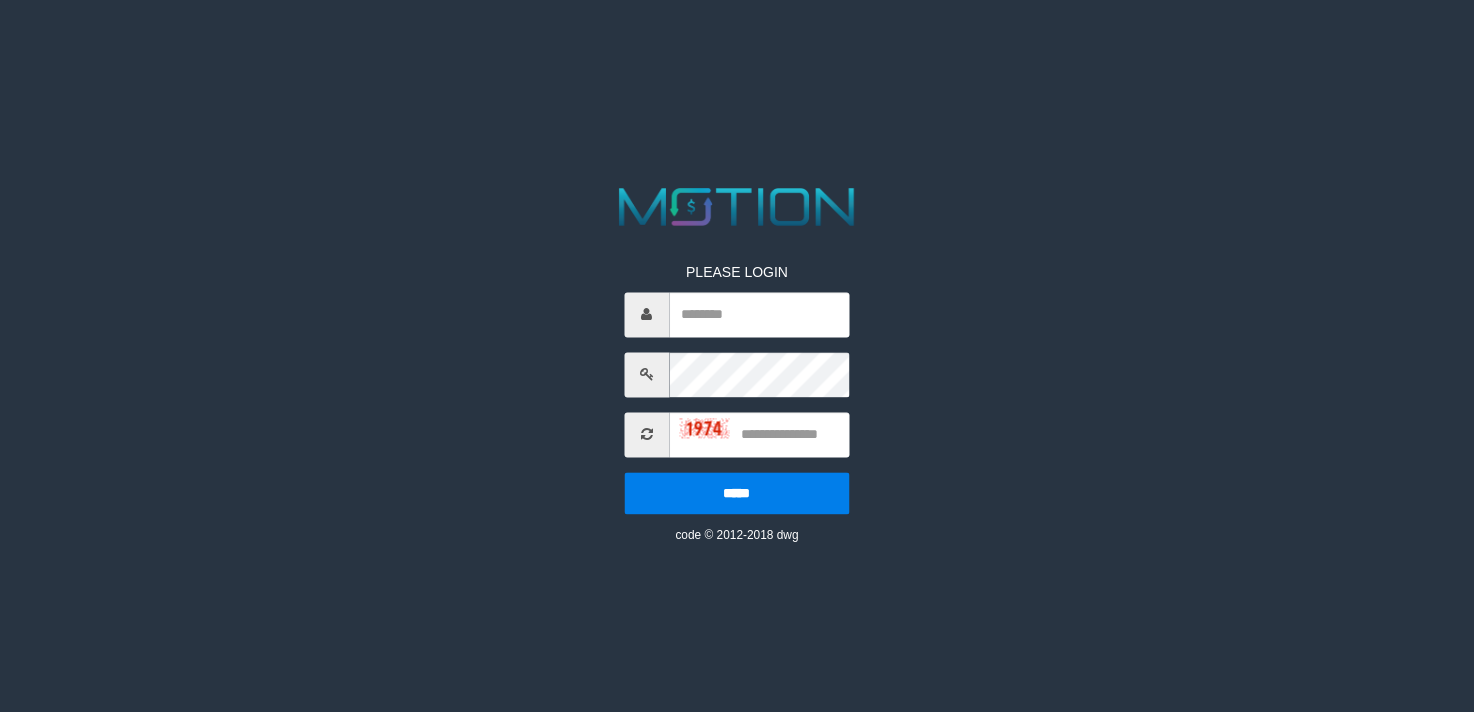 scroll, scrollTop: 0, scrollLeft: 0, axis: both 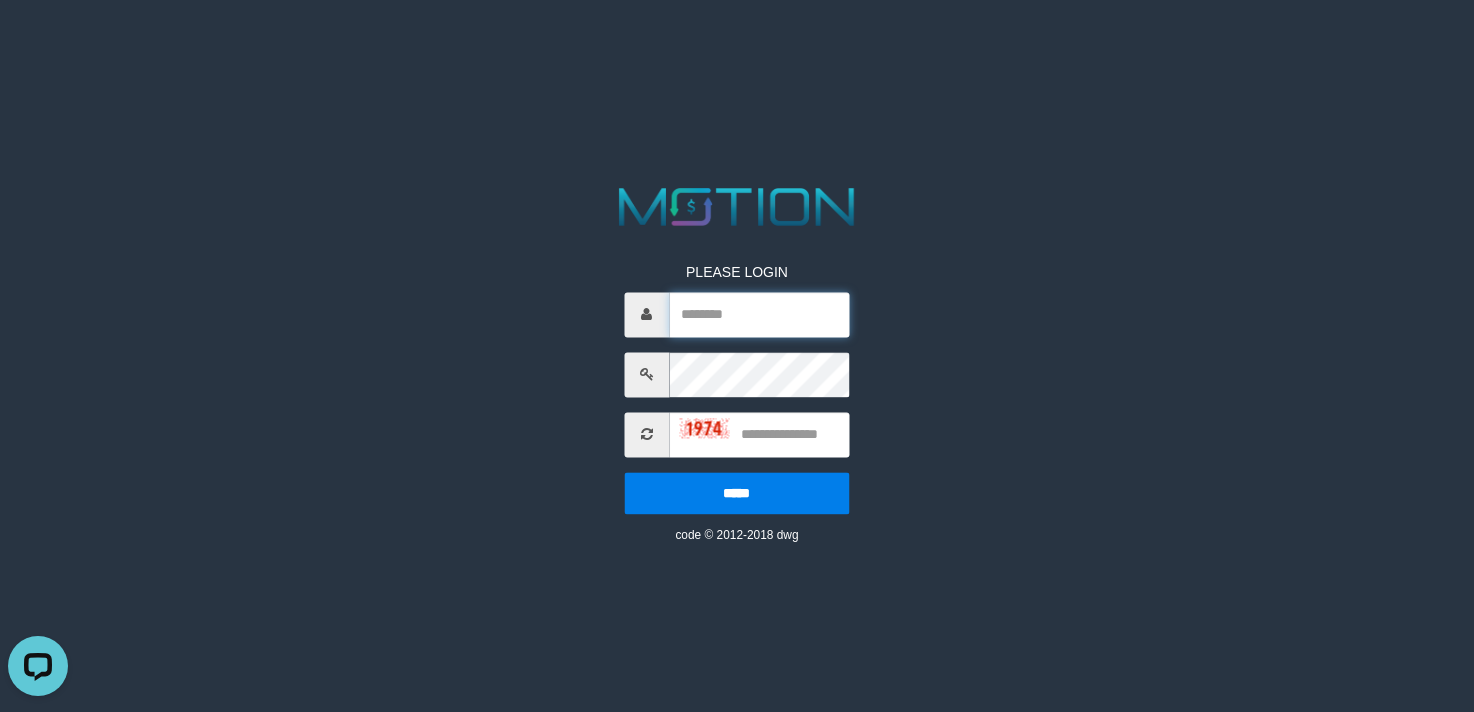 click at bounding box center [759, 314] 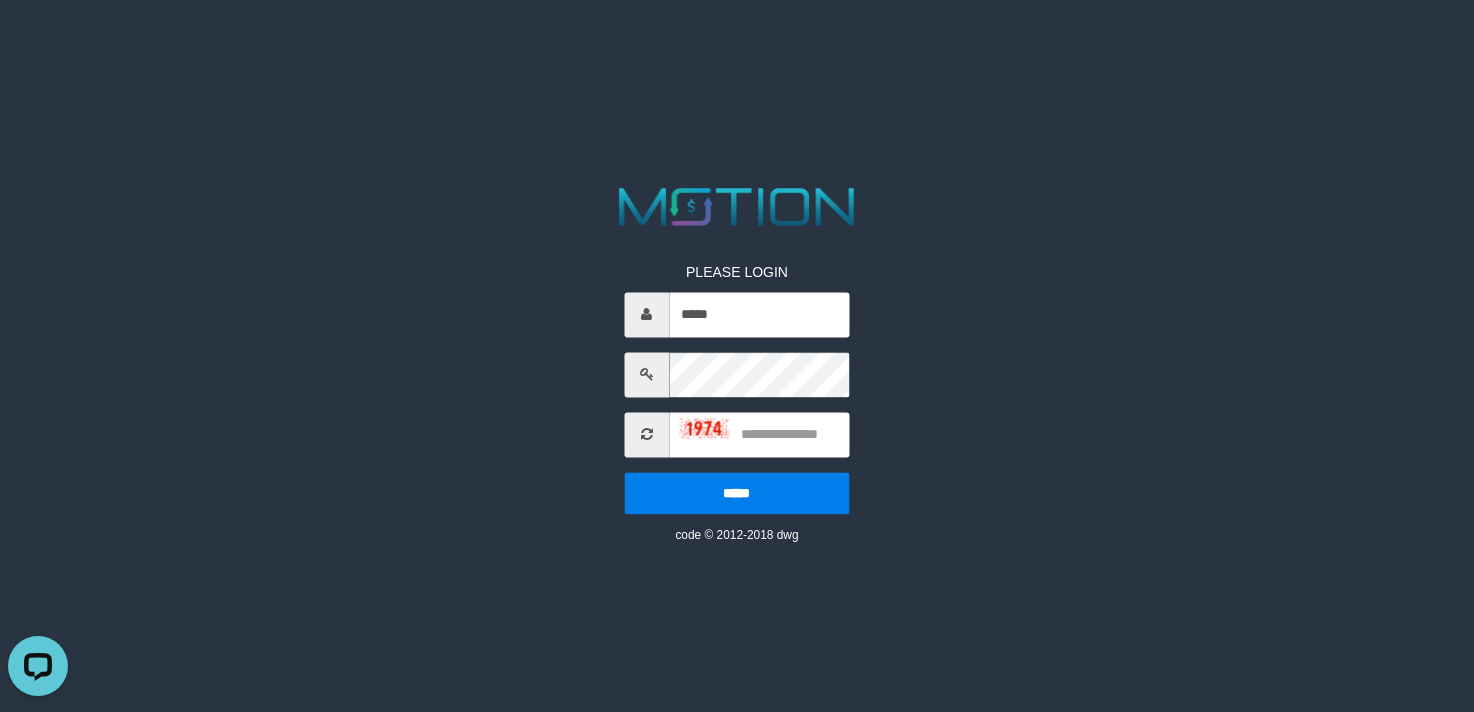 type on "*****" 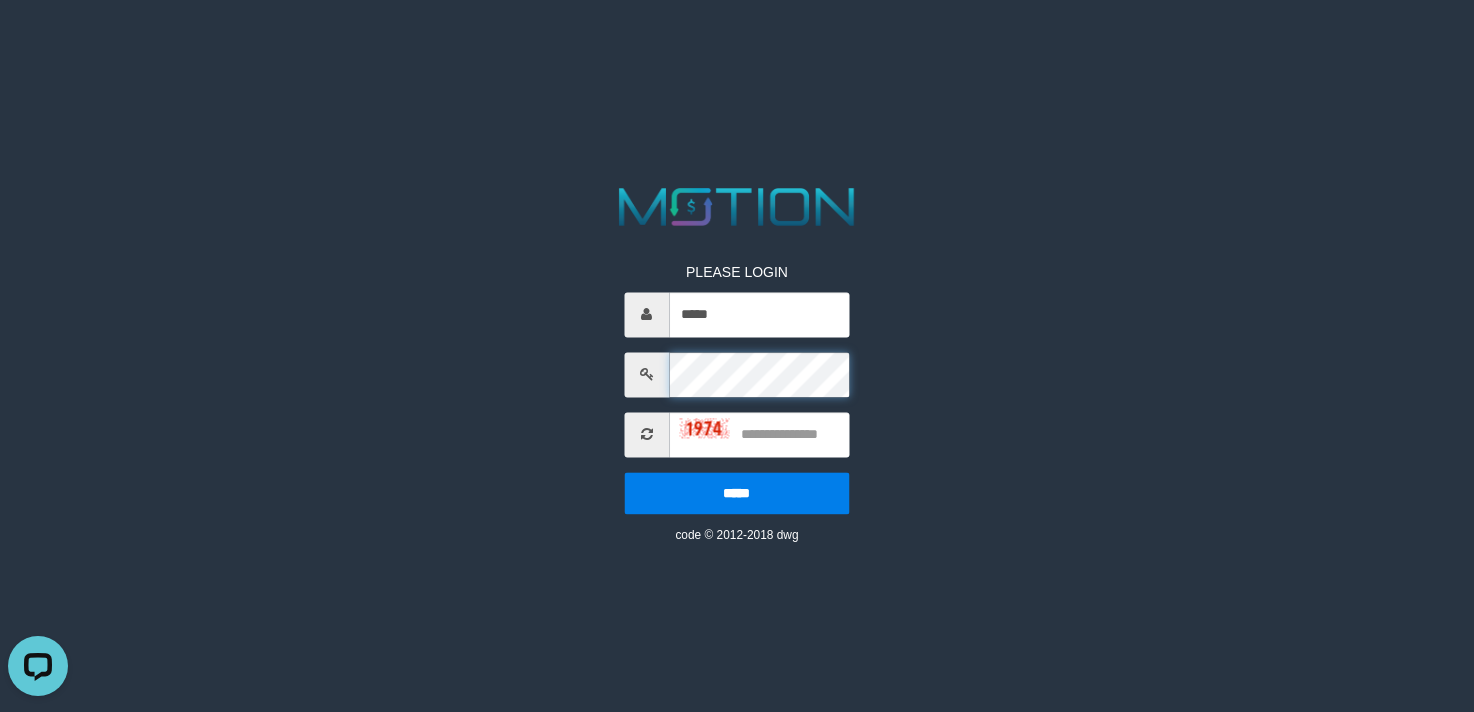 click on "PLEASE LOGIN
*****
*****
code © 2012-2018 dwg" at bounding box center (737, 25) 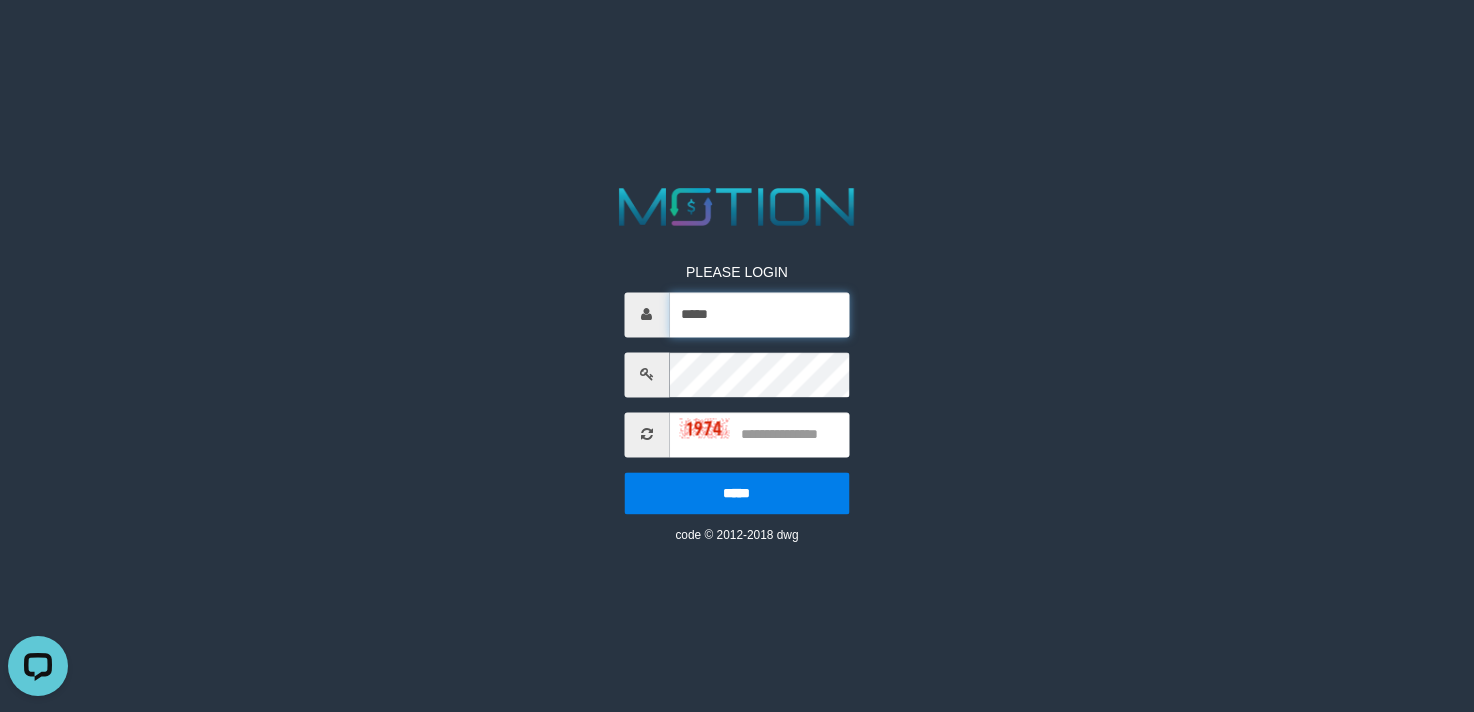 click on "*****" at bounding box center [759, 314] 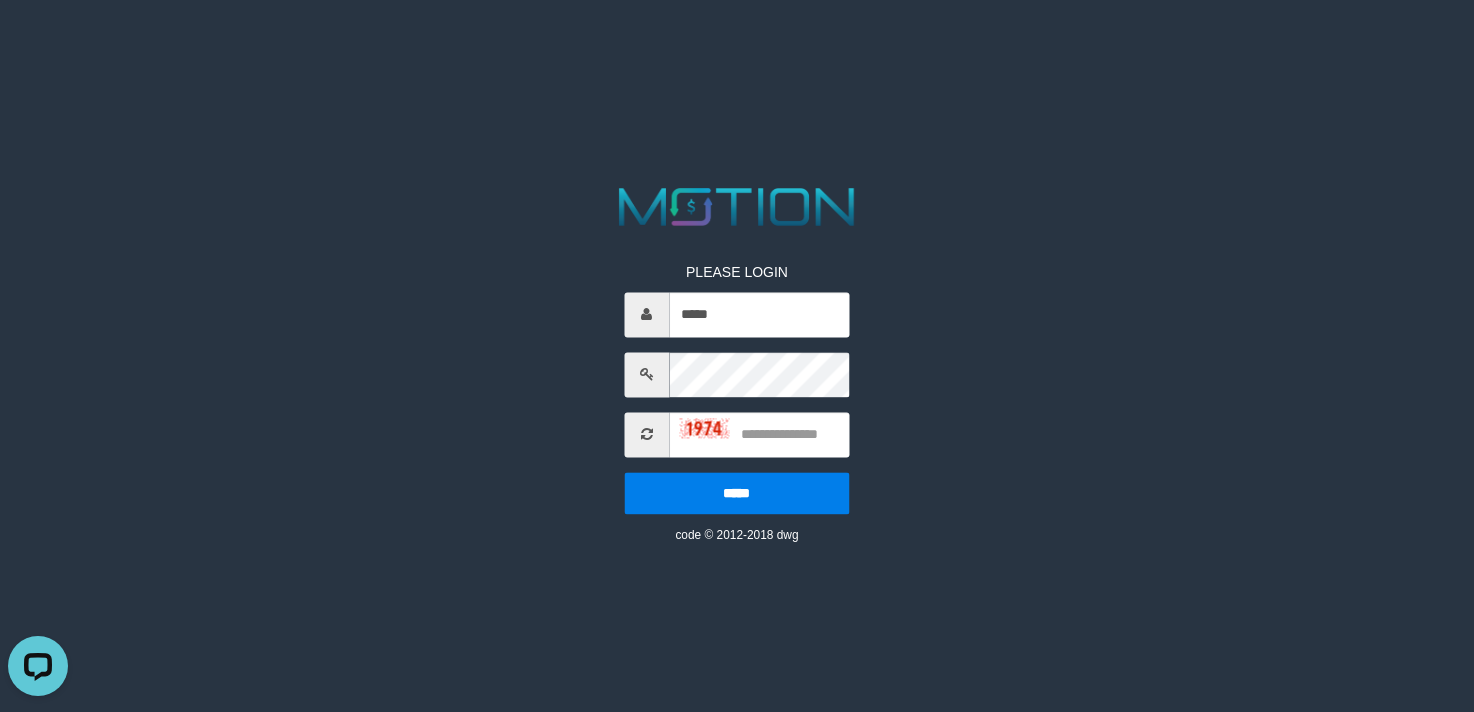 click on "PLEASE LOGIN
*****
*****
code © 2012-2018 dwg" at bounding box center (737, 362) 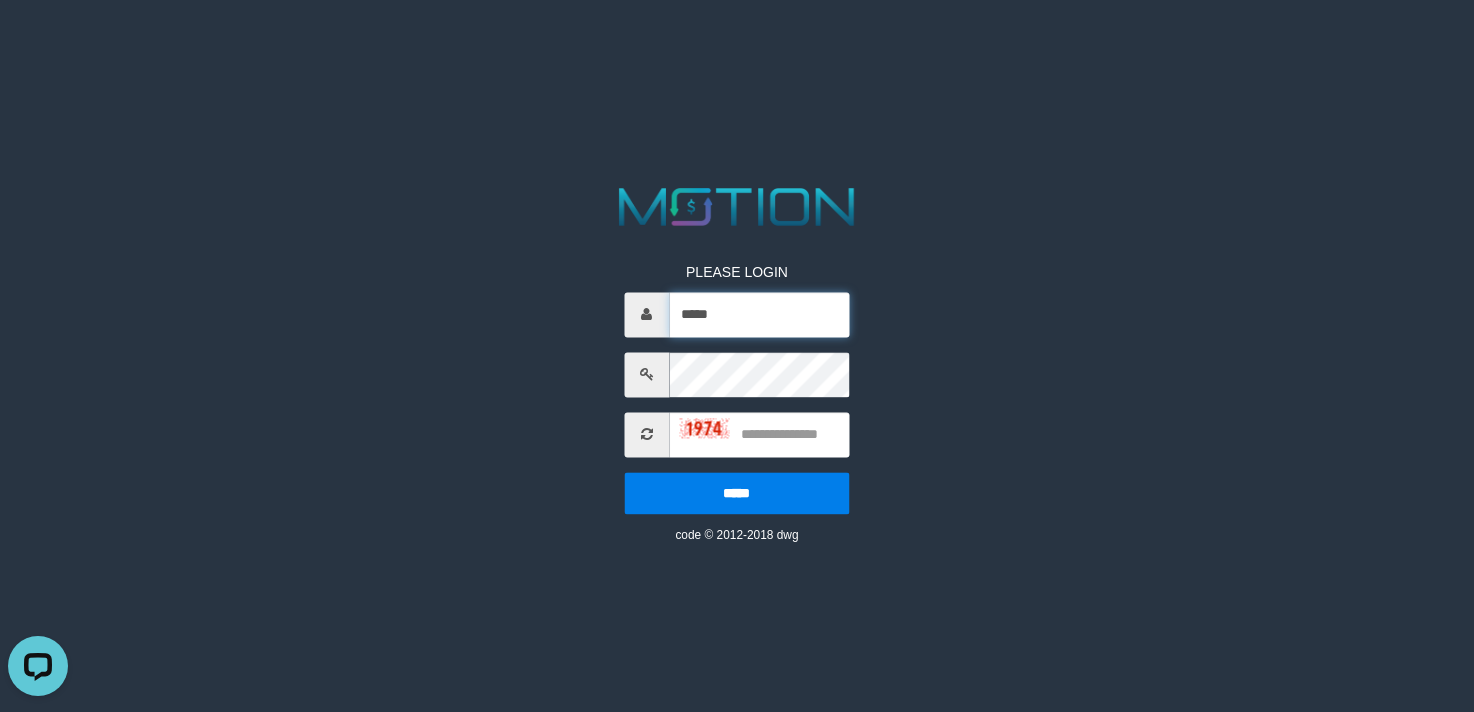 drag, startPoint x: 790, startPoint y: 324, endPoint x: -428, endPoint y: 332, distance: 1218.0262 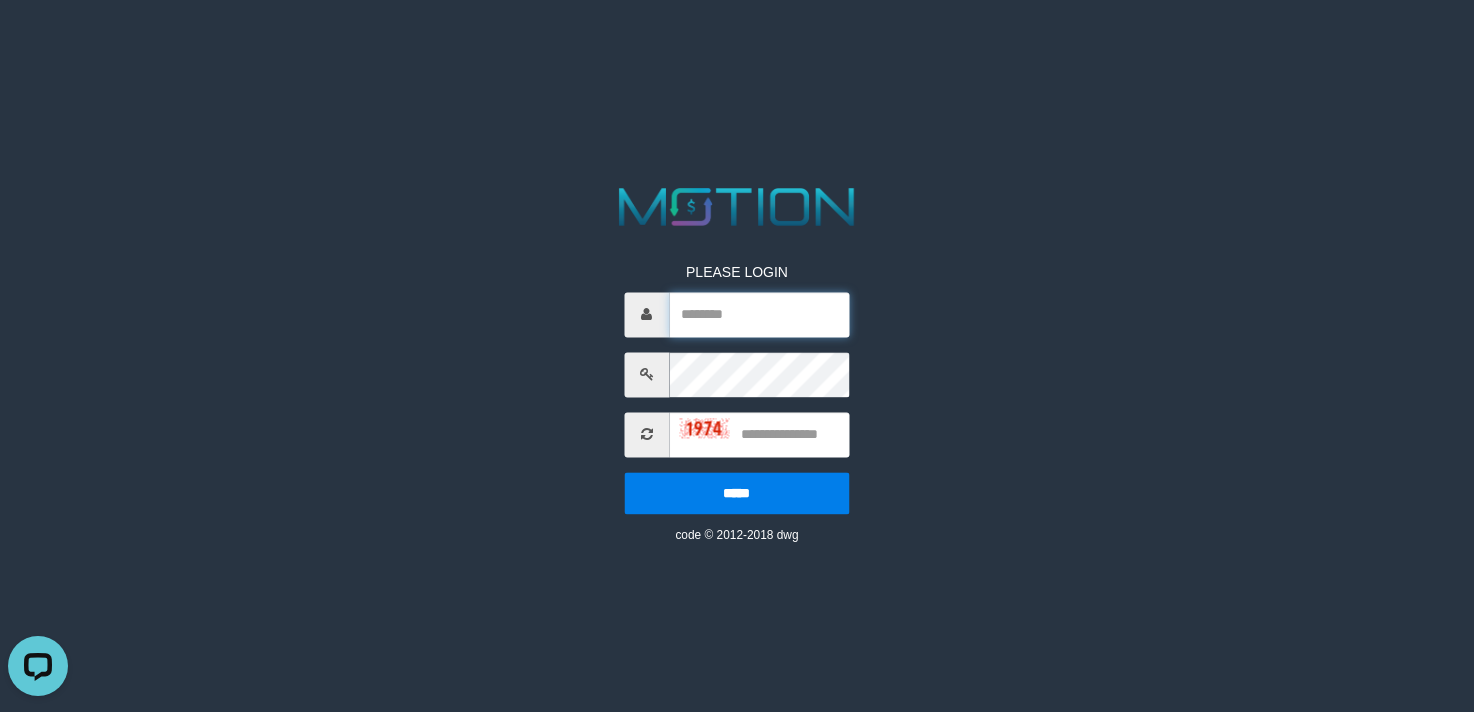 type on "*******" 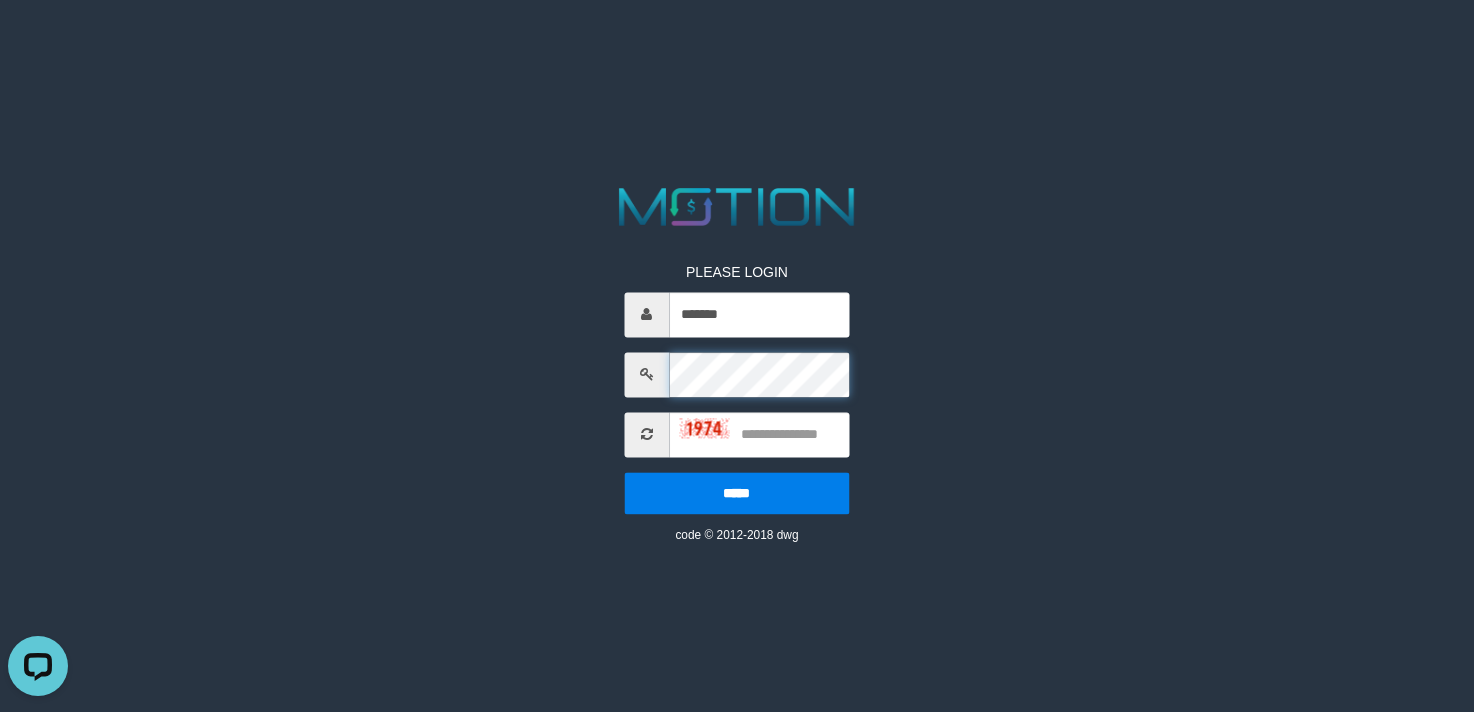 click on "PLEASE LOGIN
*******
*****
code © 2012-2018 dwg" at bounding box center [737, 25] 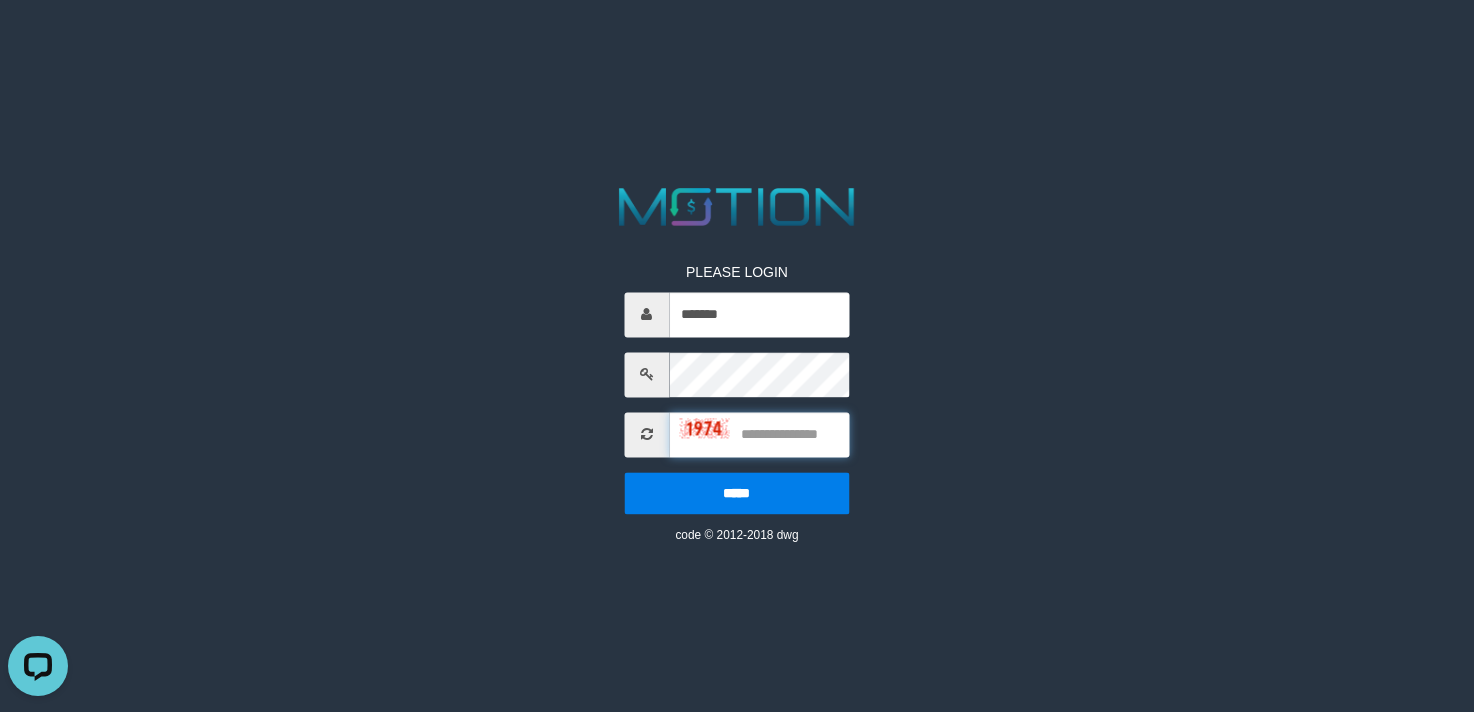click at bounding box center (759, 434) 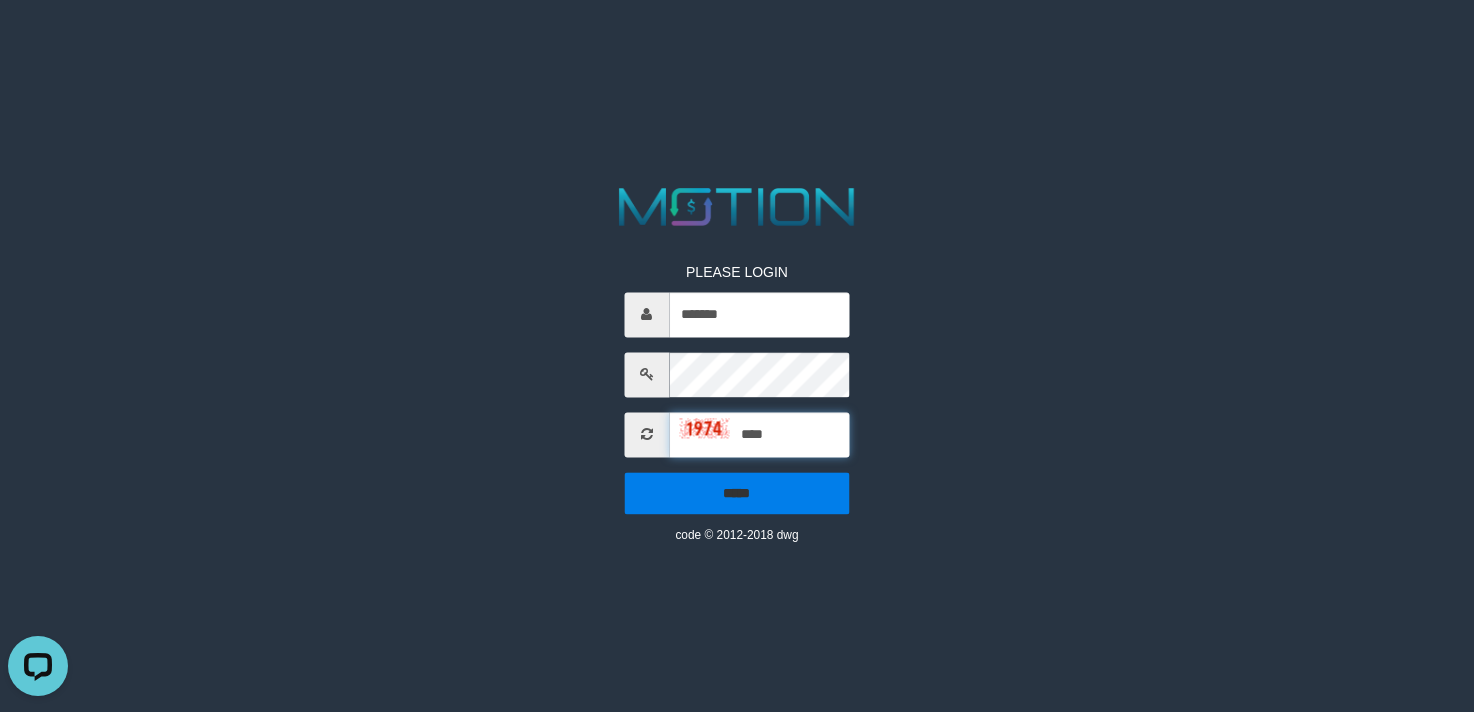 type on "****" 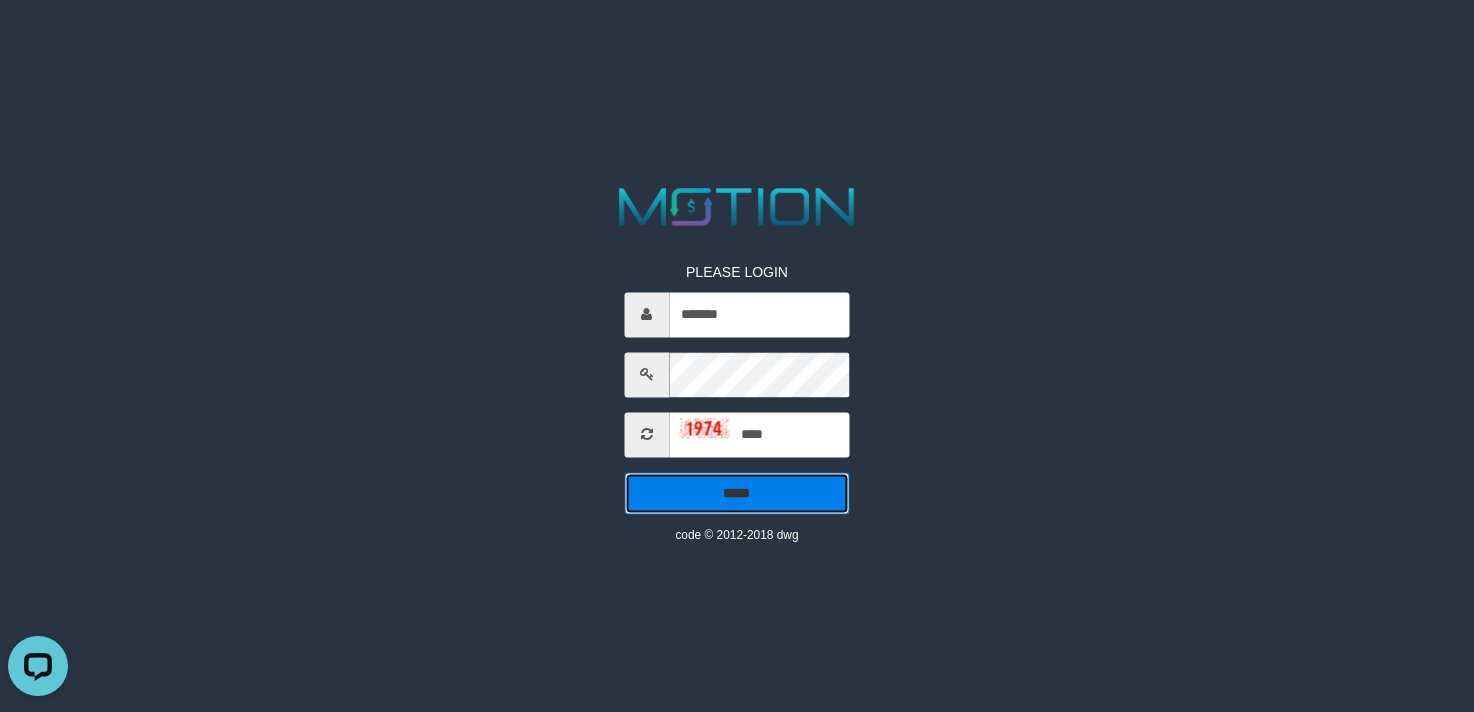 click on "*****" at bounding box center (737, 493) 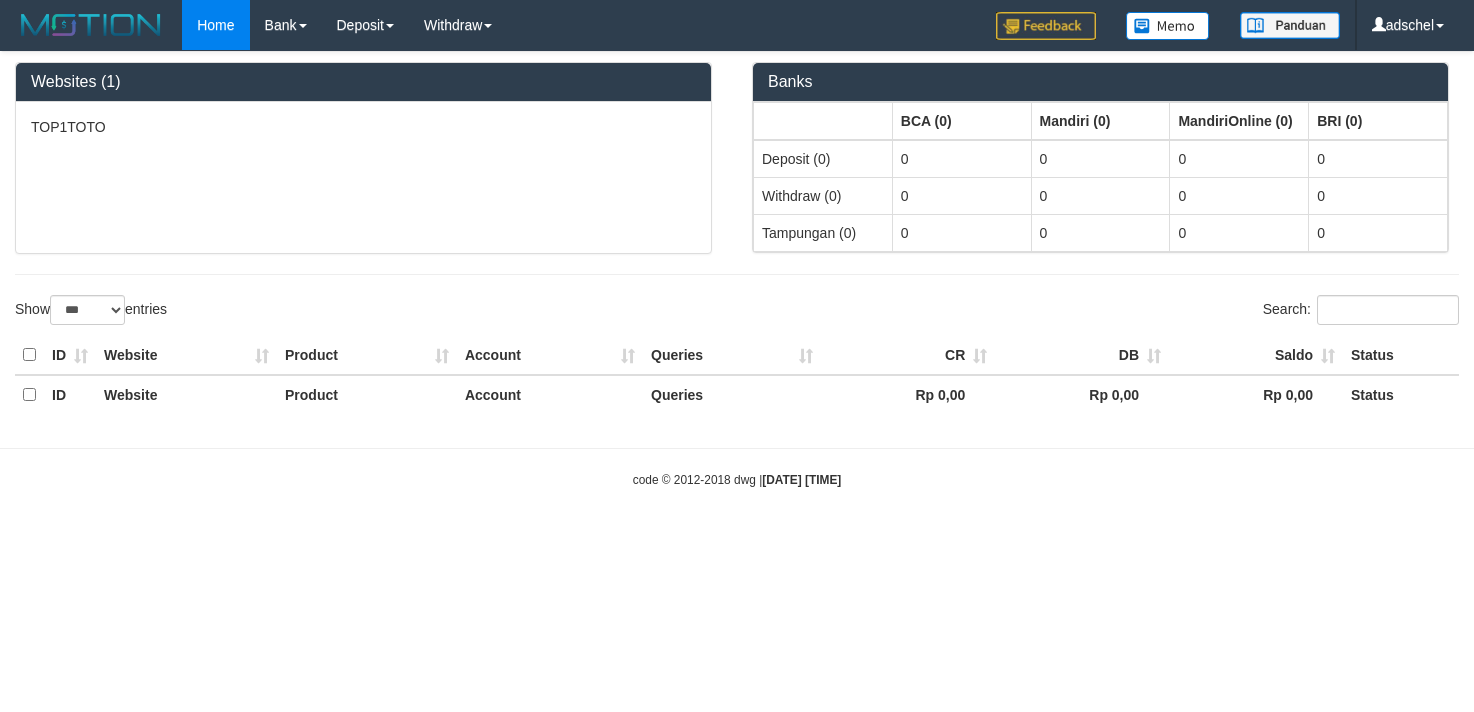 select on "***" 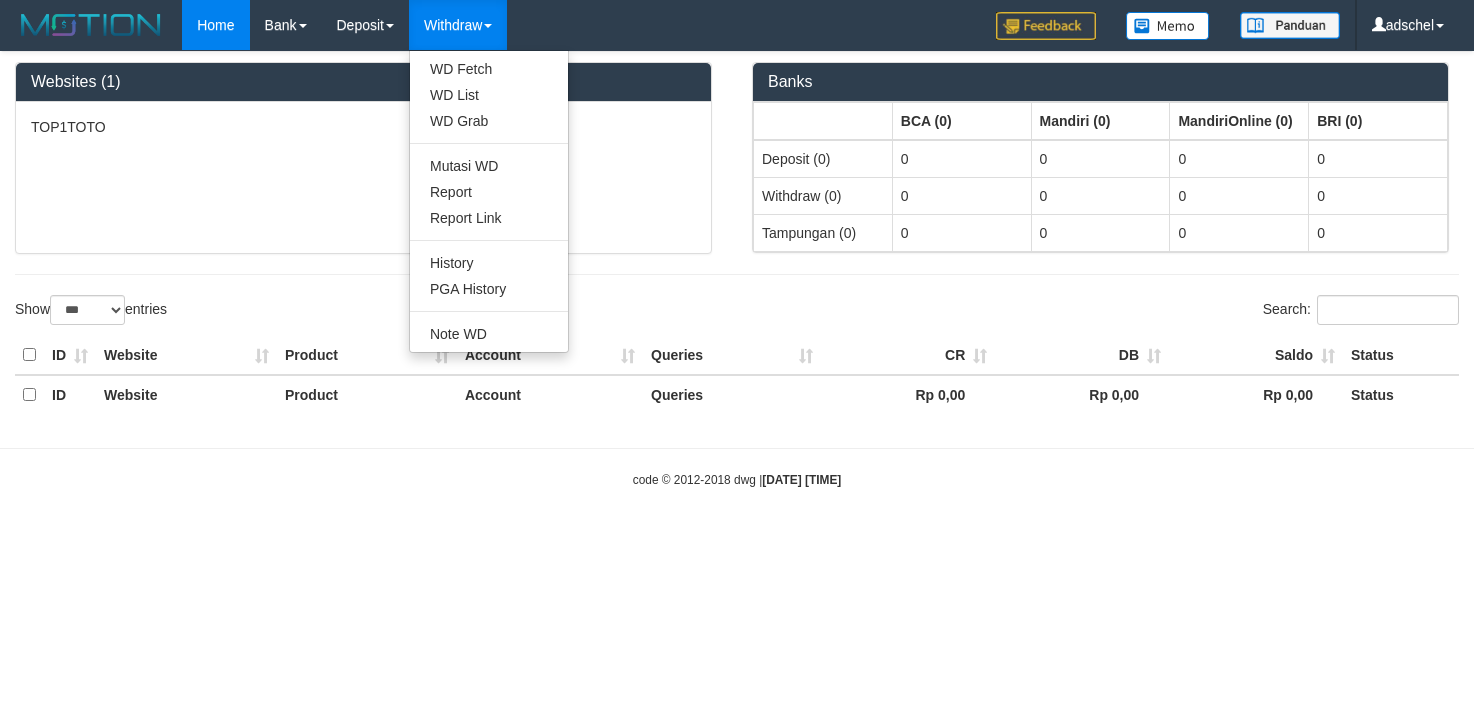click on "Withdraw" at bounding box center (458, 25) 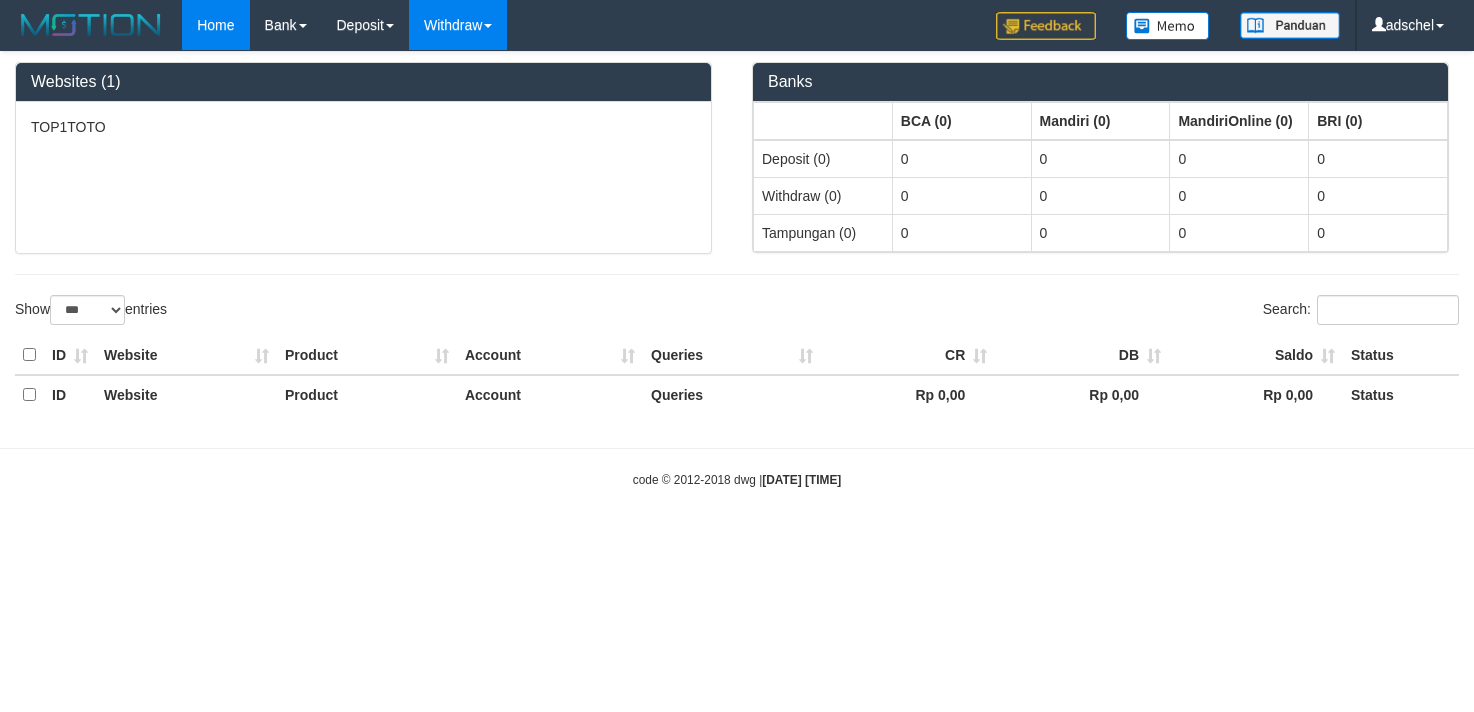 click on "Withdraw" at bounding box center (458, 25) 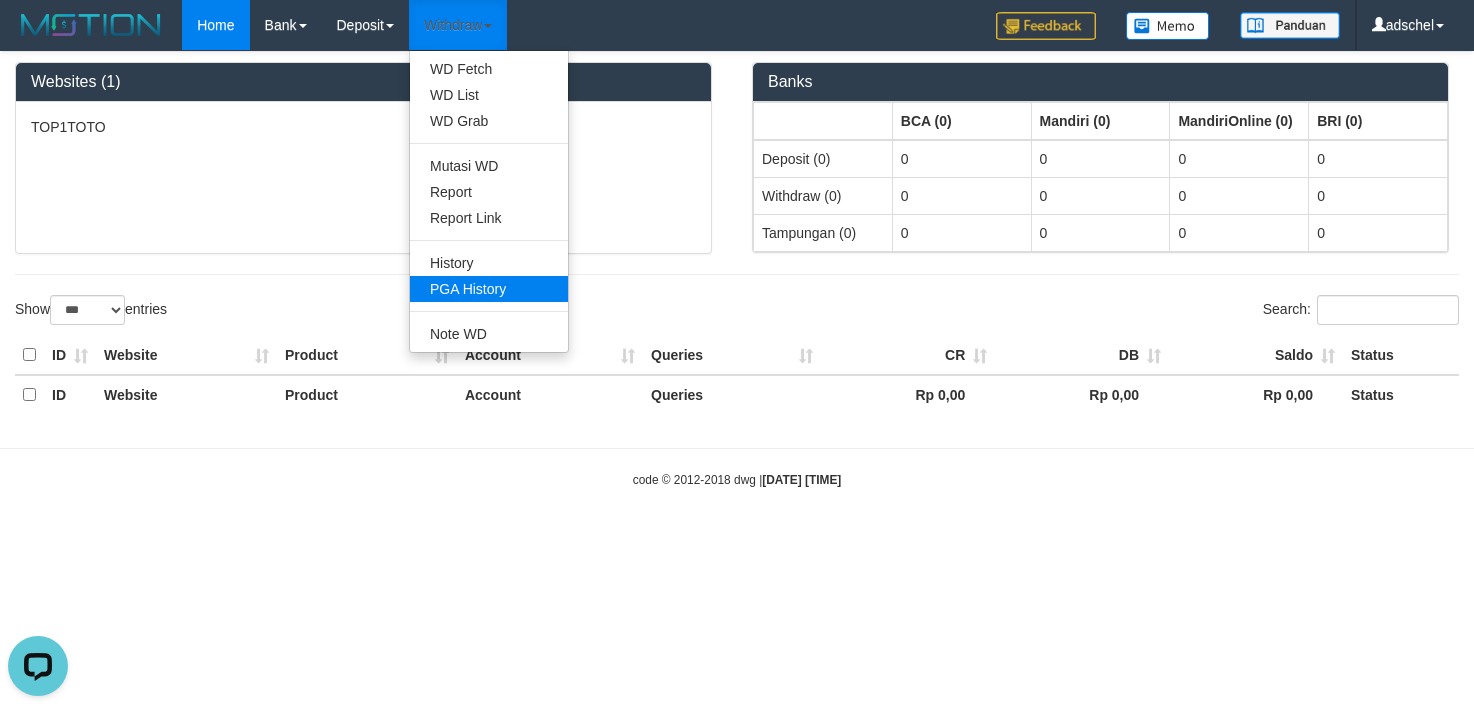 scroll, scrollTop: 0, scrollLeft: 0, axis: both 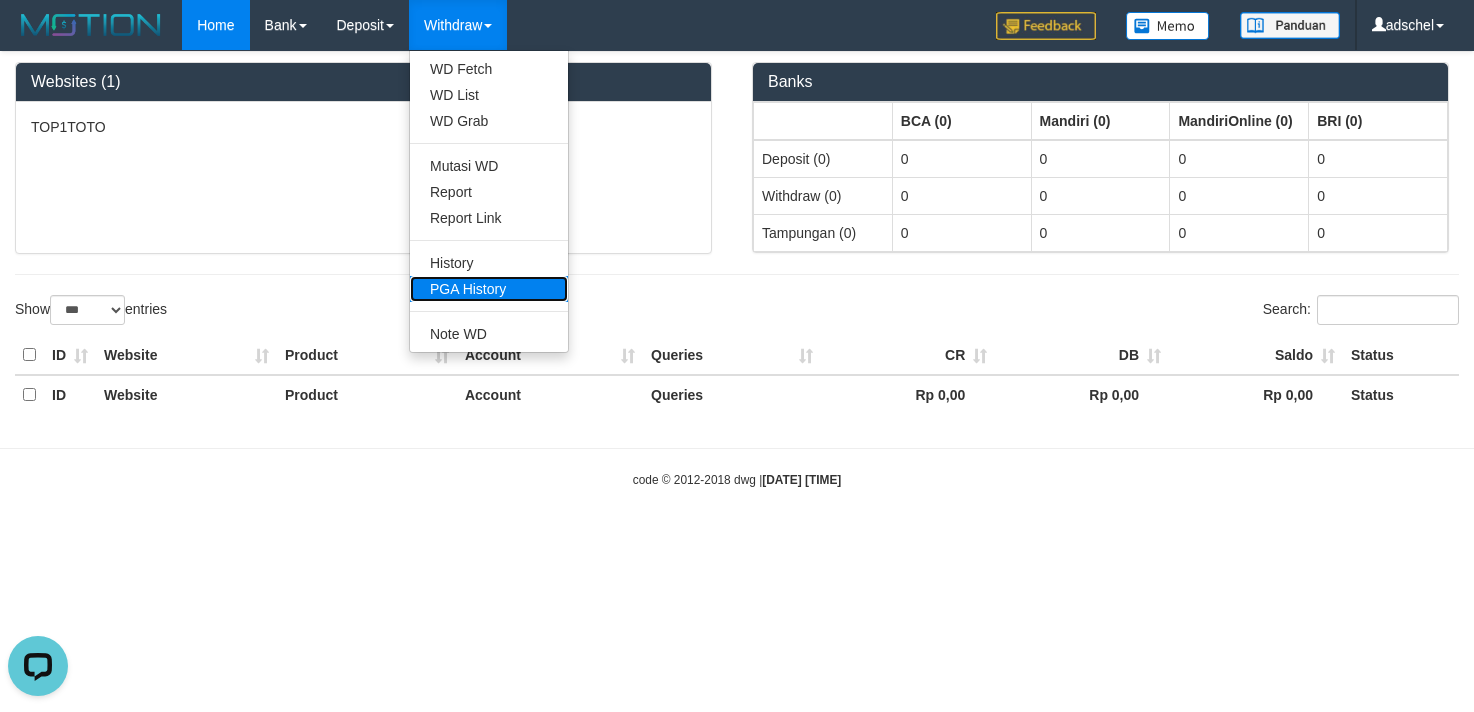 click on "PGA History" at bounding box center (489, 289) 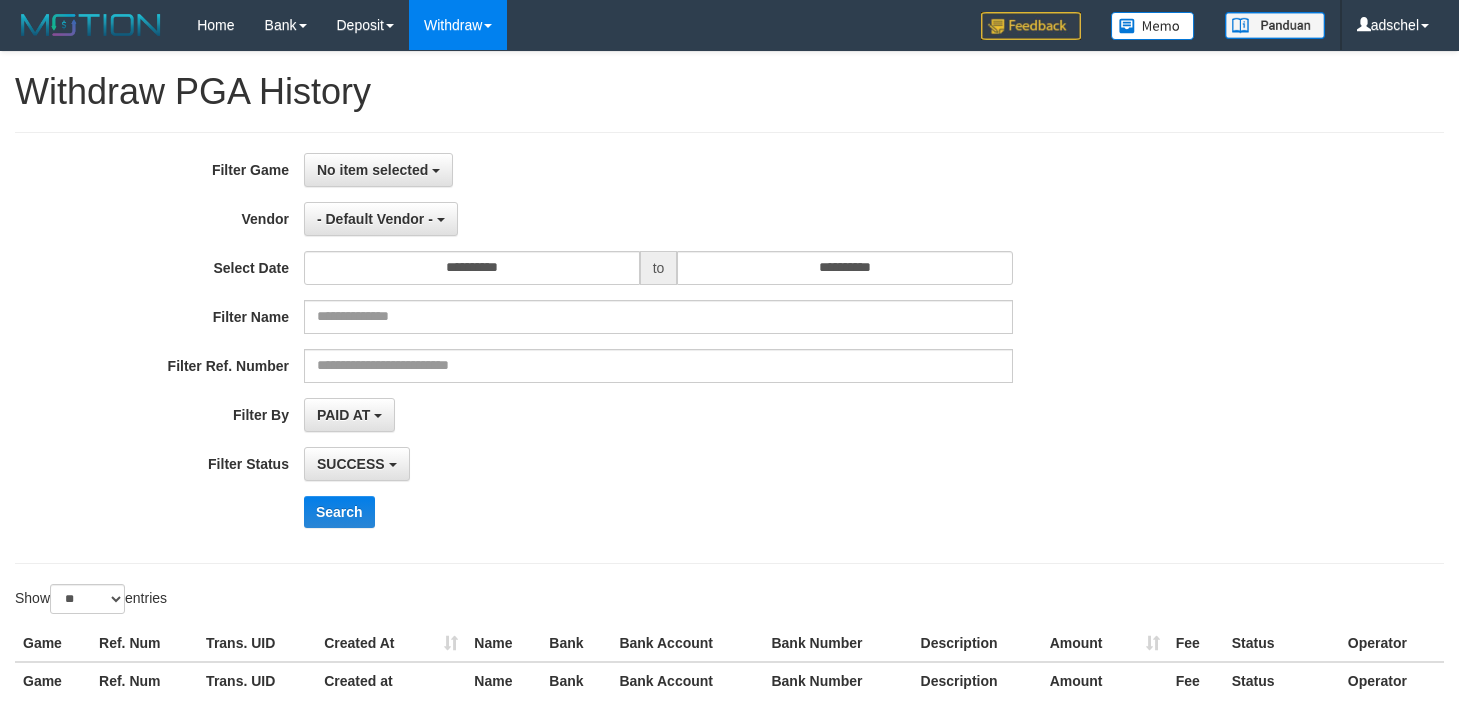 select 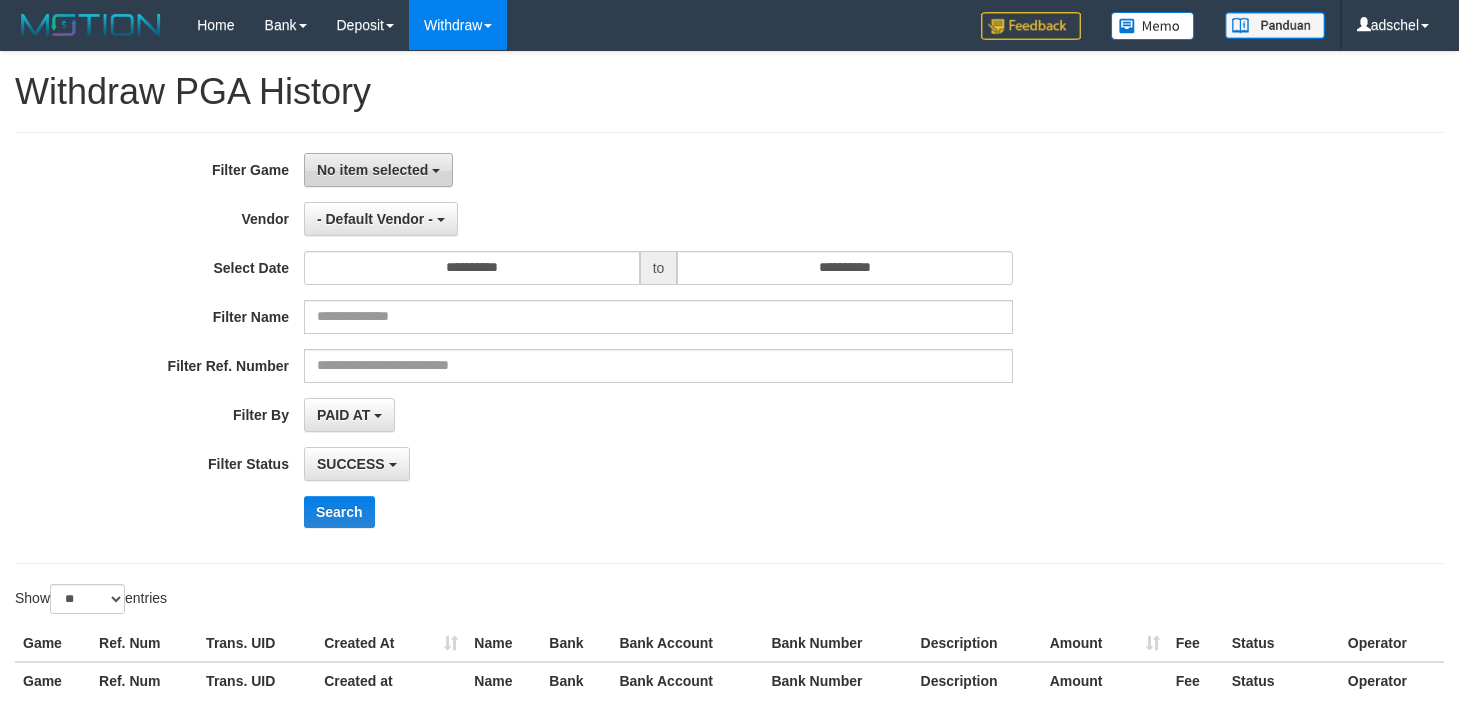 scroll, scrollTop: 0, scrollLeft: 0, axis: both 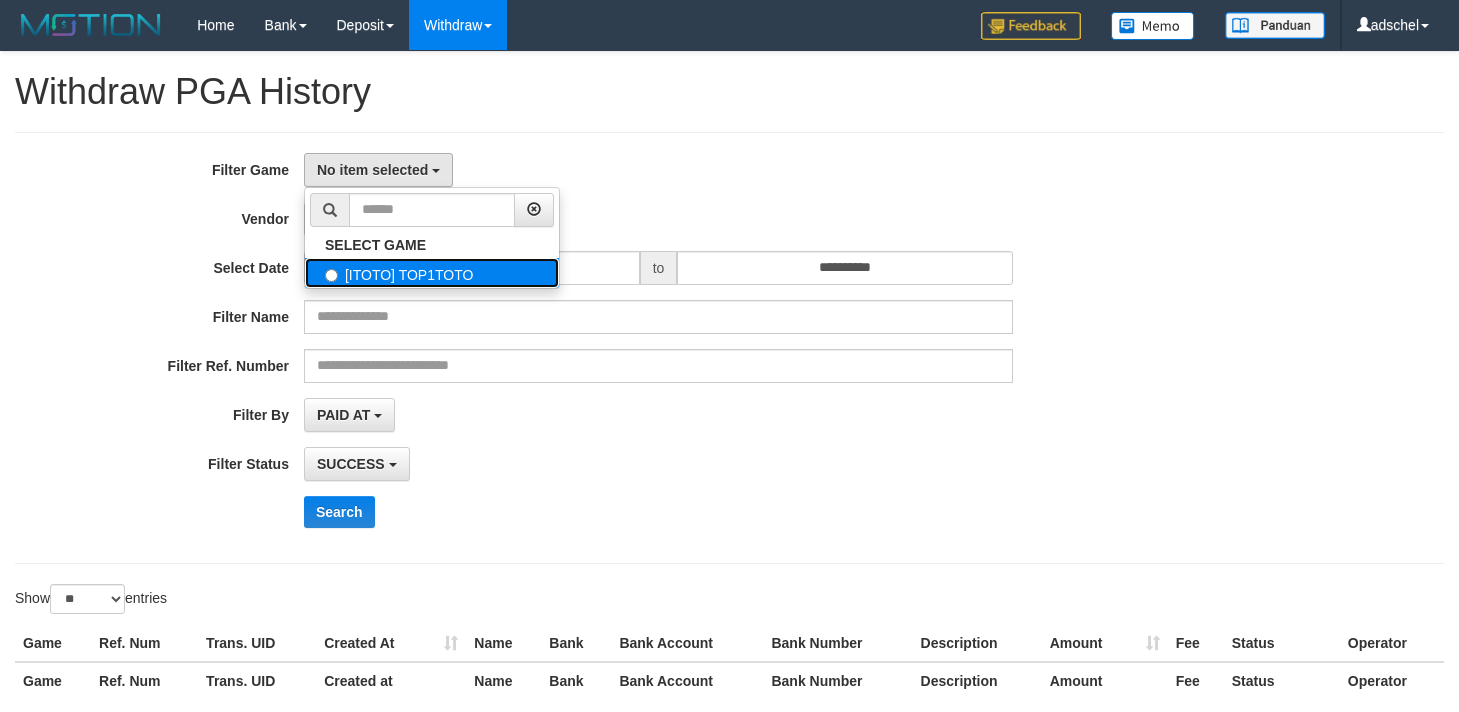 click on "[ITOTO] TOP1TOTO" at bounding box center (432, 273) 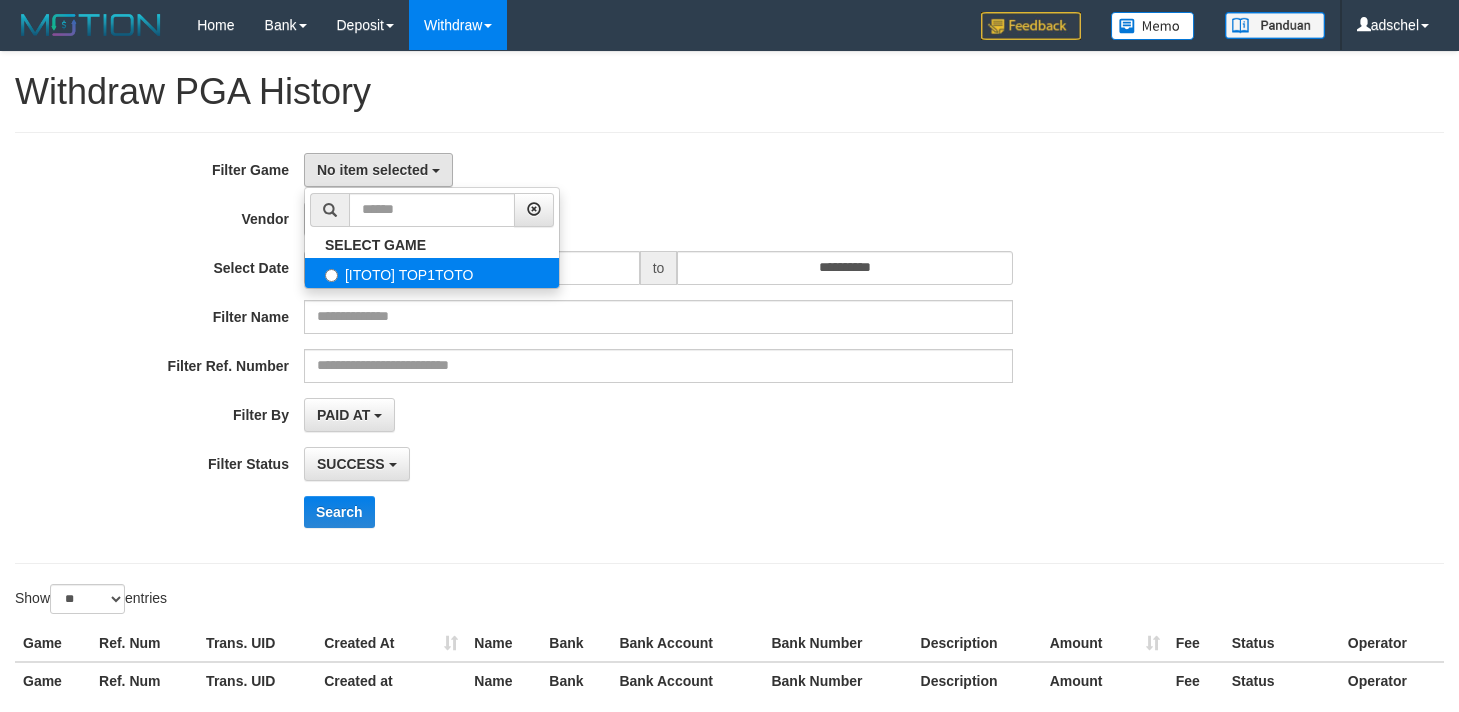 select on "***" 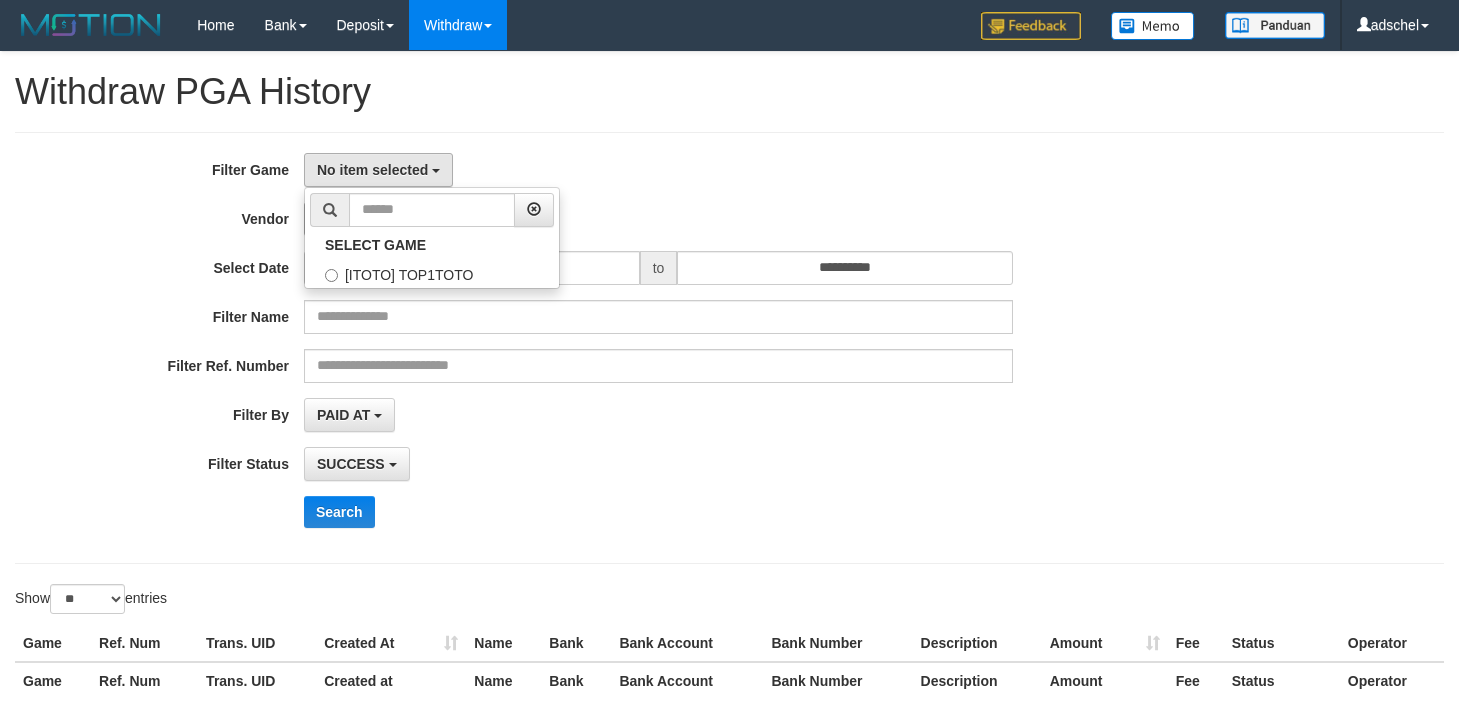 scroll, scrollTop: 18, scrollLeft: 0, axis: vertical 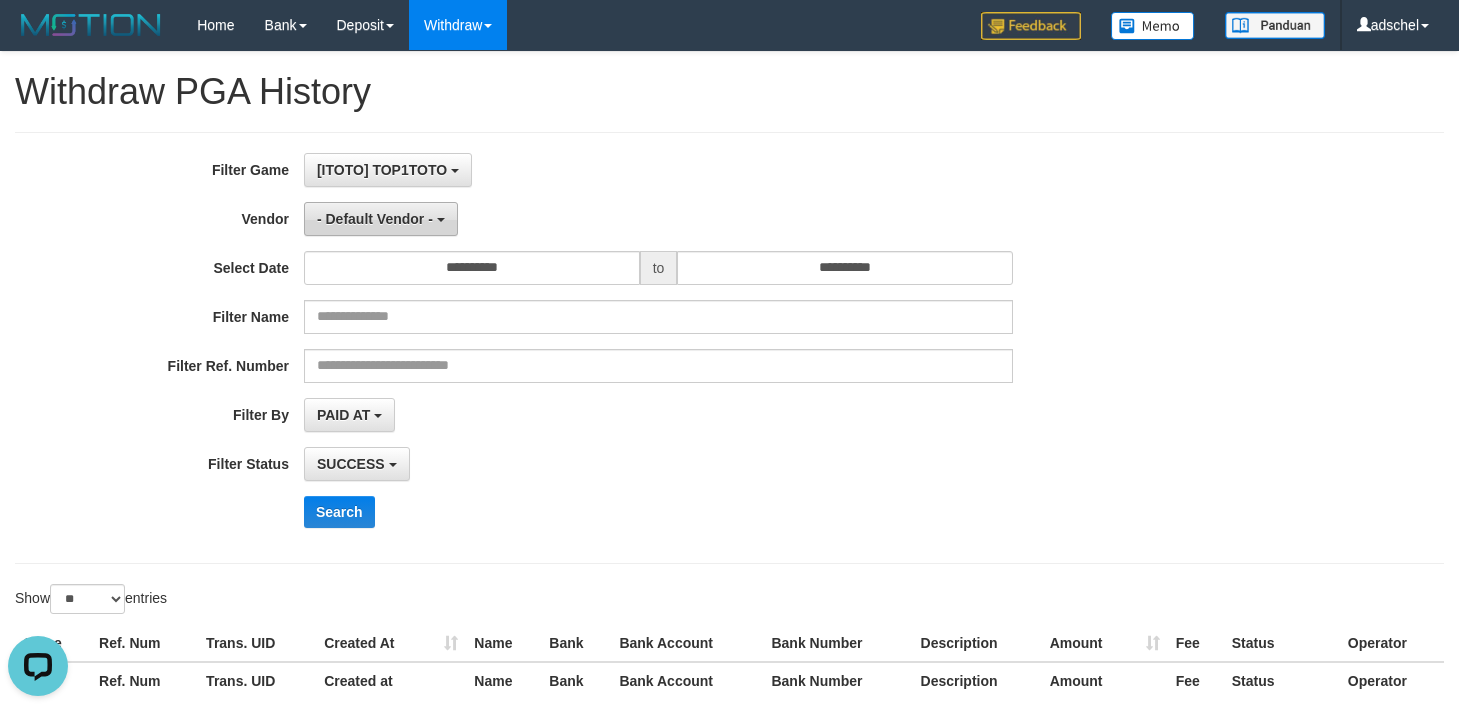 click on "- Default Vendor -" at bounding box center (375, 219) 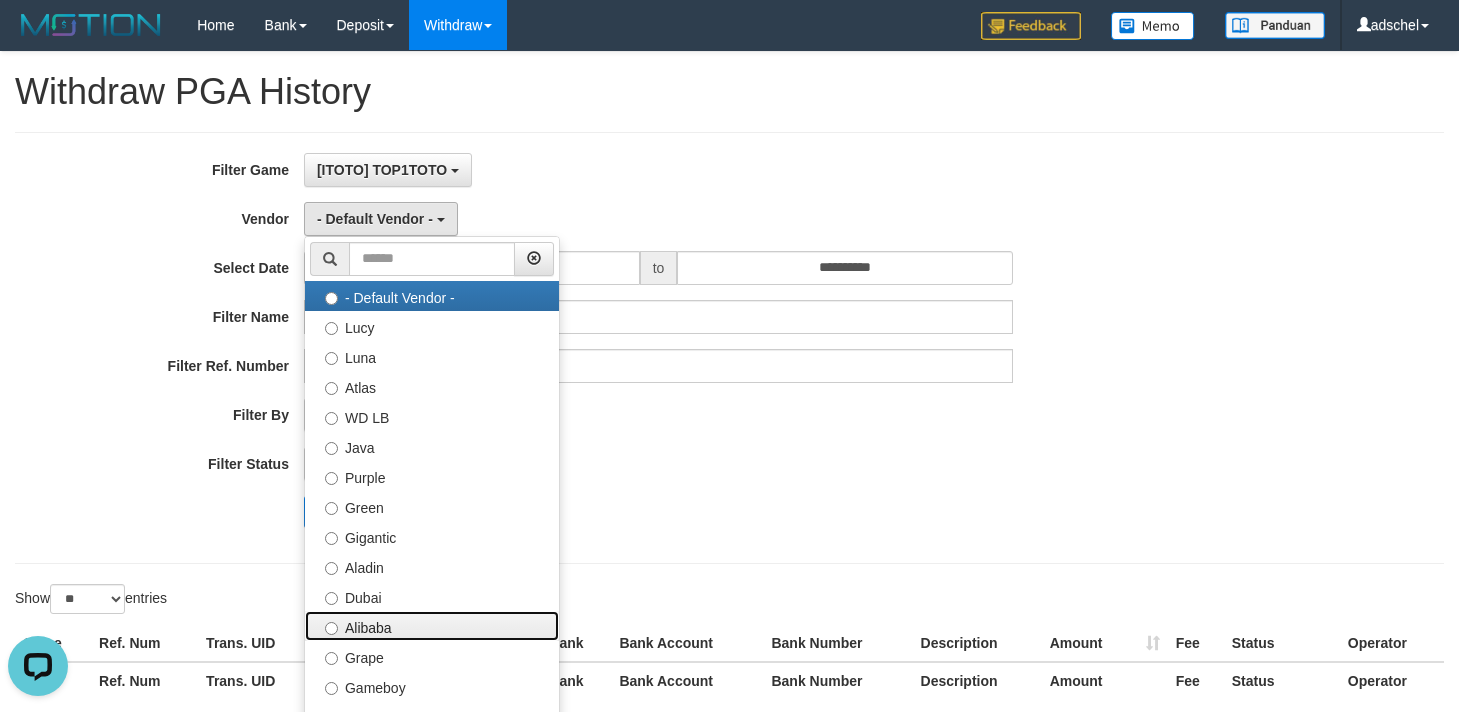 click on "Alibaba" at bounding box center (432, 626) 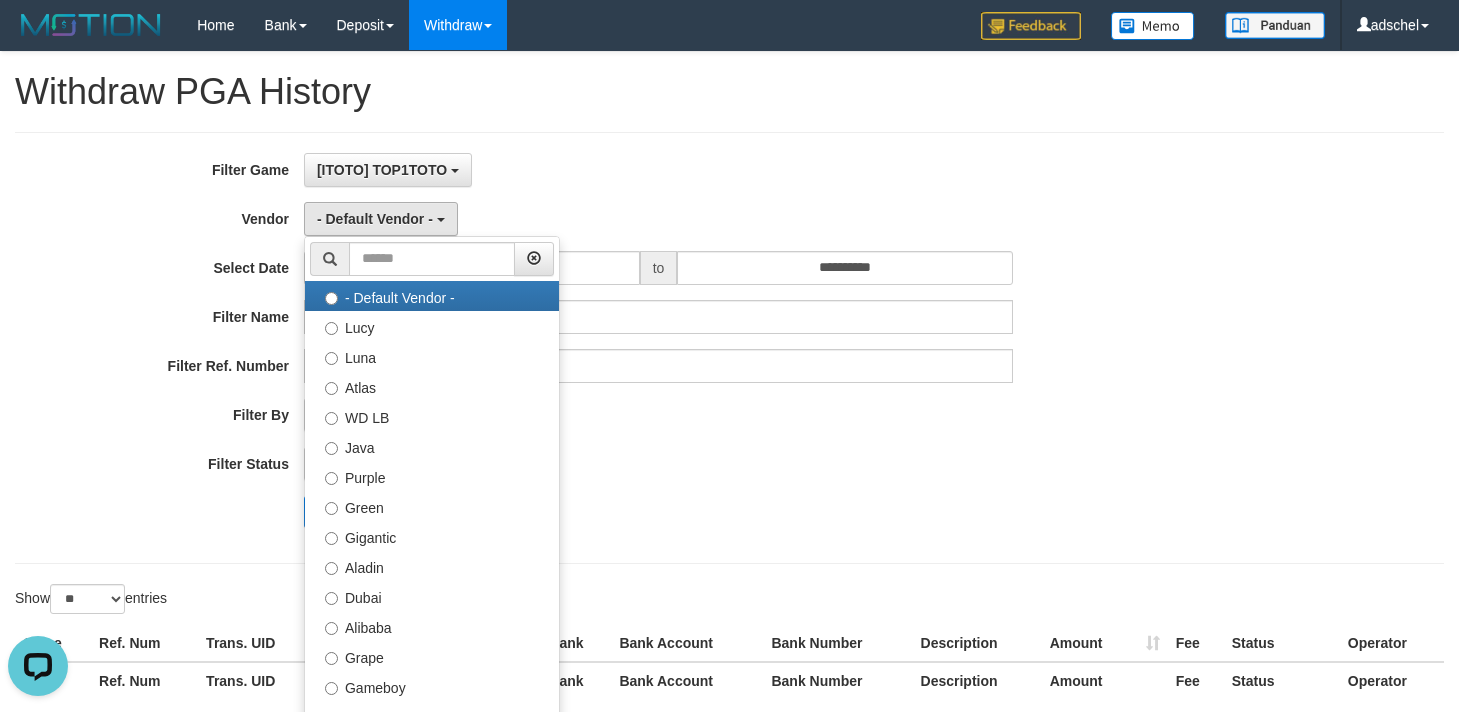 select on "**********" 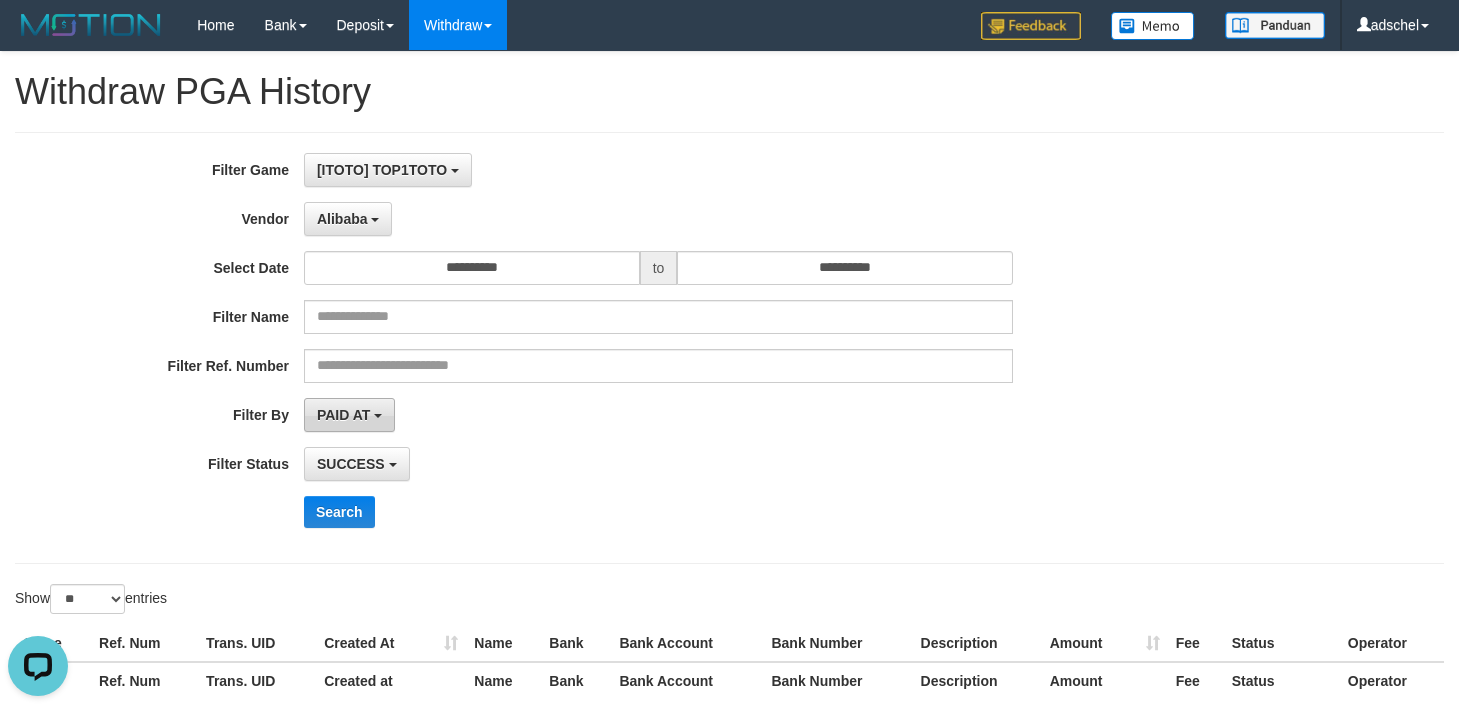 click on "PAID AT" at bounding box center (343, 415) 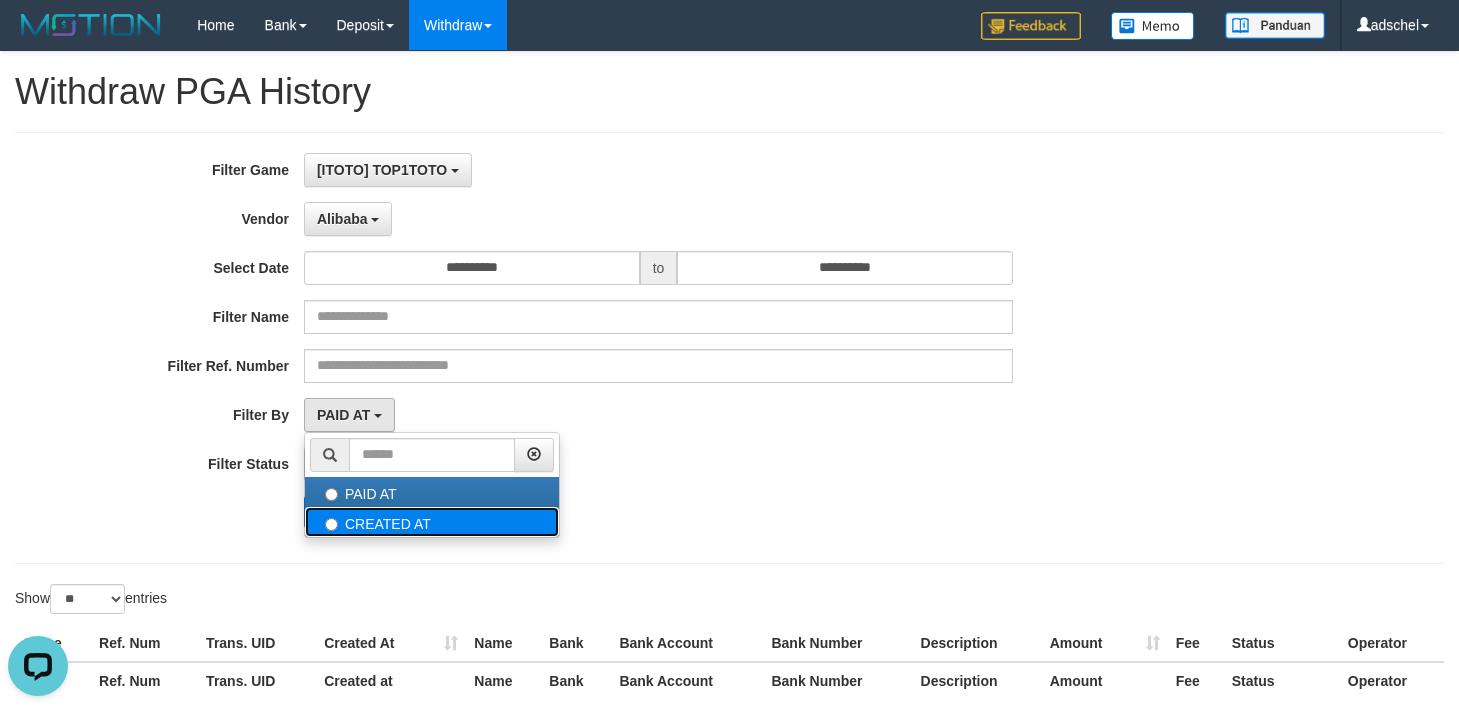 click on "CREATED AT" at bounding box center [432, 522] 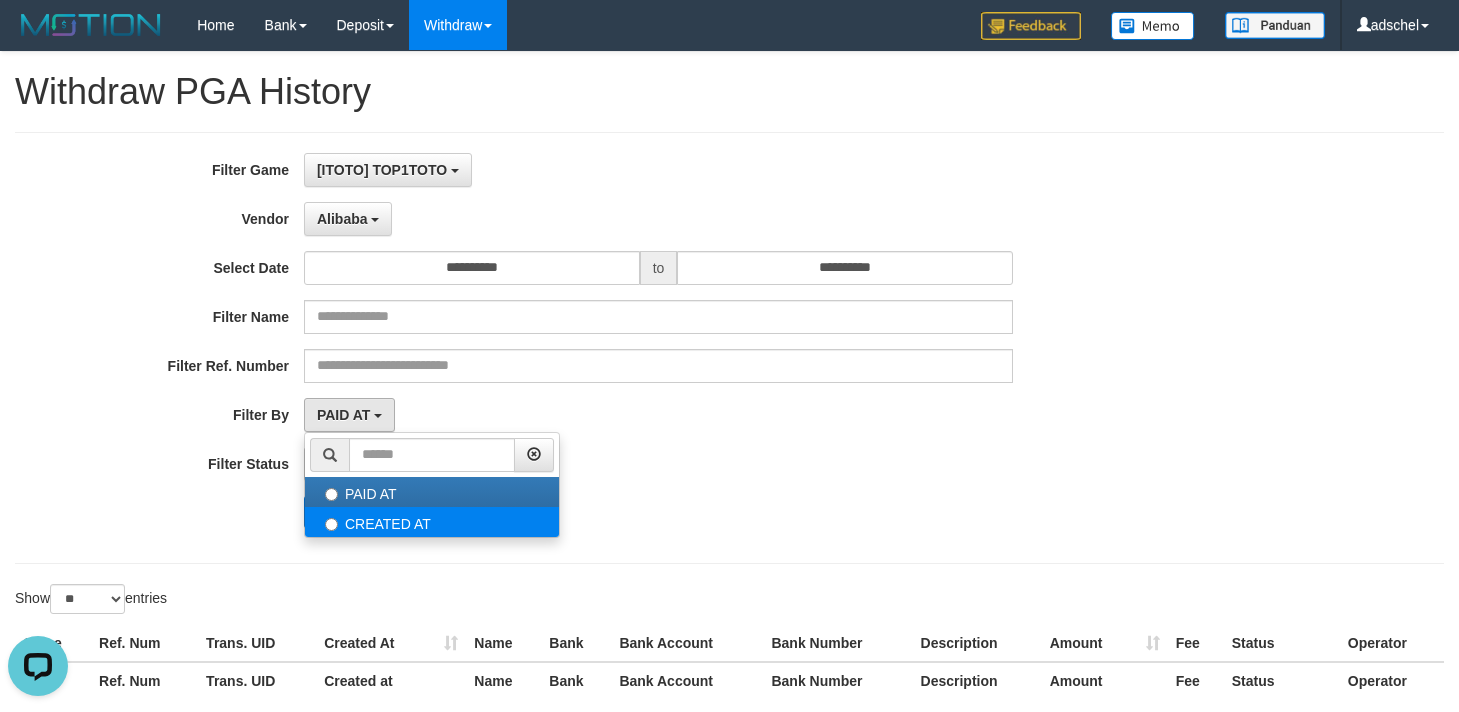 select on "*" 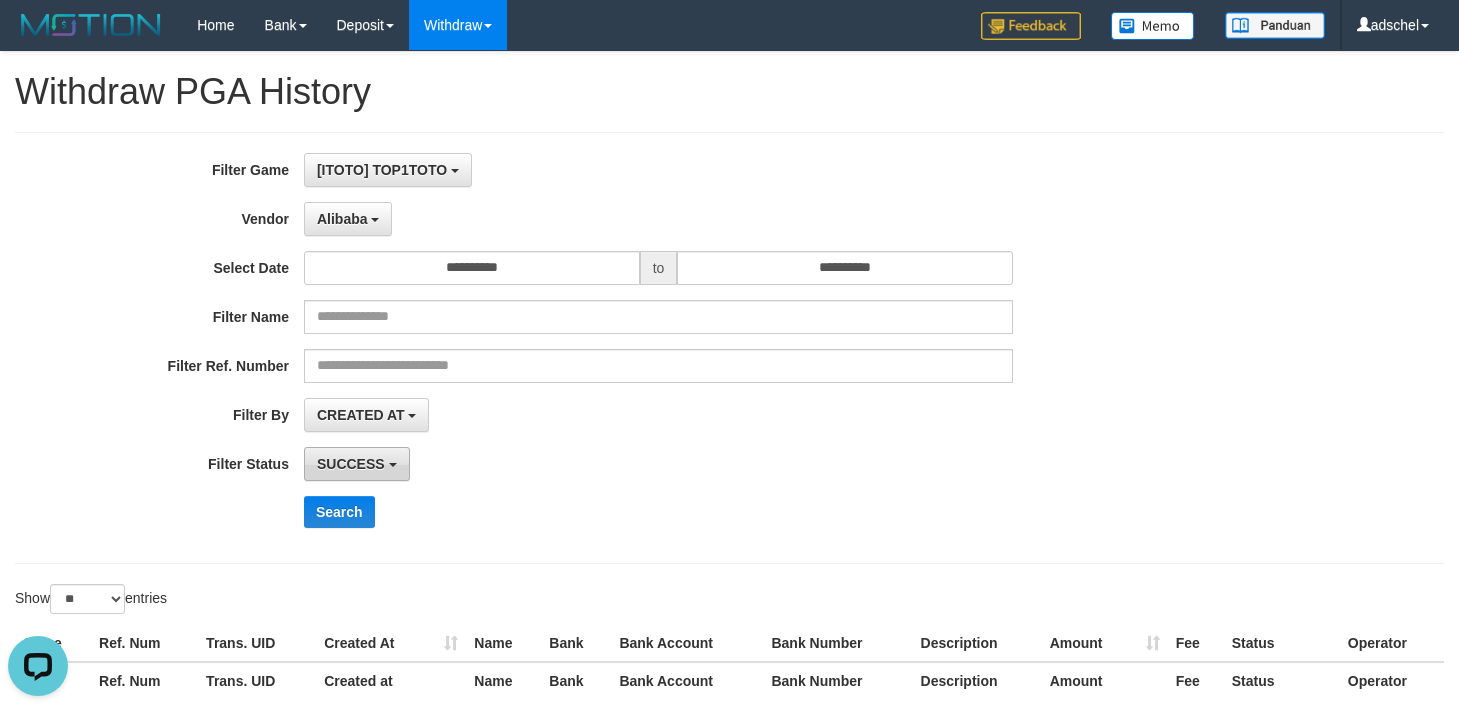 click on "SUCCESS" at bounding box center (351, 464) 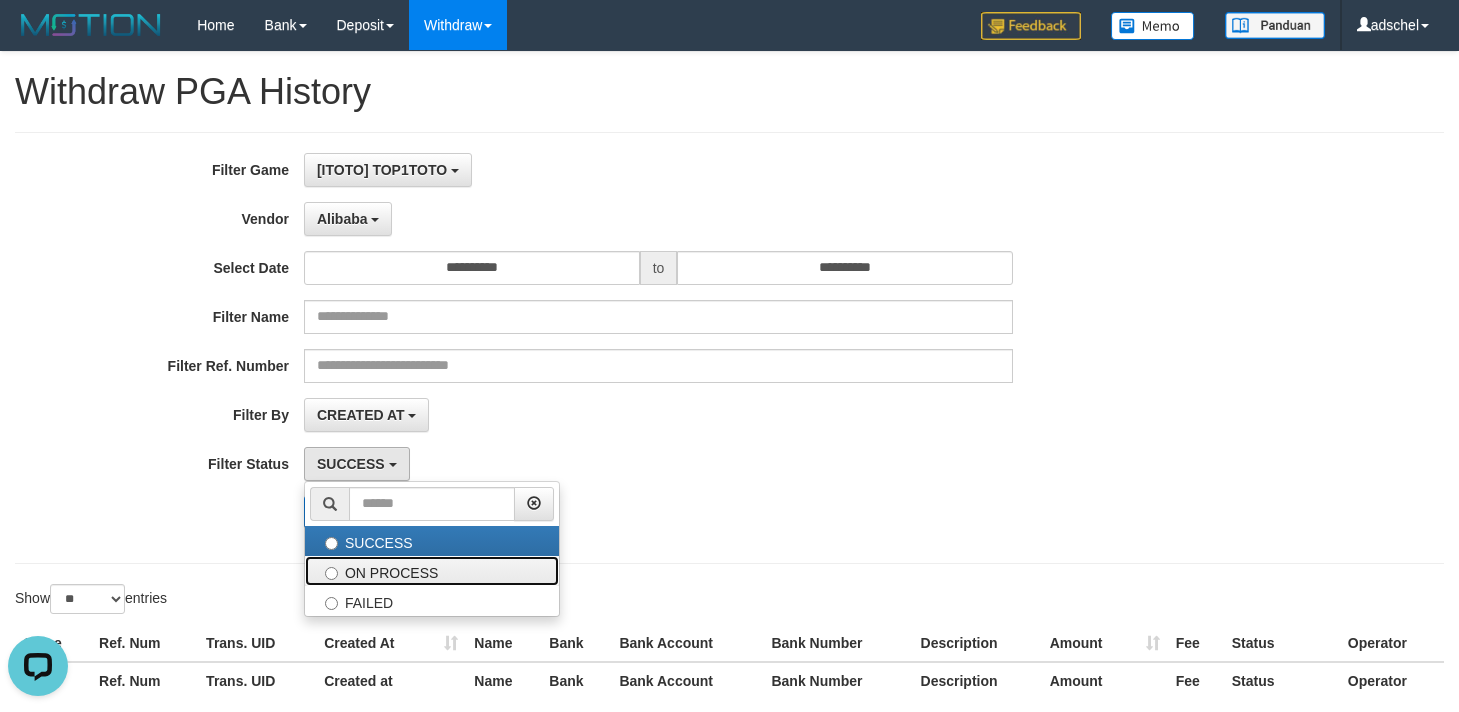 click on "ON PROCESS" at bounding box center (432, 571) 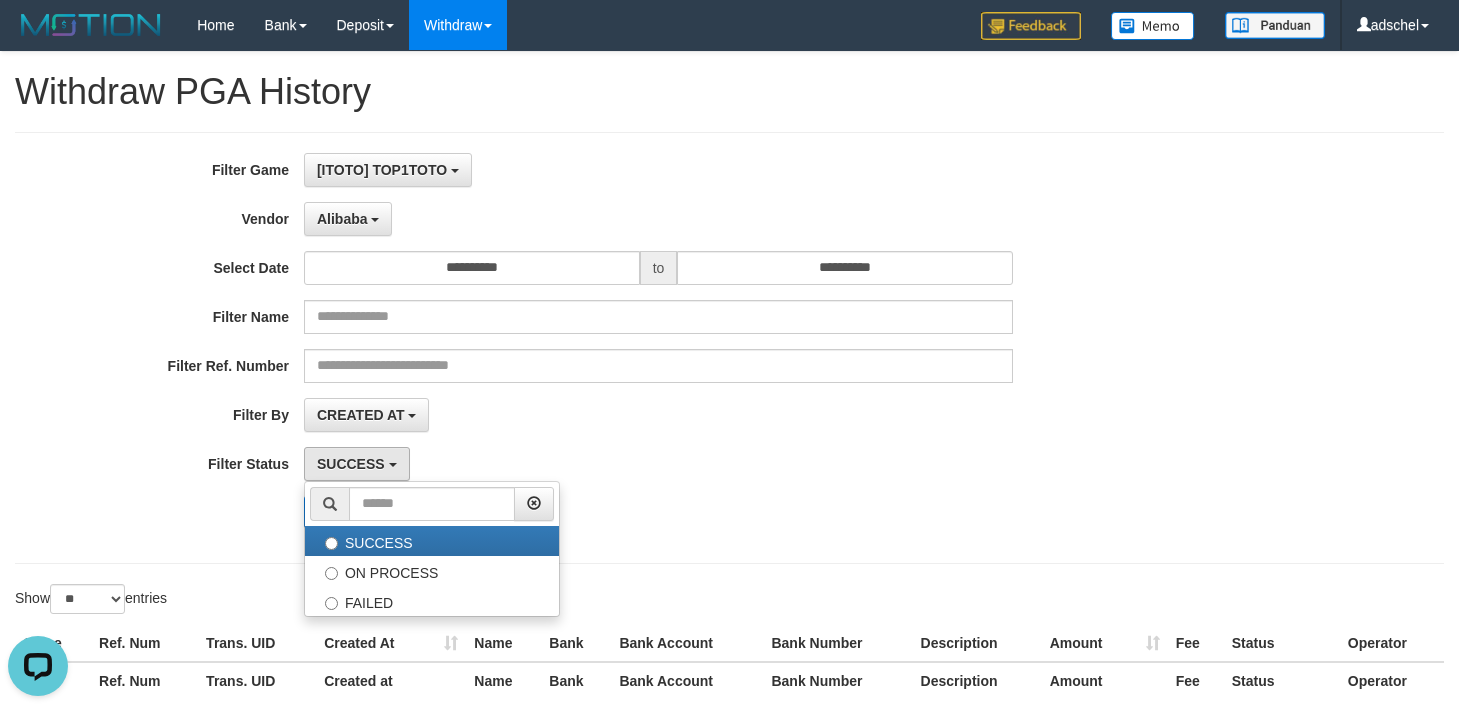select on "*" 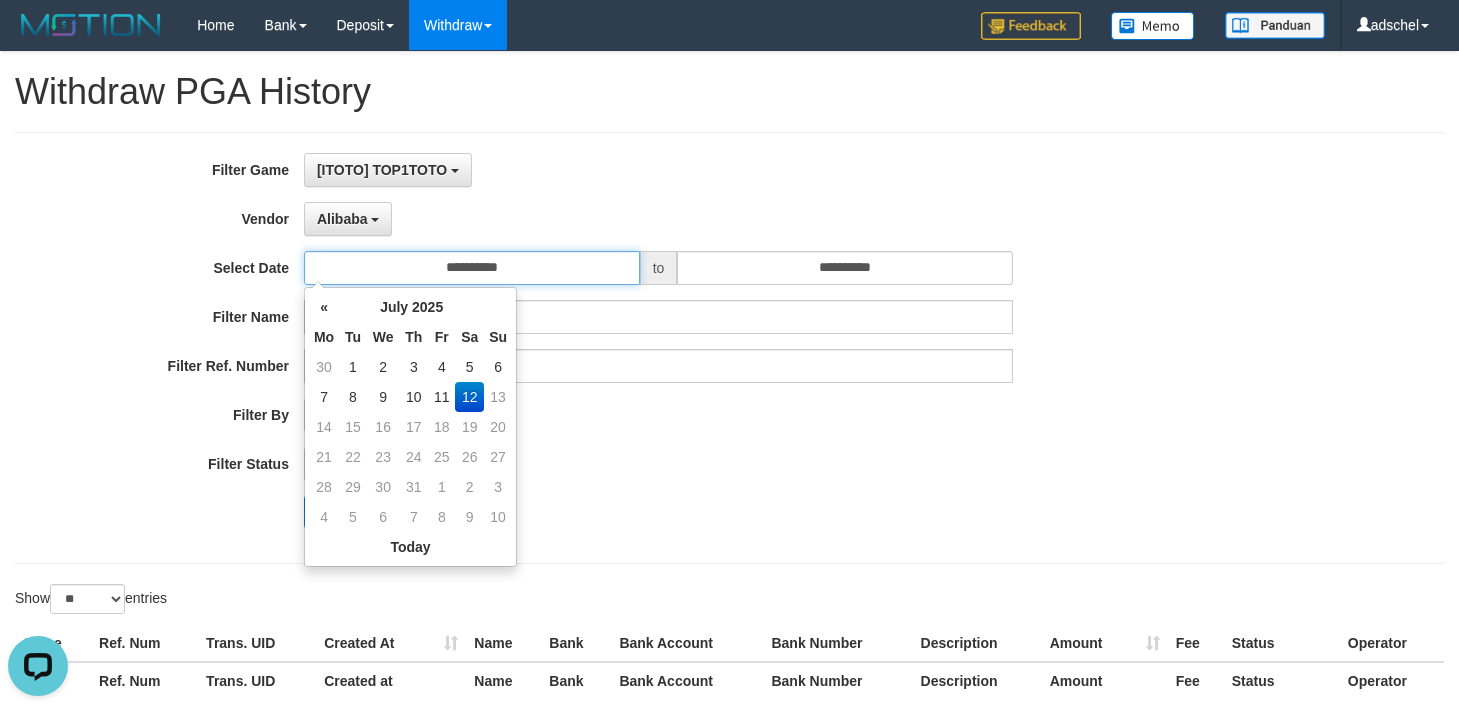 click on "**********" at bounding box center [472, 268] 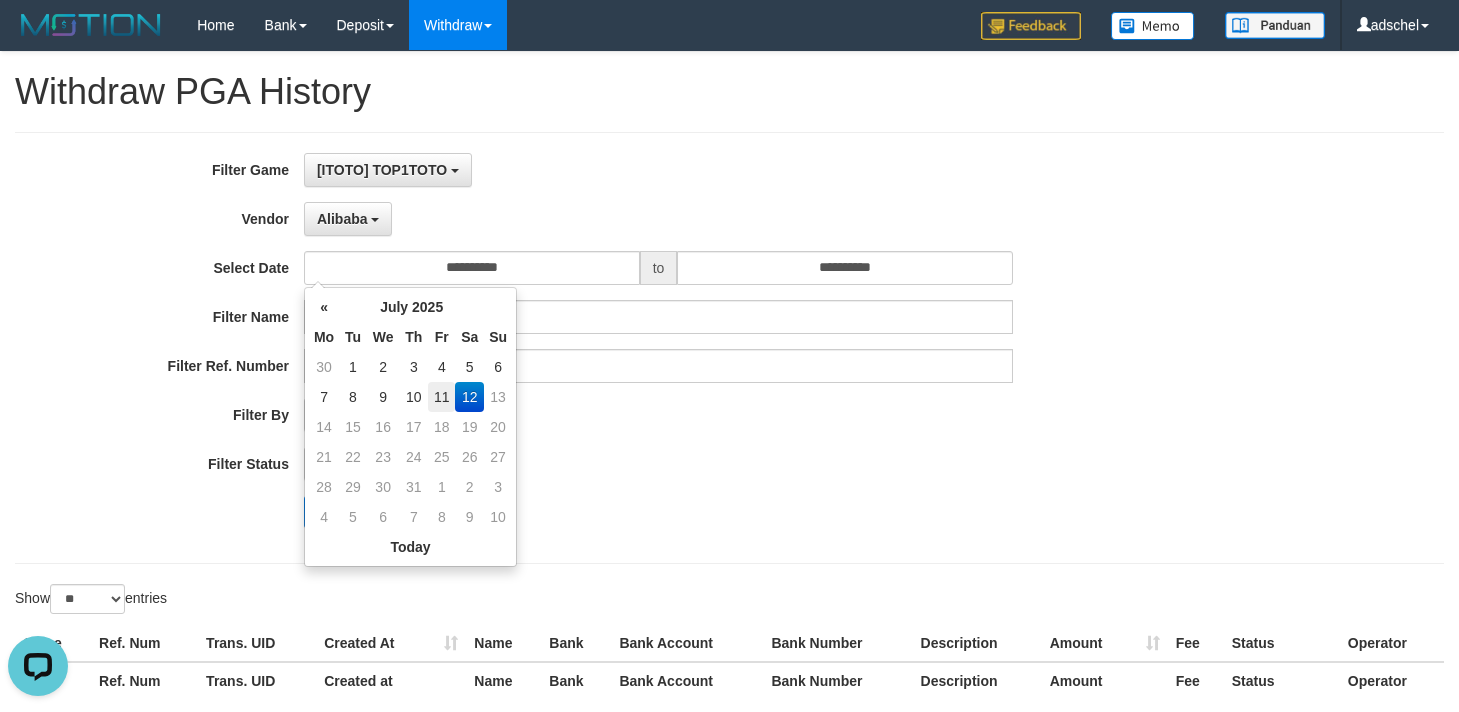 click on "11" at bounding box center [441, 397] 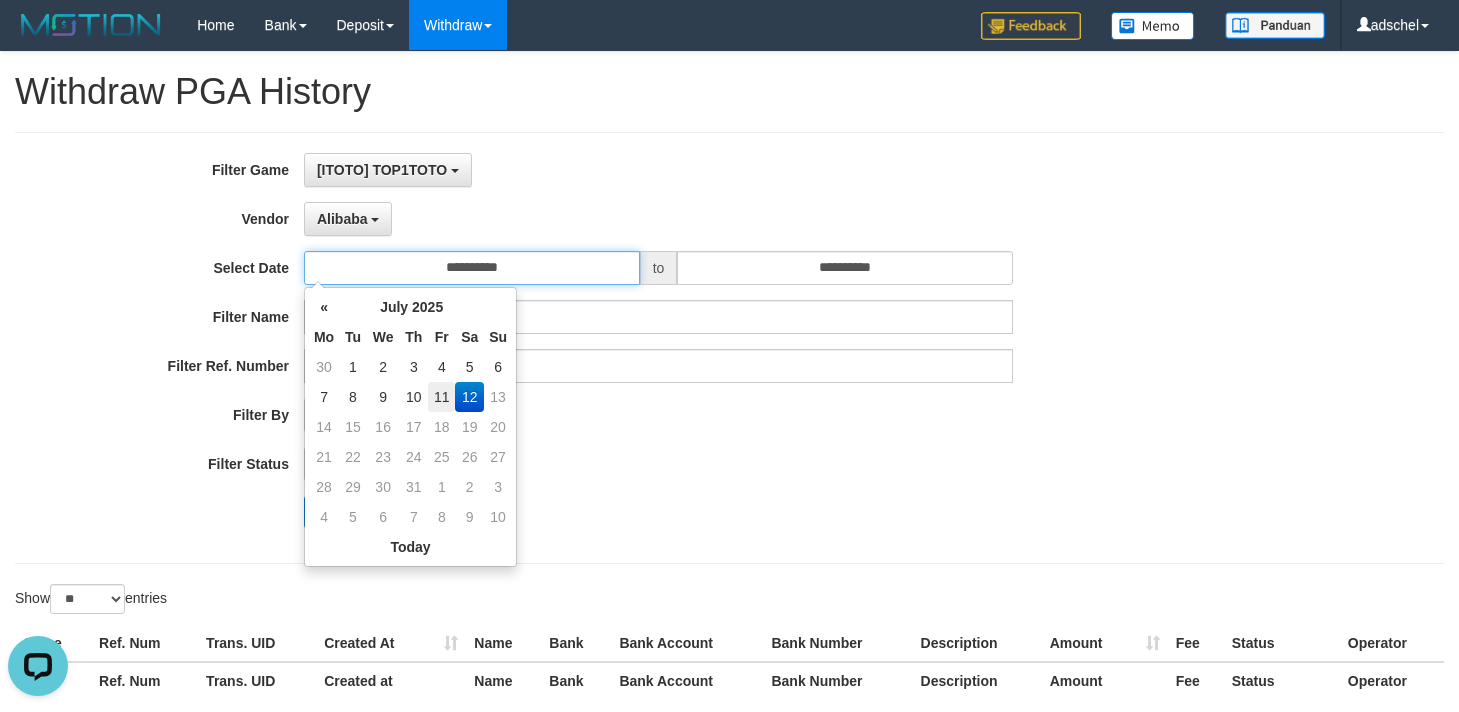 type on "**********" 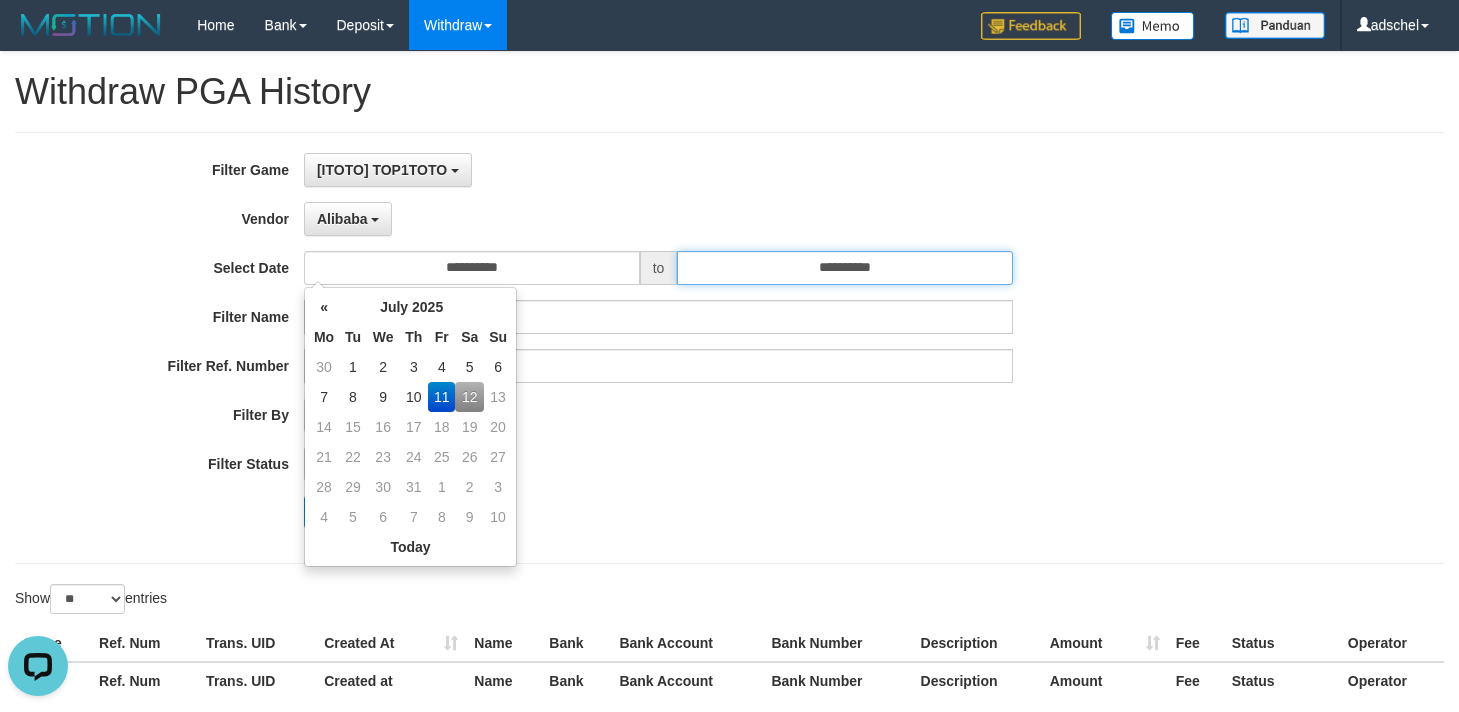 drag, startPoint x: 912, startPoint y: 267, endPoint x: 895, endPoint y: 304, distance: 40.718548 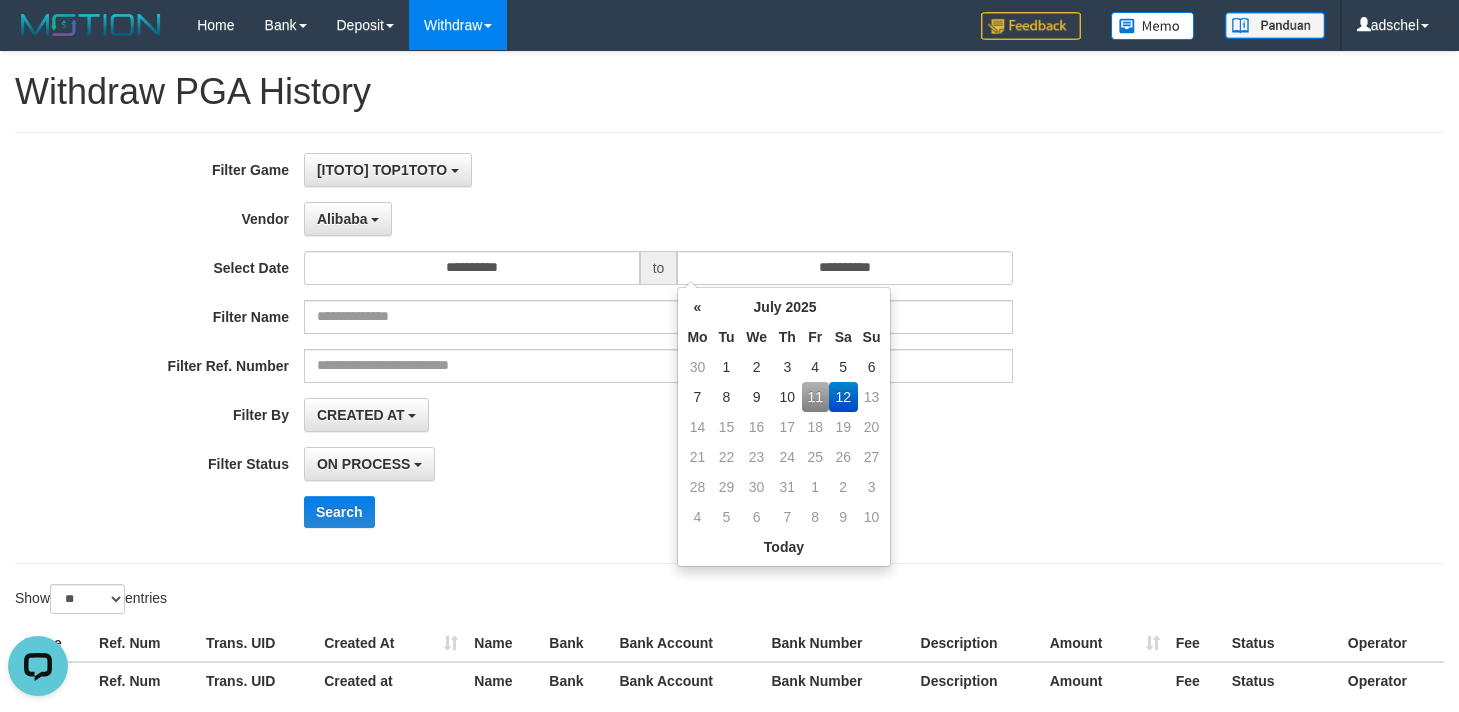 click on "11" at bounding box center [815, 397] 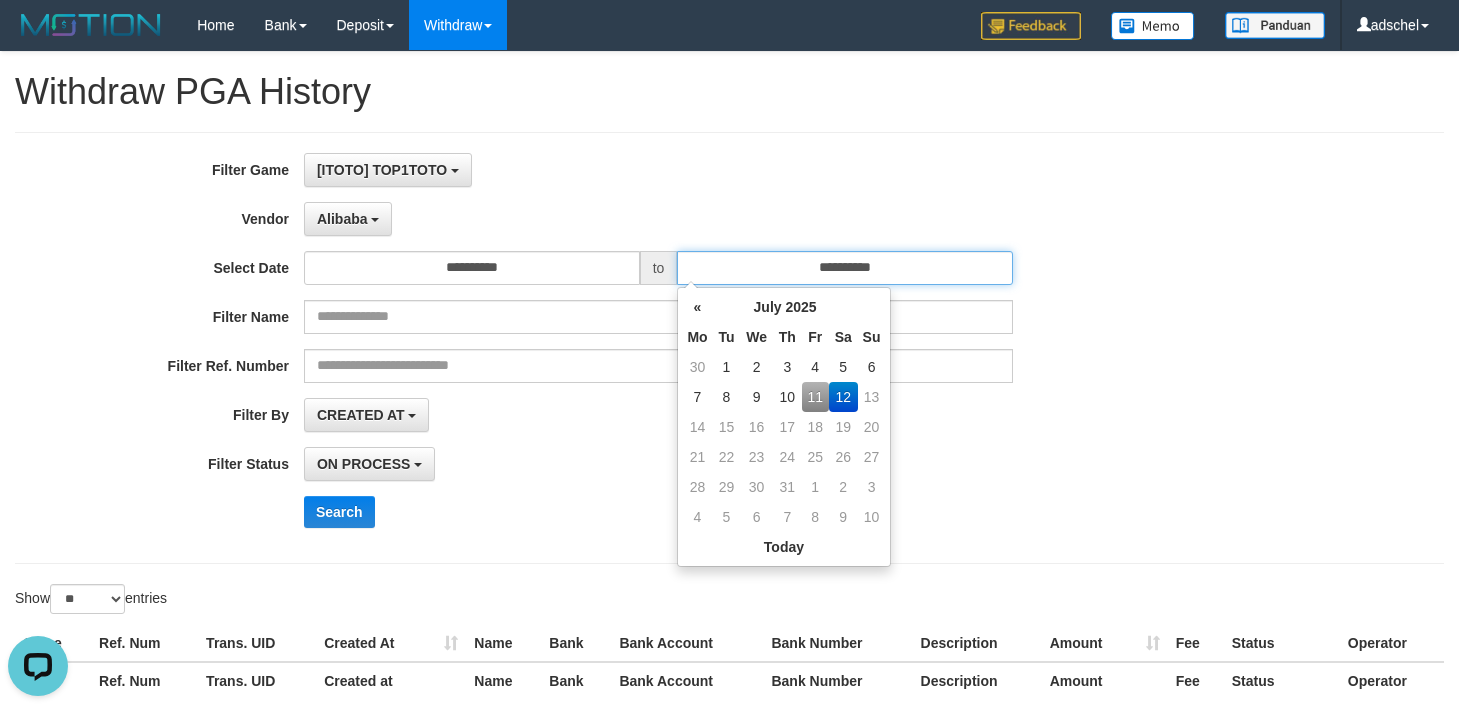 type on "**********" 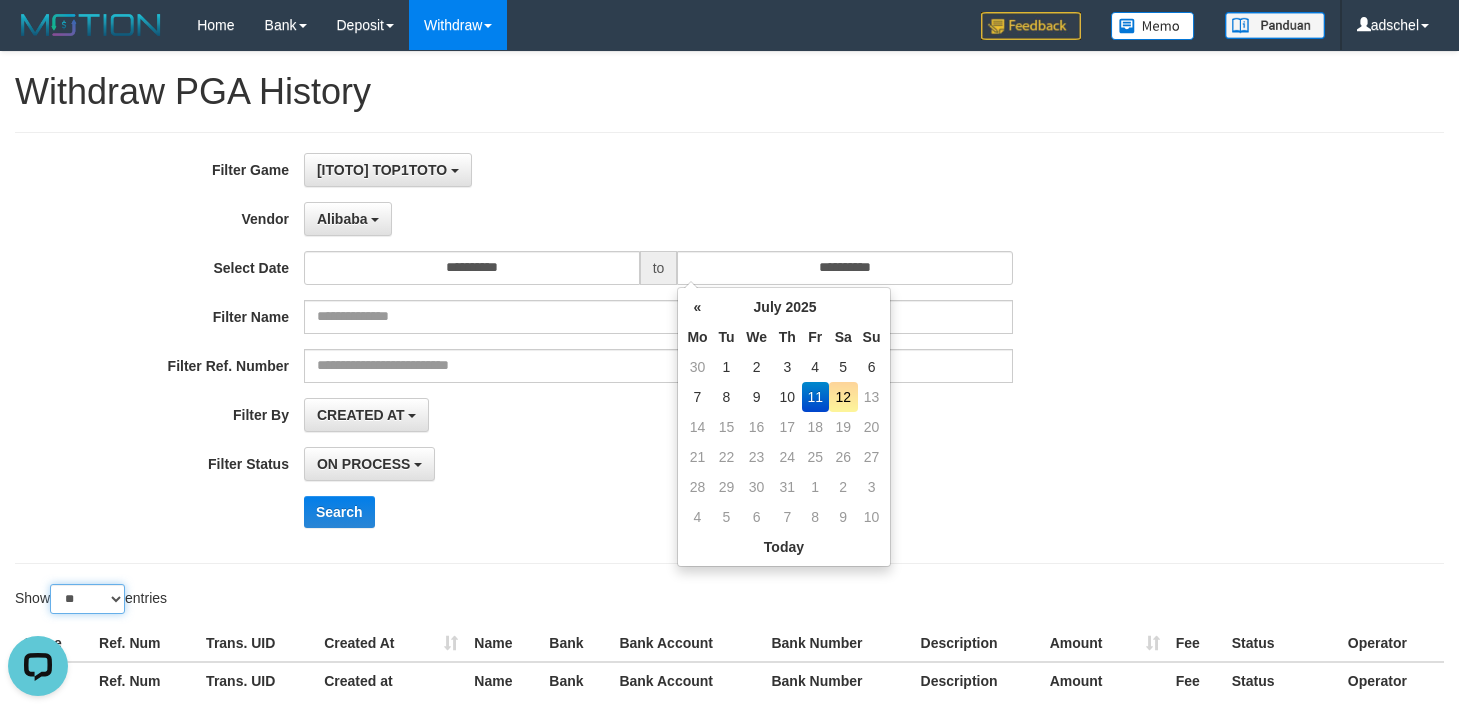 click on "** ** ** ***" at bounding box center [87, 599] 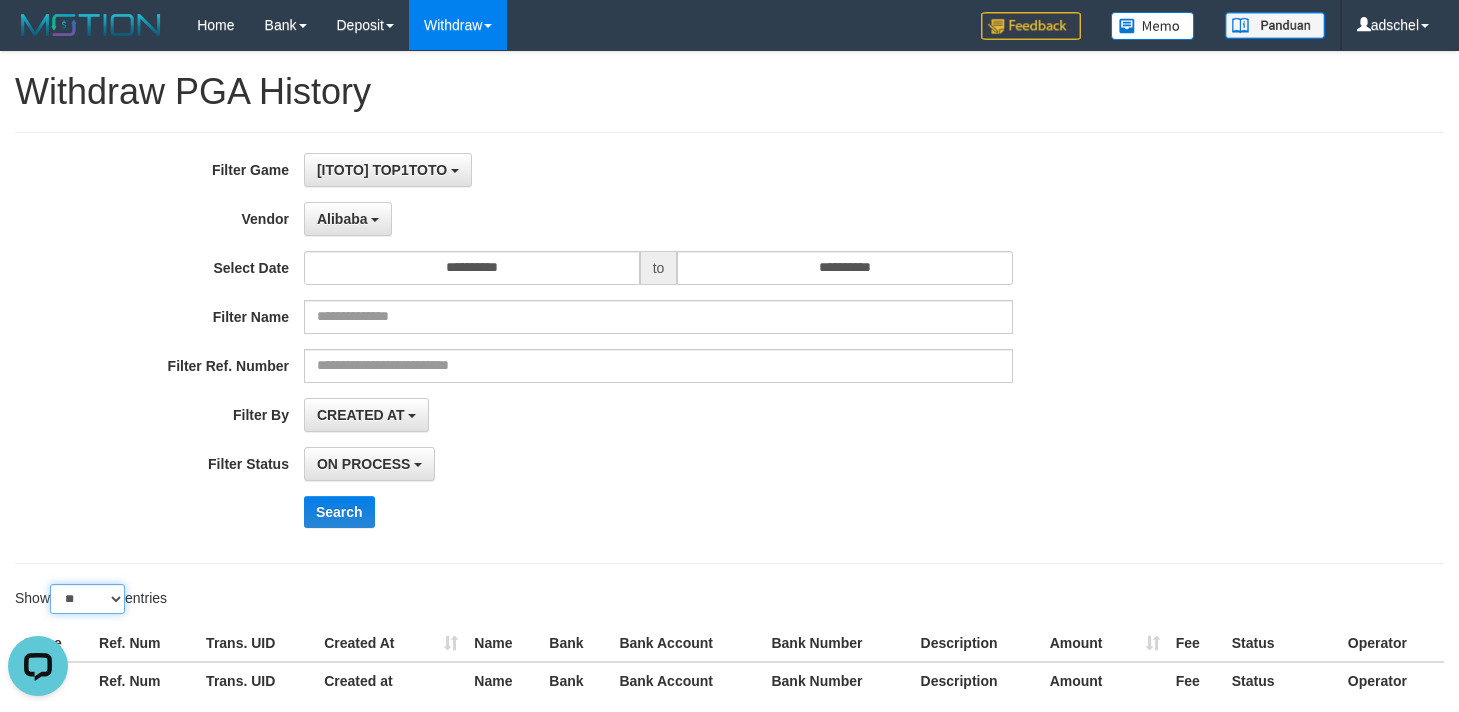 select on "***" 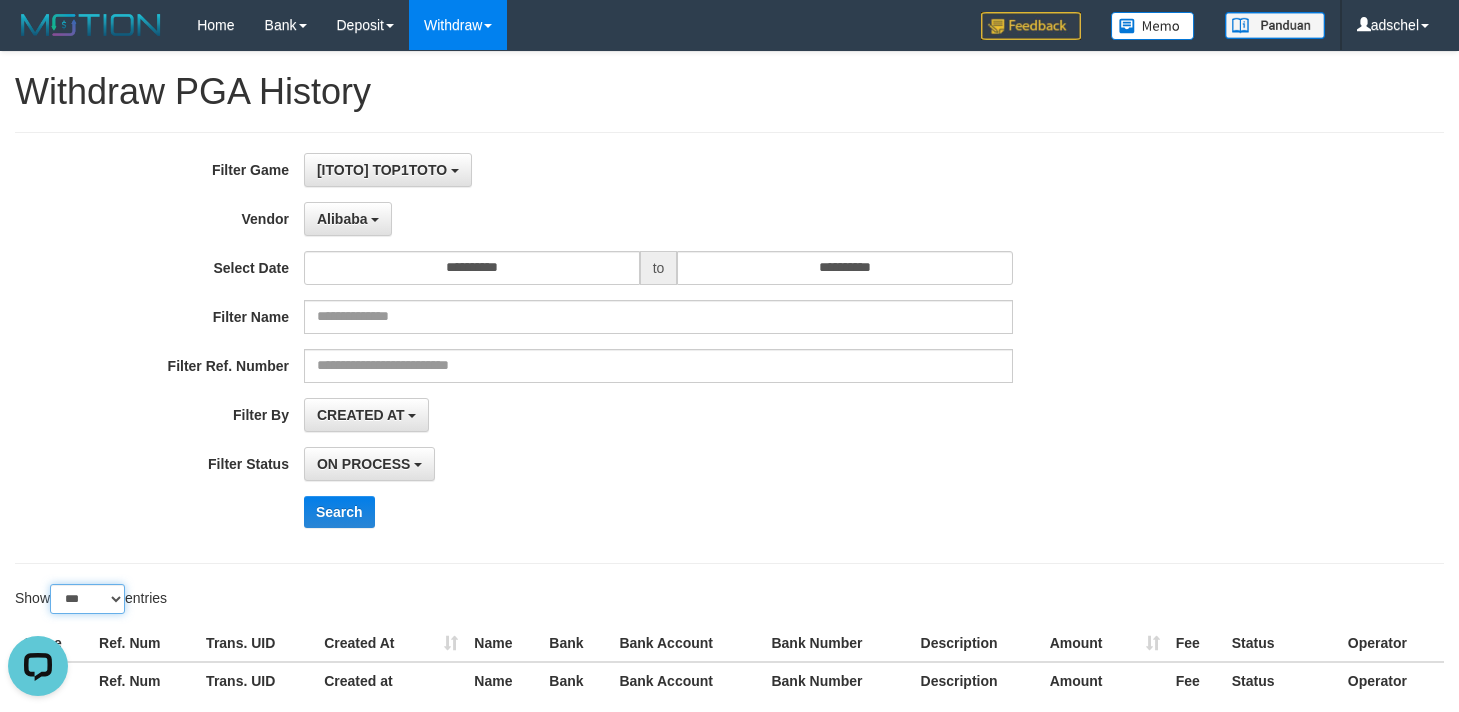 click on "** ** ** ***" at bounding box center (87, 599) 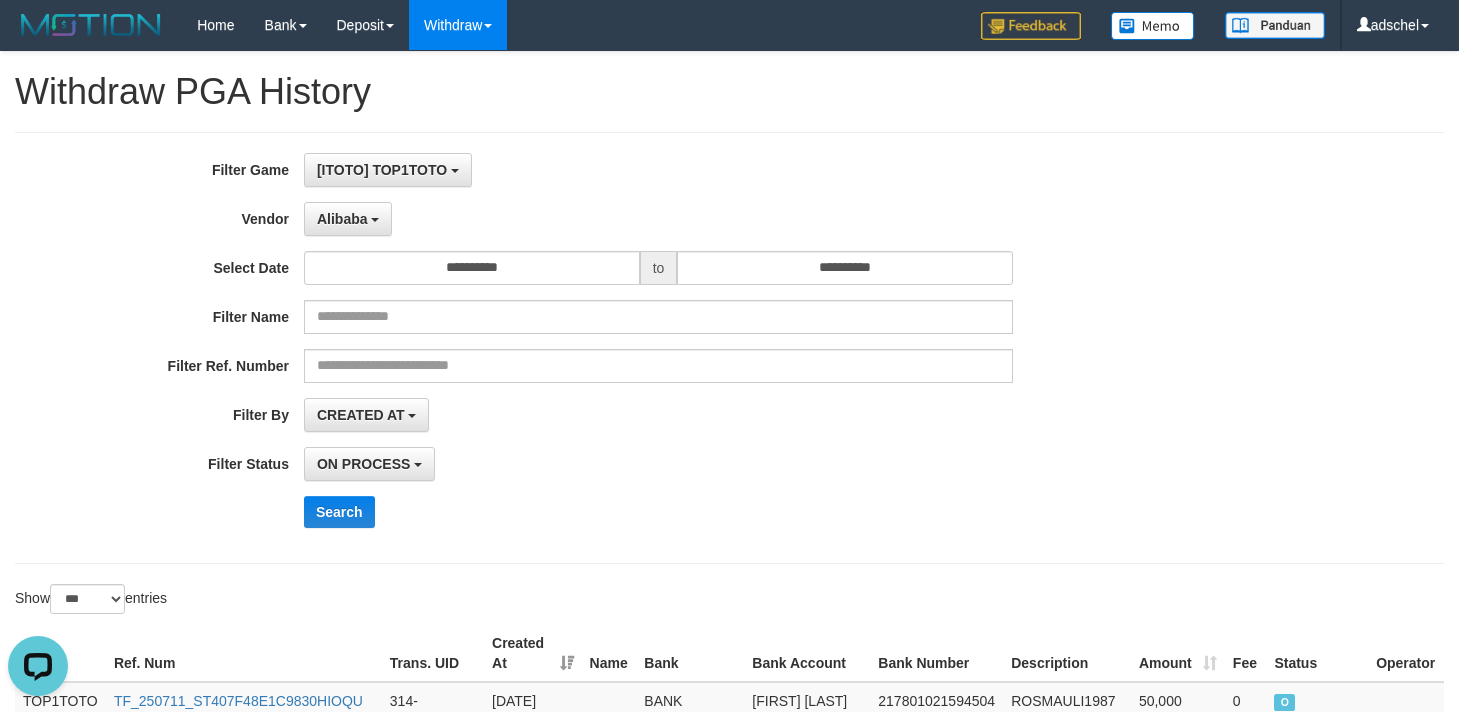 click on "**********" at bounding box center [608, 348] 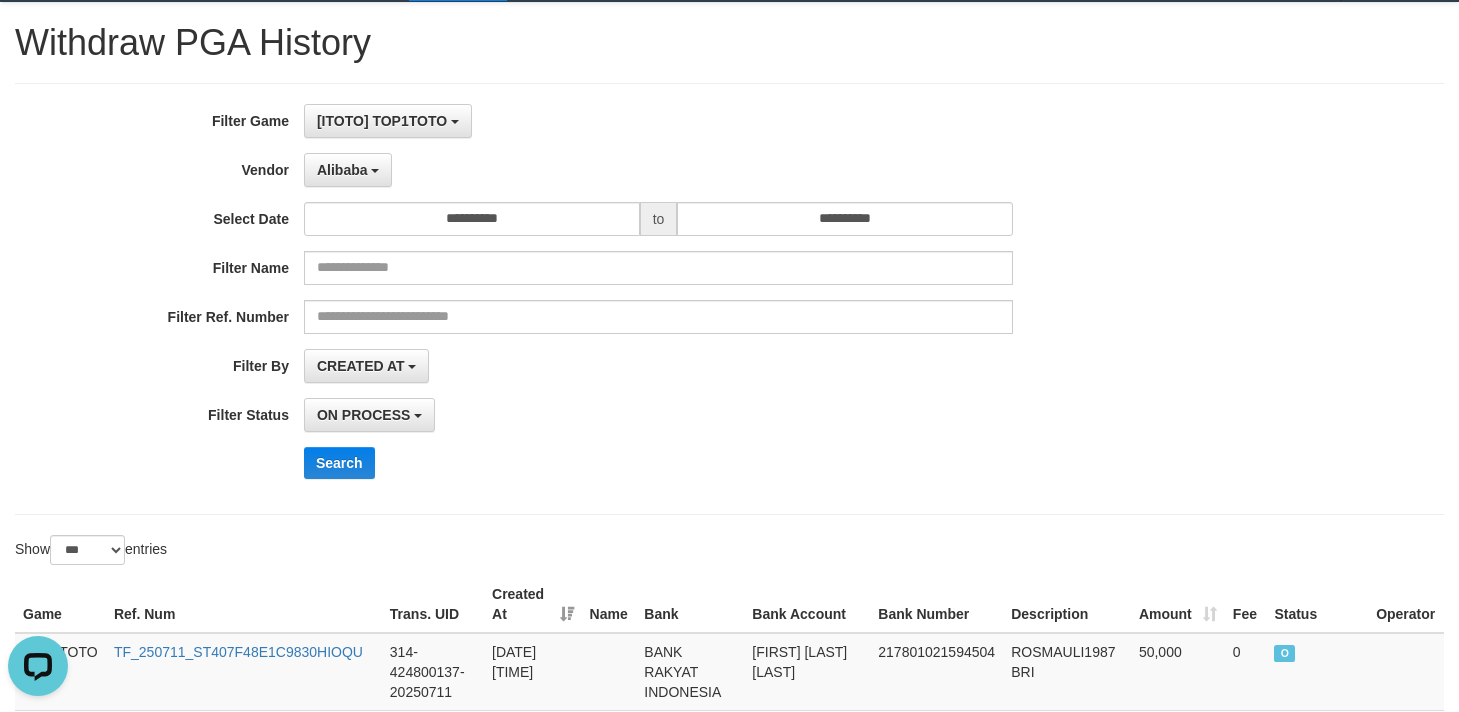 scroll, scrollTop: 0, scrollLeft: 0, axis: both 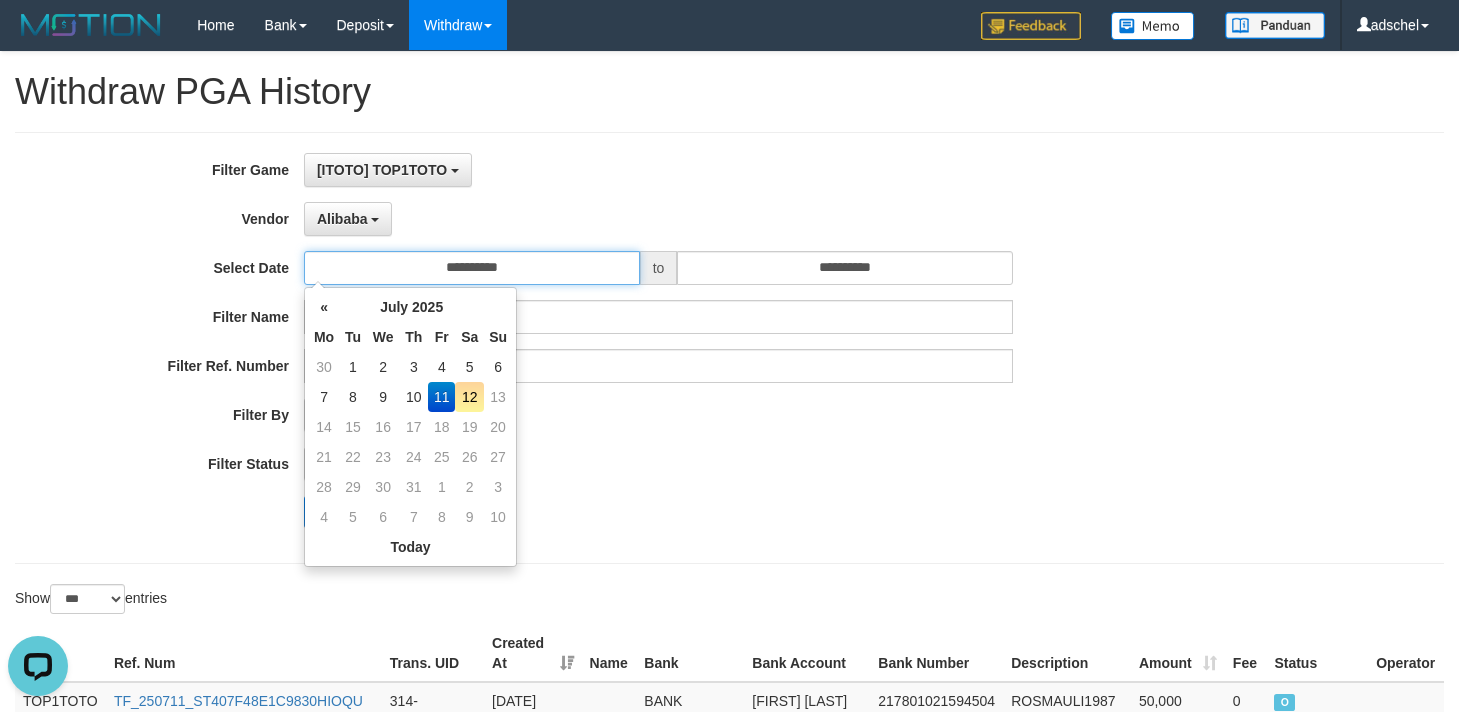 drag, startPoint x: 522, startPoint y: 270, endPoint x: 525, endPoint y: 302, distance: 32.140316 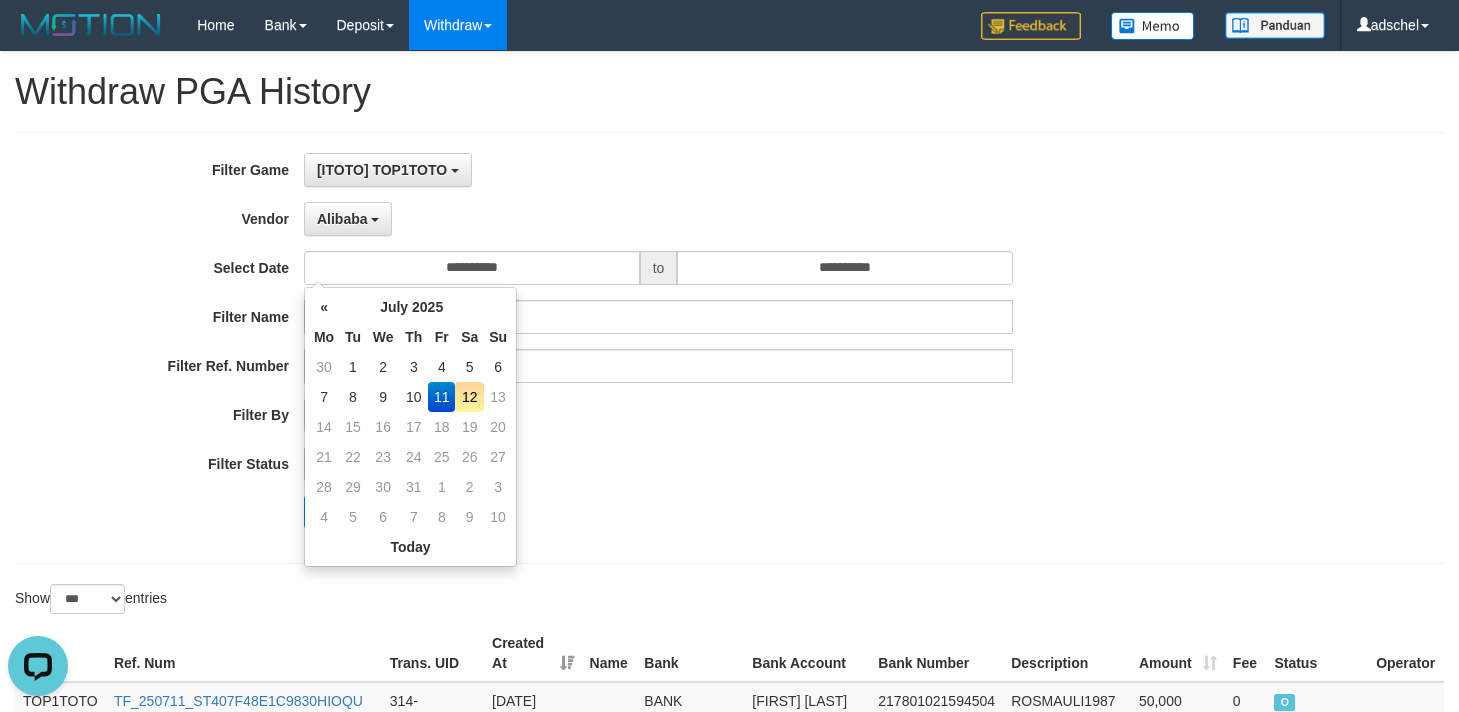 click on "12" at bounding box center (469, 397) 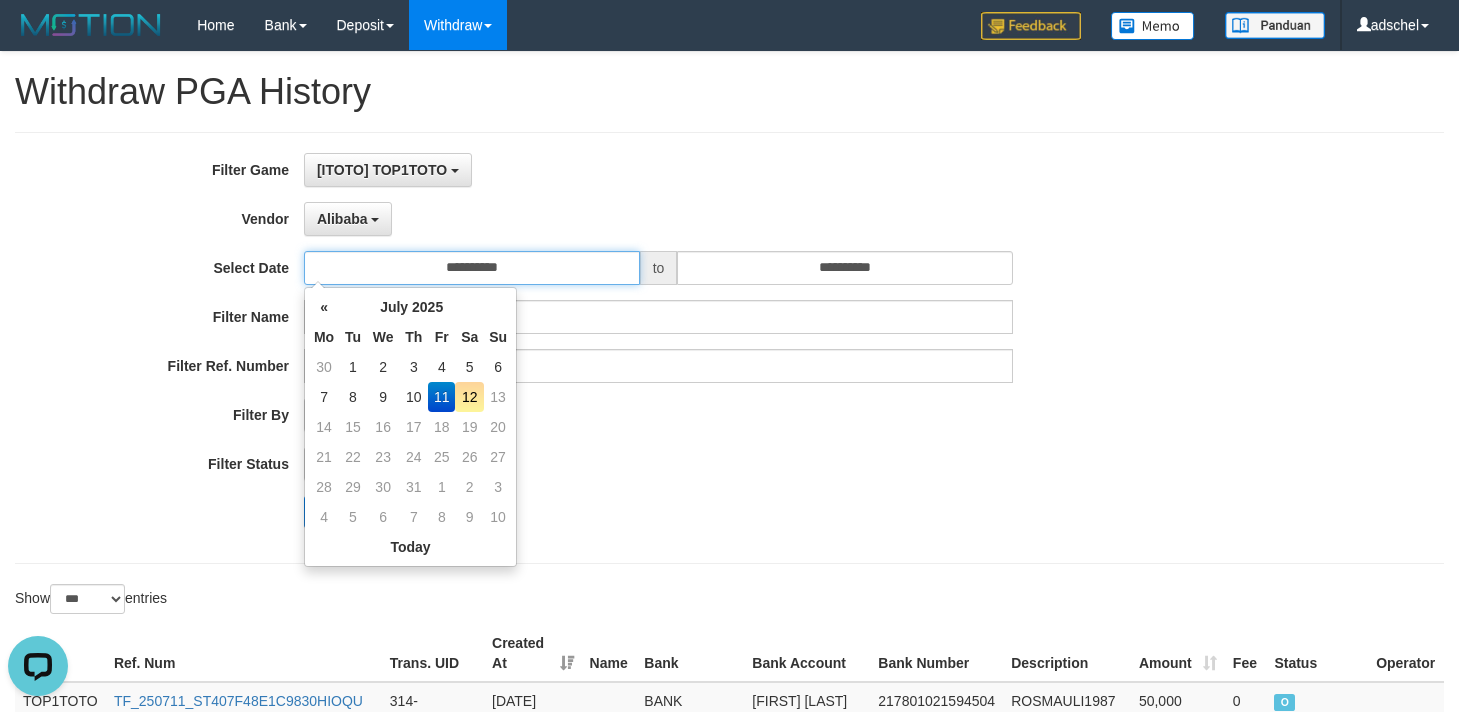 type on "**********" 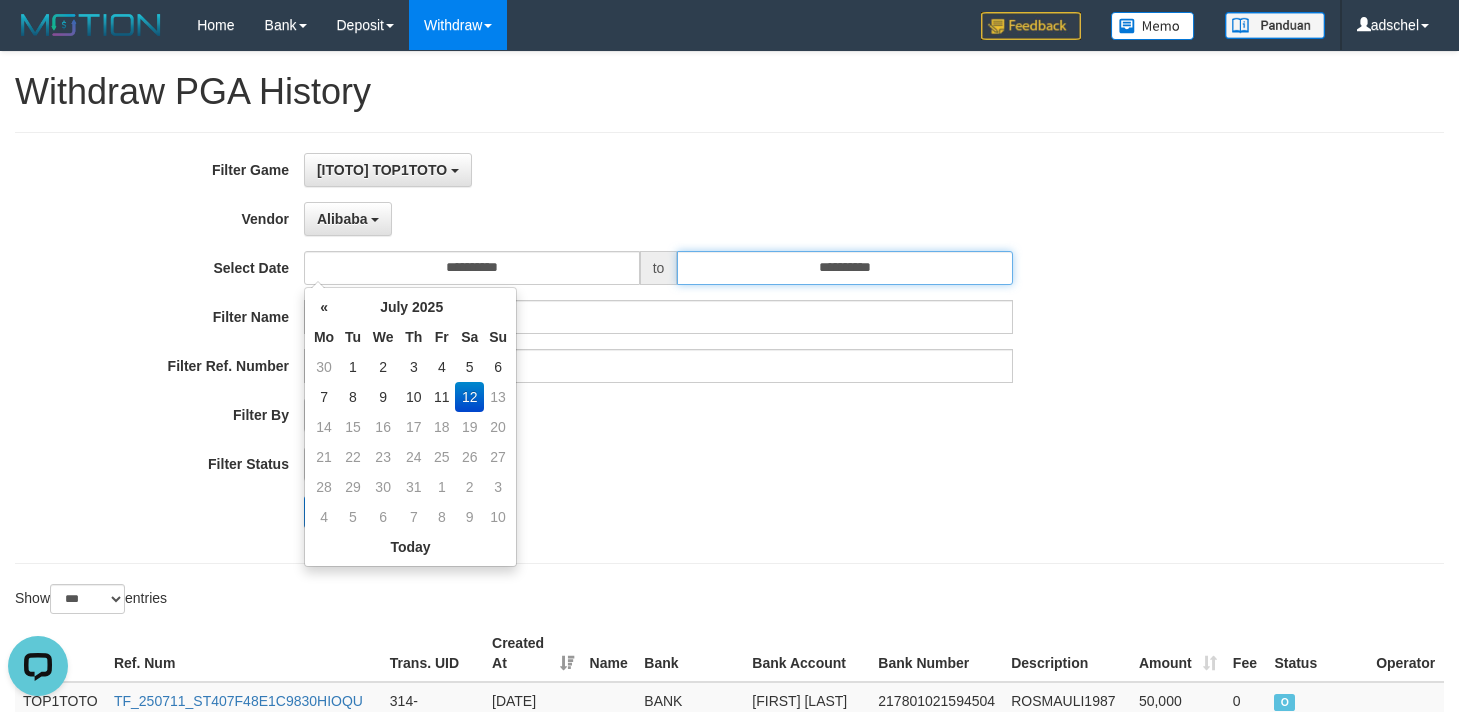 click on "**********" at bounding box center (845, 268) 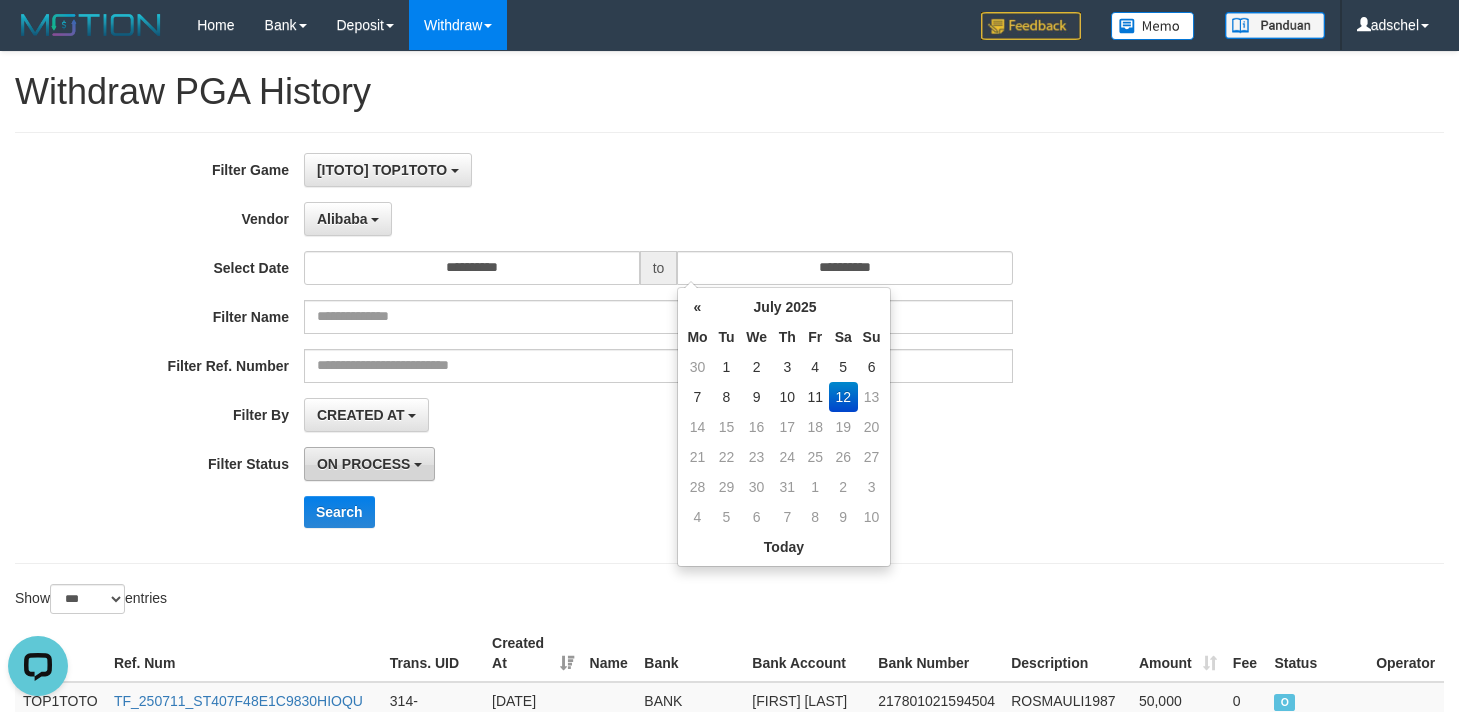 click on "ON PROCESS" at bounding box center [363, 464] 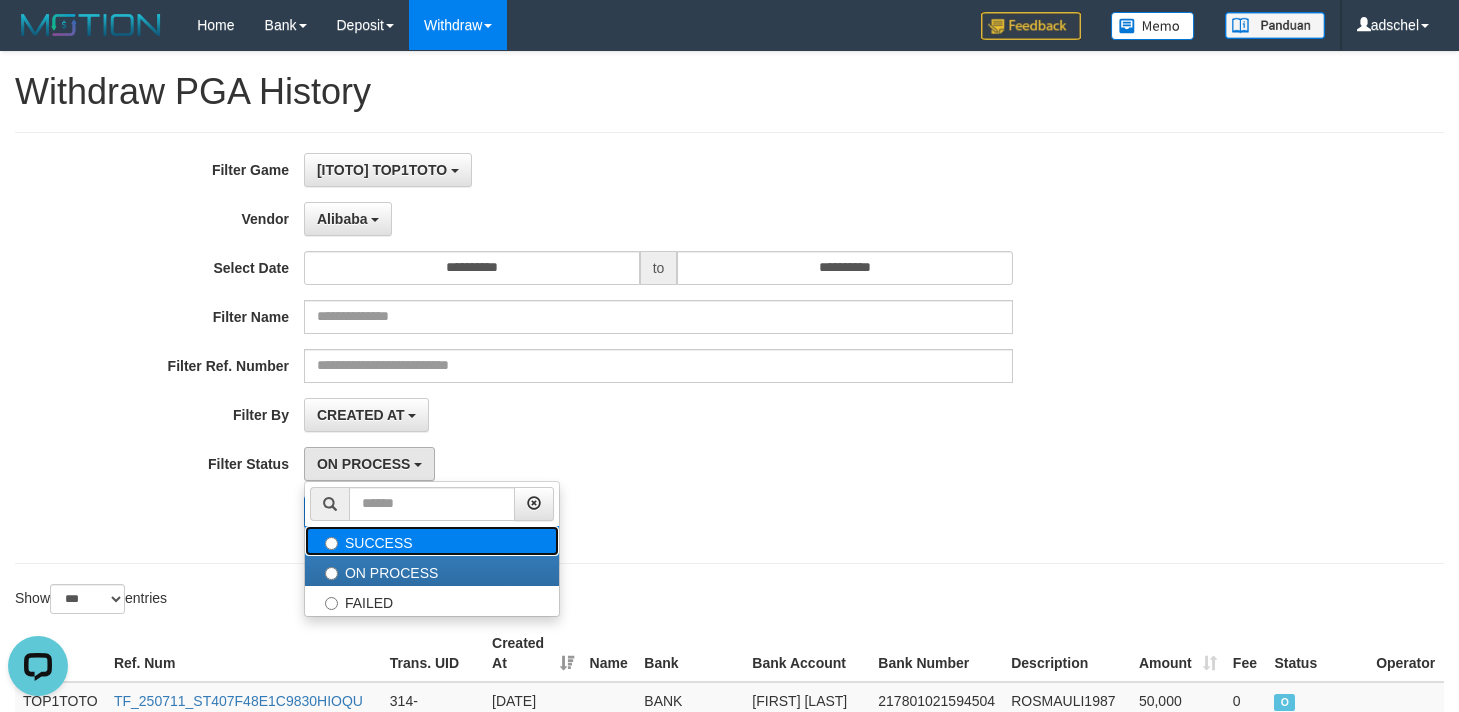 click on "SUCCESS" at bounding box center (432, 541) 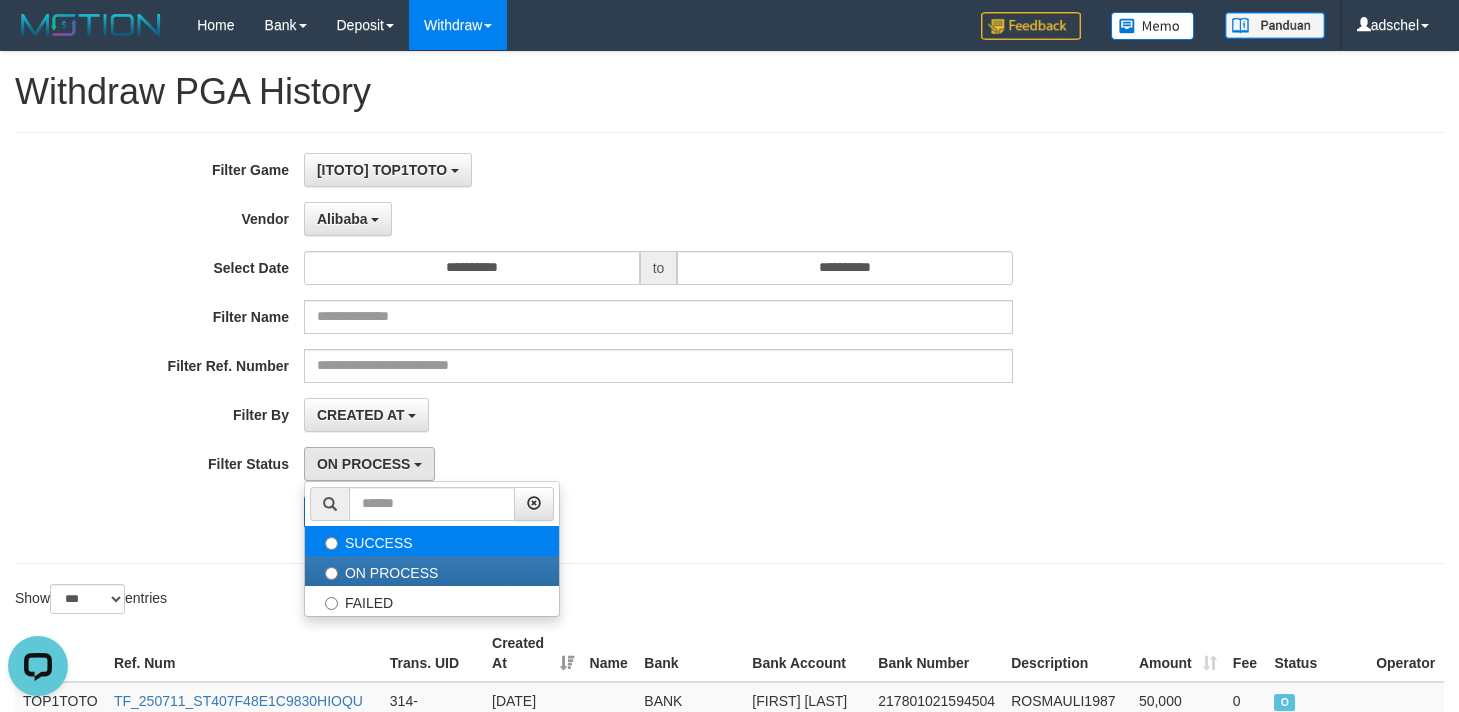 select on "*" 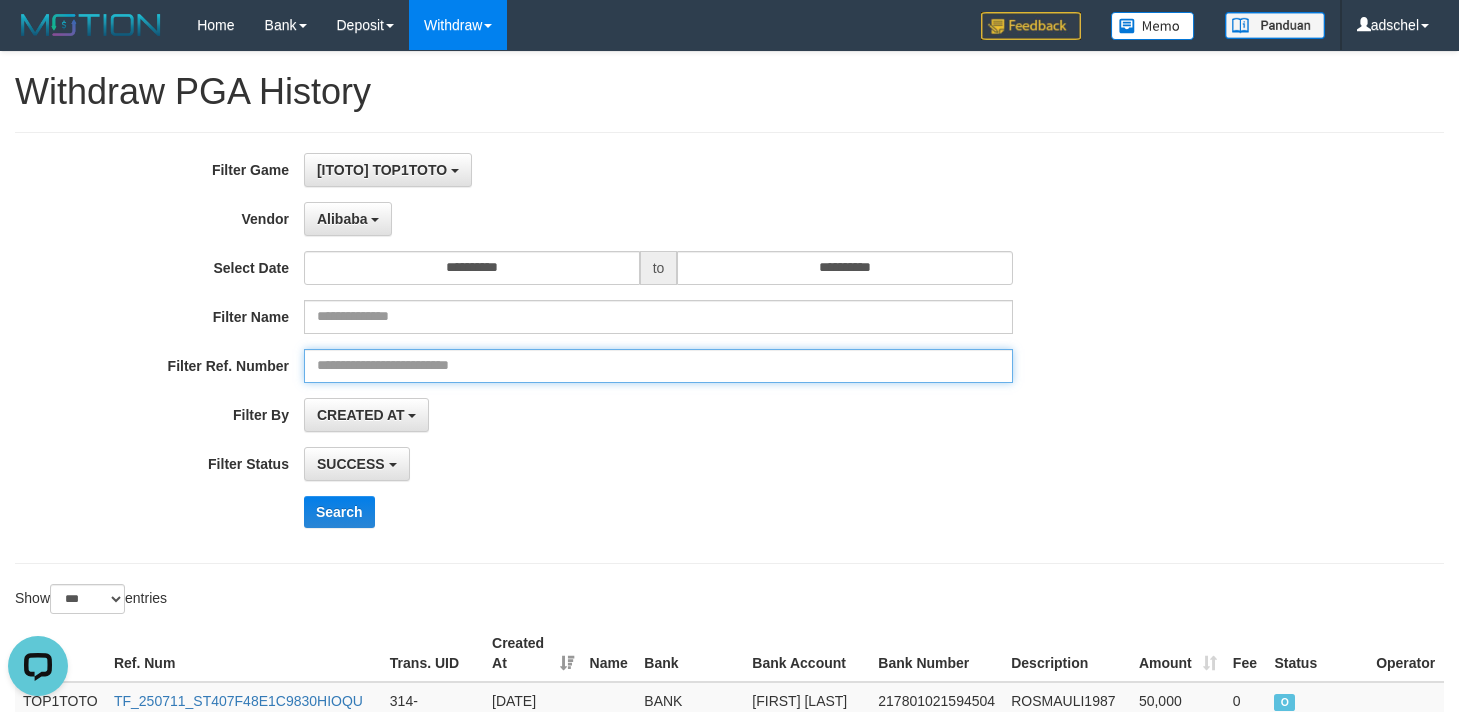 click at bounding box center (658, 366) 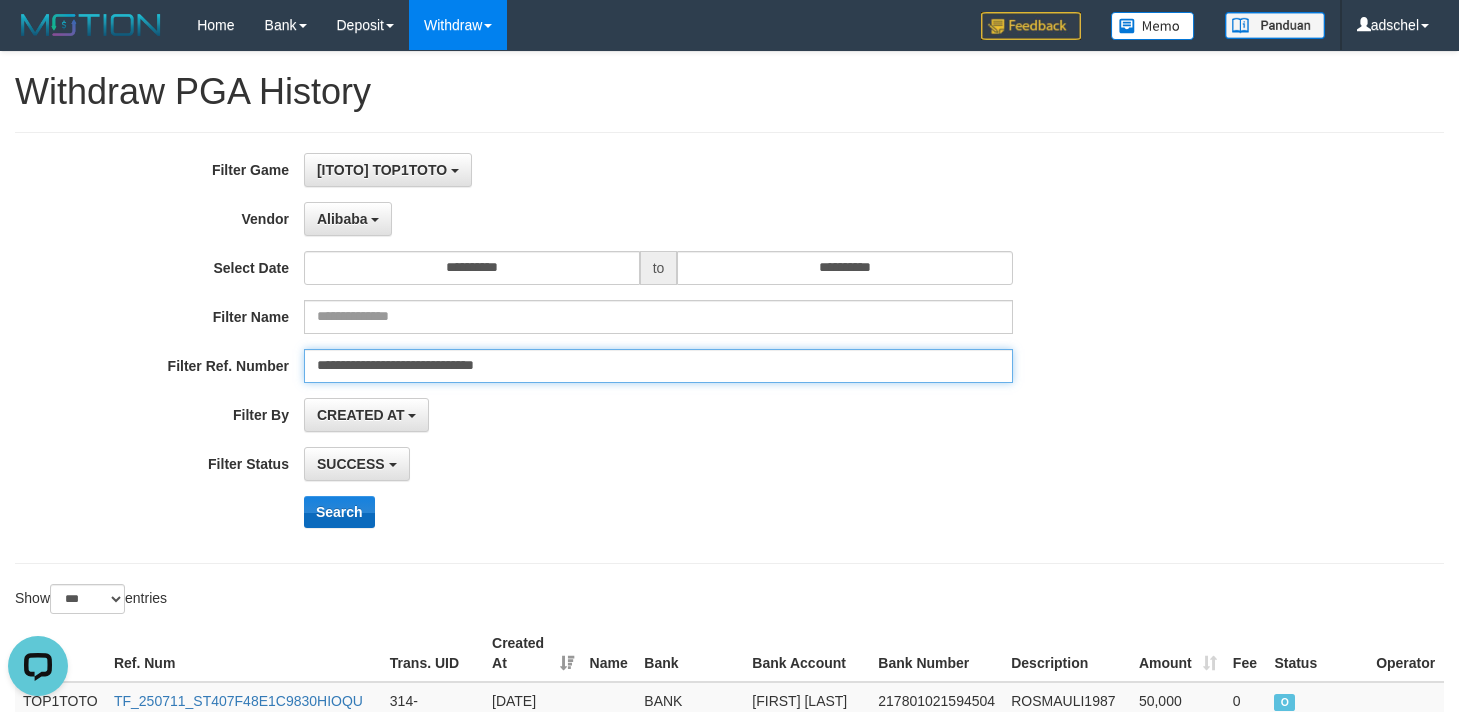 type on "**********" 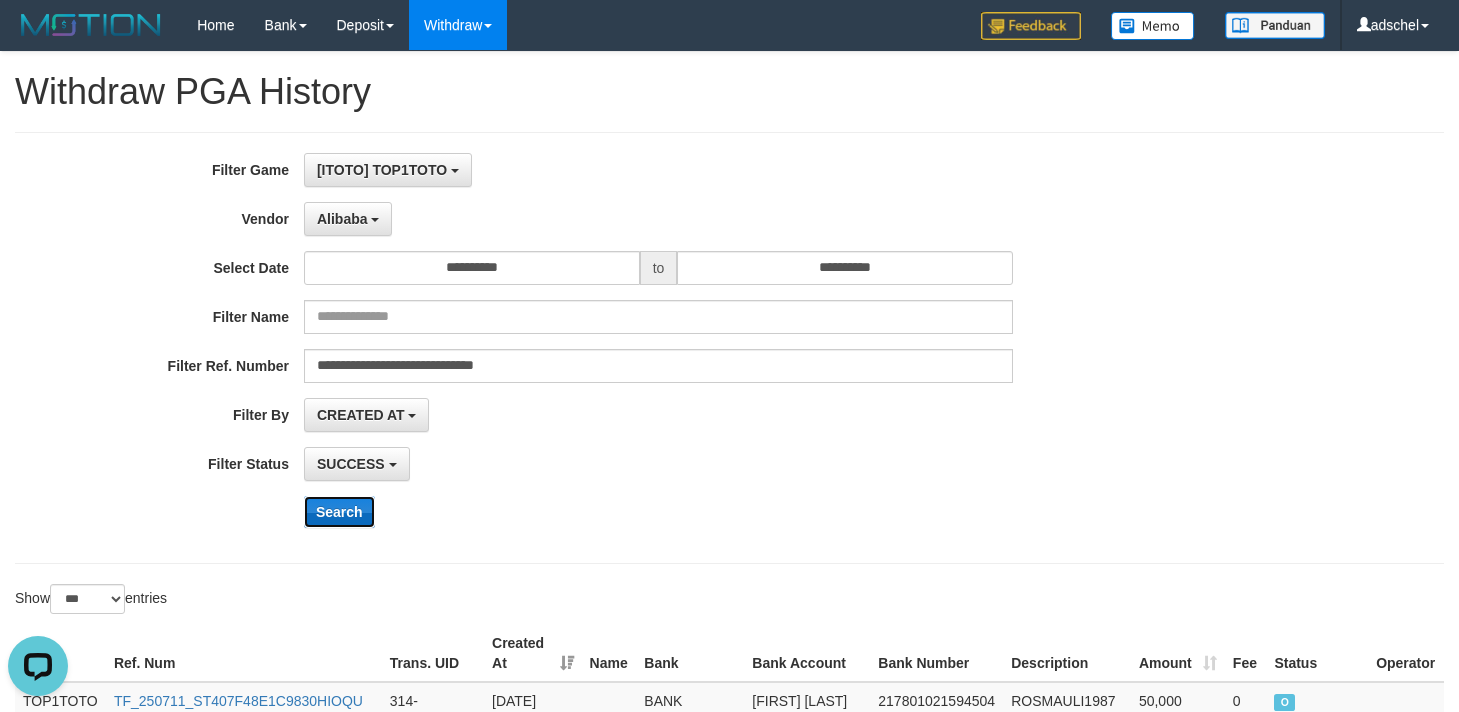 click on "Search" at bounding box center [339, 512] 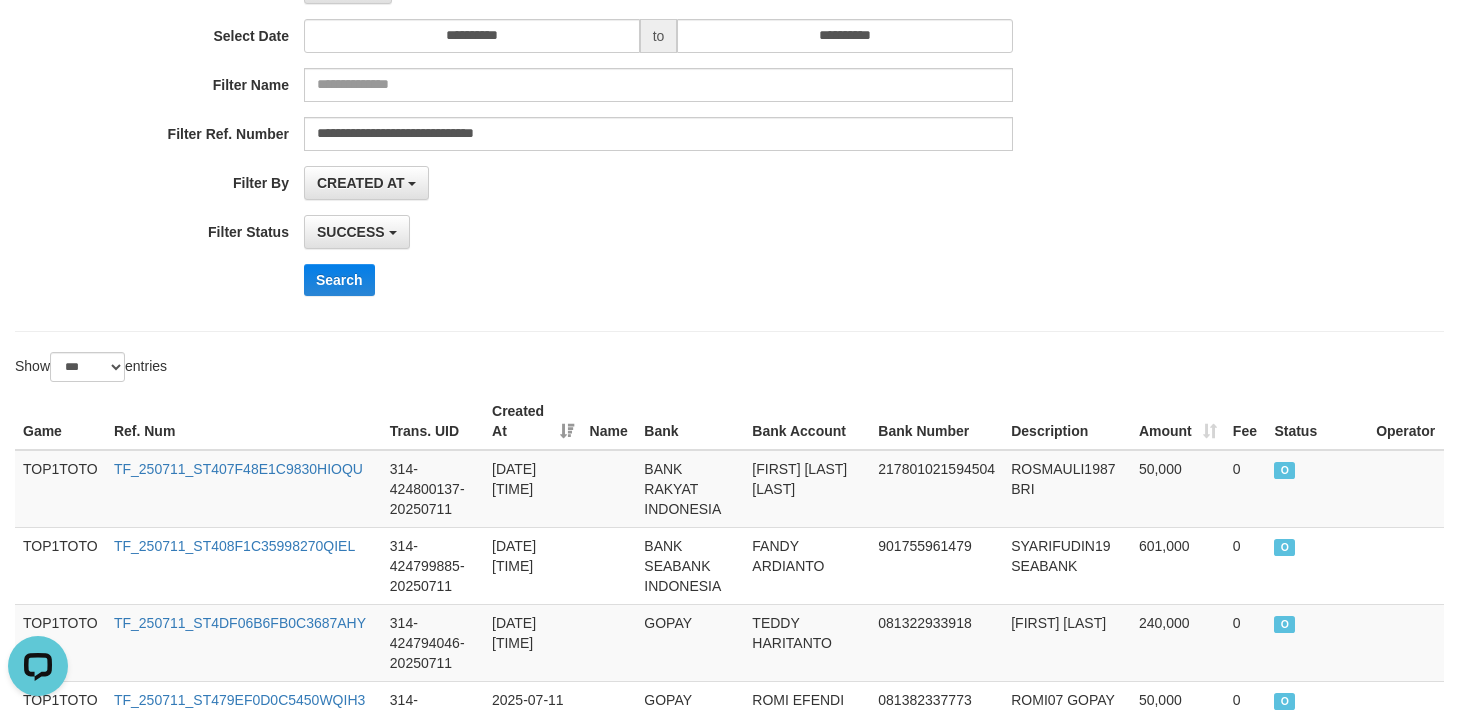 scroll, scrollTop: 300, scrollLeft: 0, axis: vertical 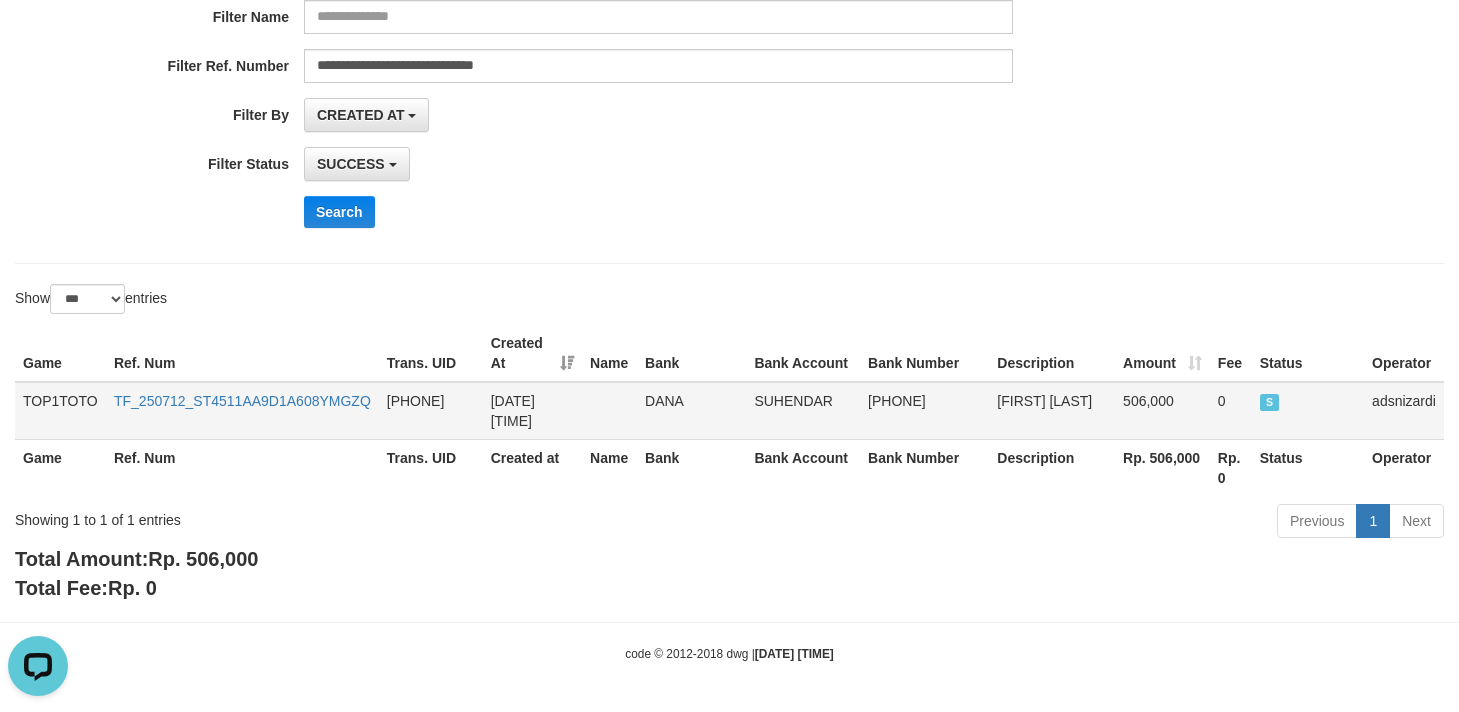 click on "TF_250712_ST4511AA9D1A608YMGZQ" at bounding box center [242, 411] 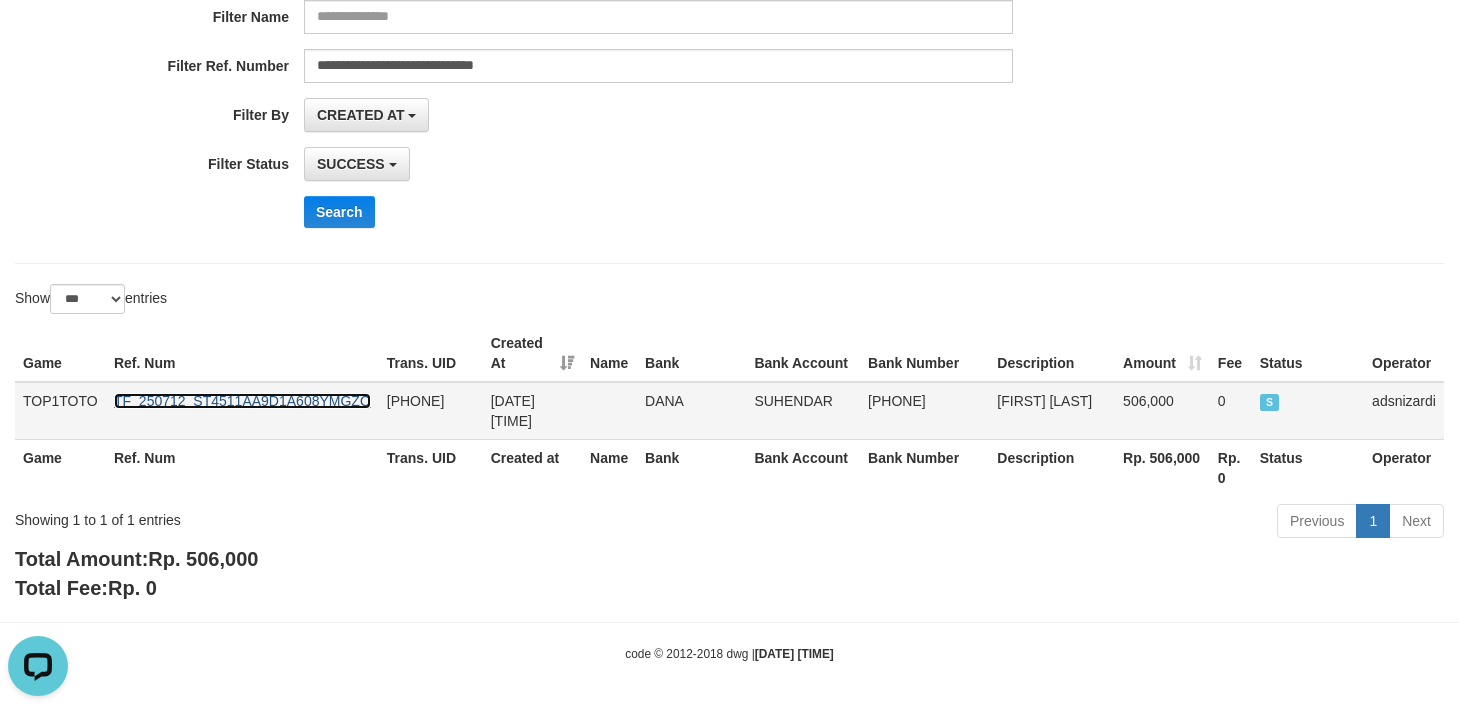 click on "TF_250712_ST4511AA9D1A608YMGZQ" at bounding box center [242, 401] 